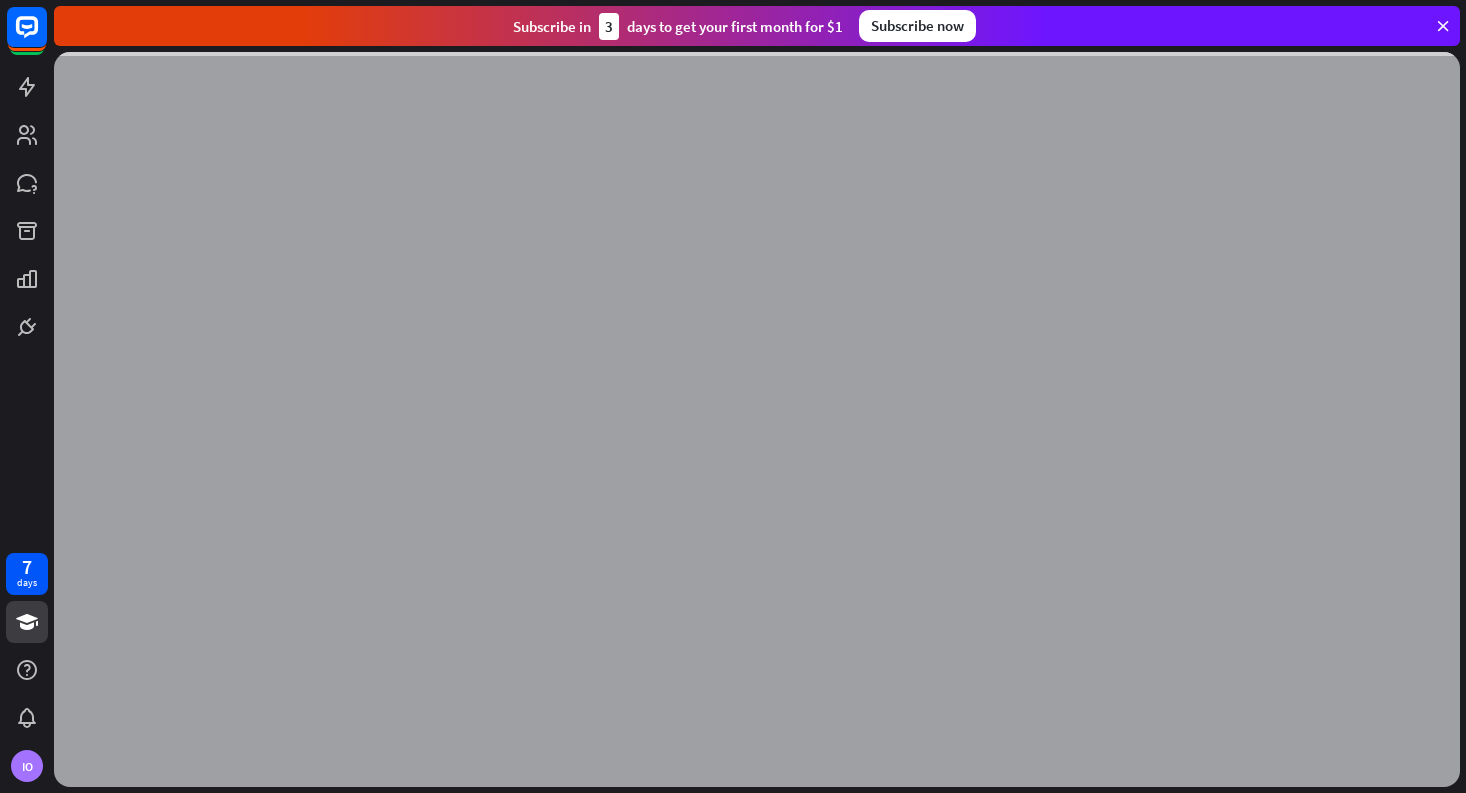 scroll, scrollTop: 0, scrollLeft: 0, axis: both 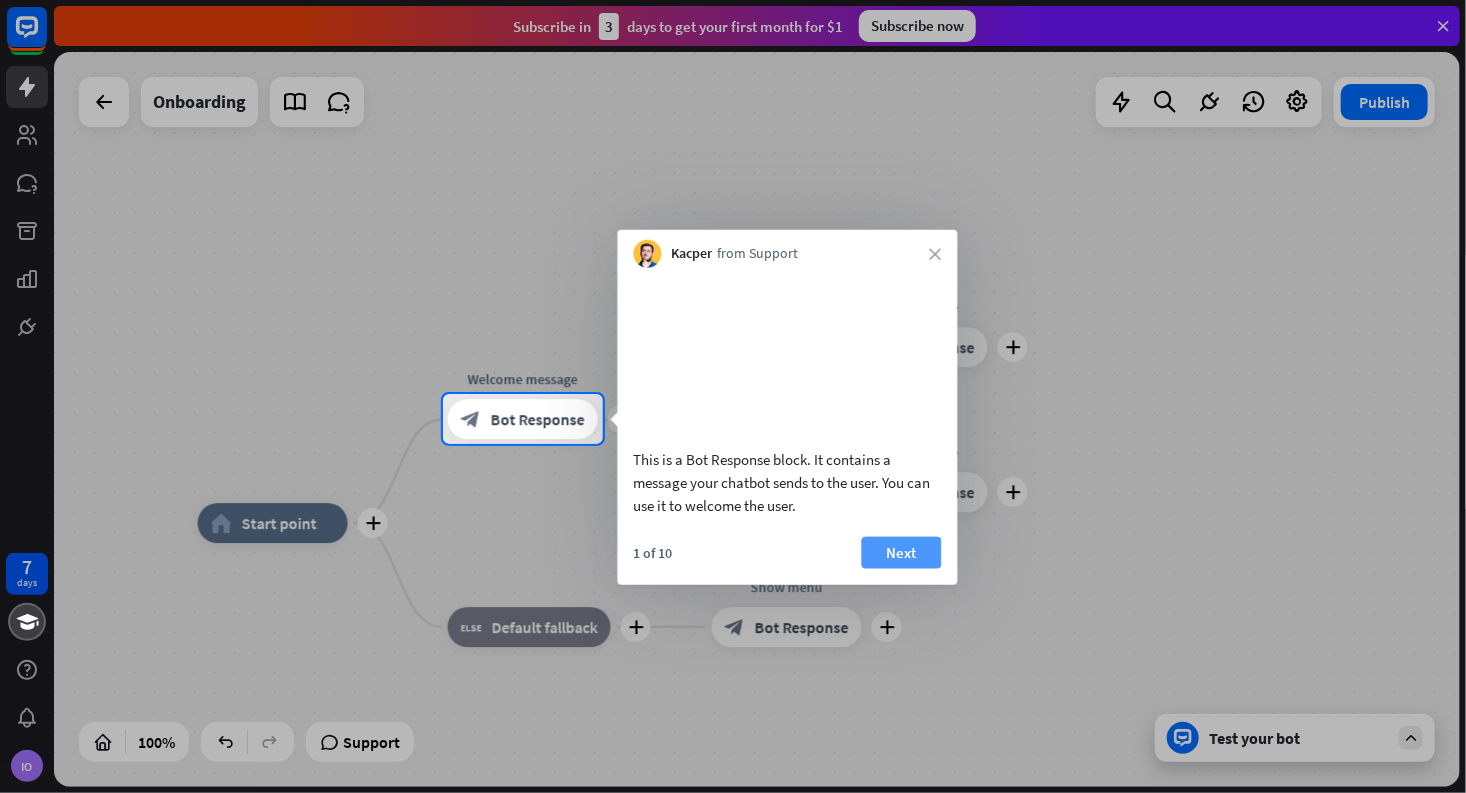 click on "Next" at bounding box center (902, 552) 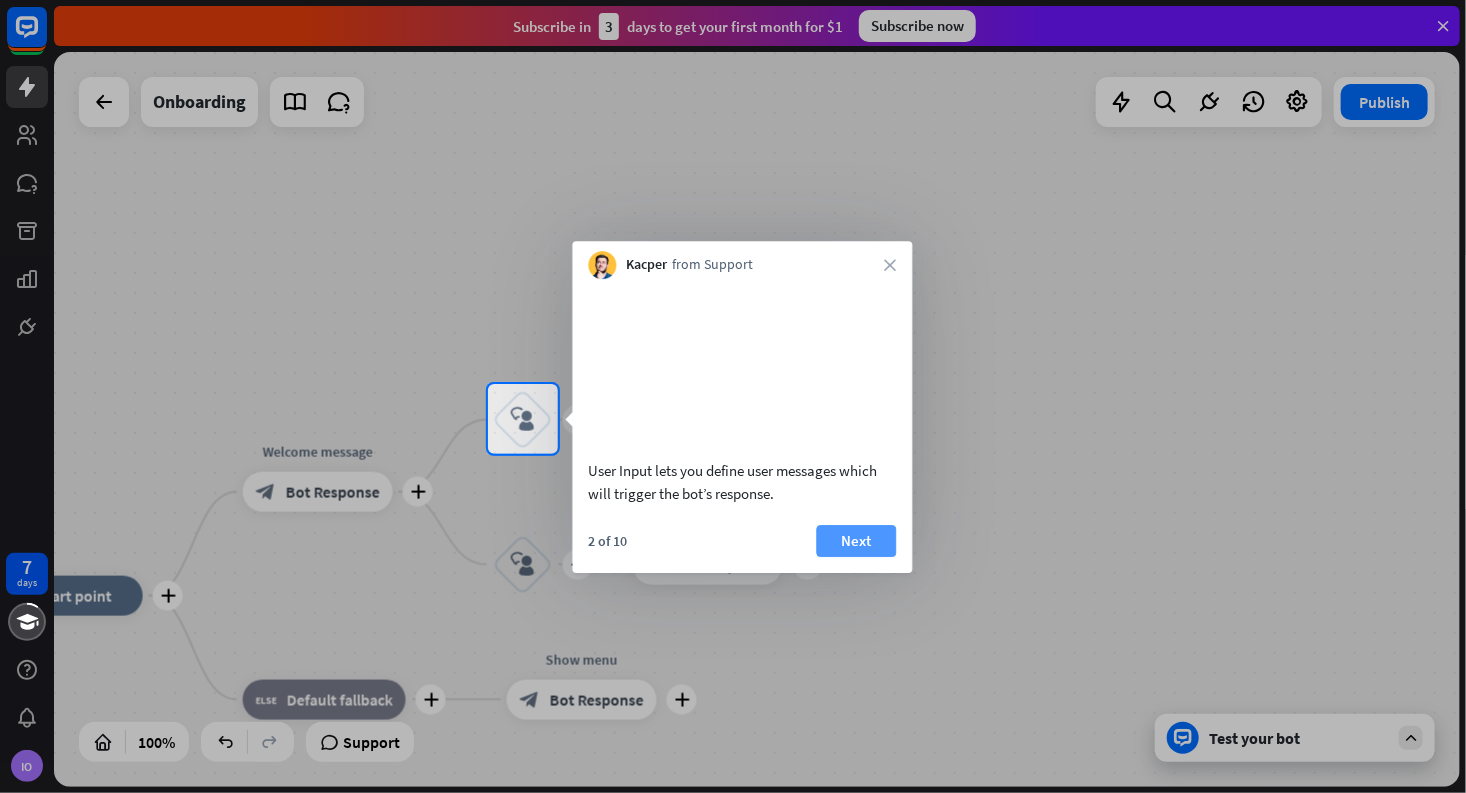 click on "Next" at bounding box center (857, 541) 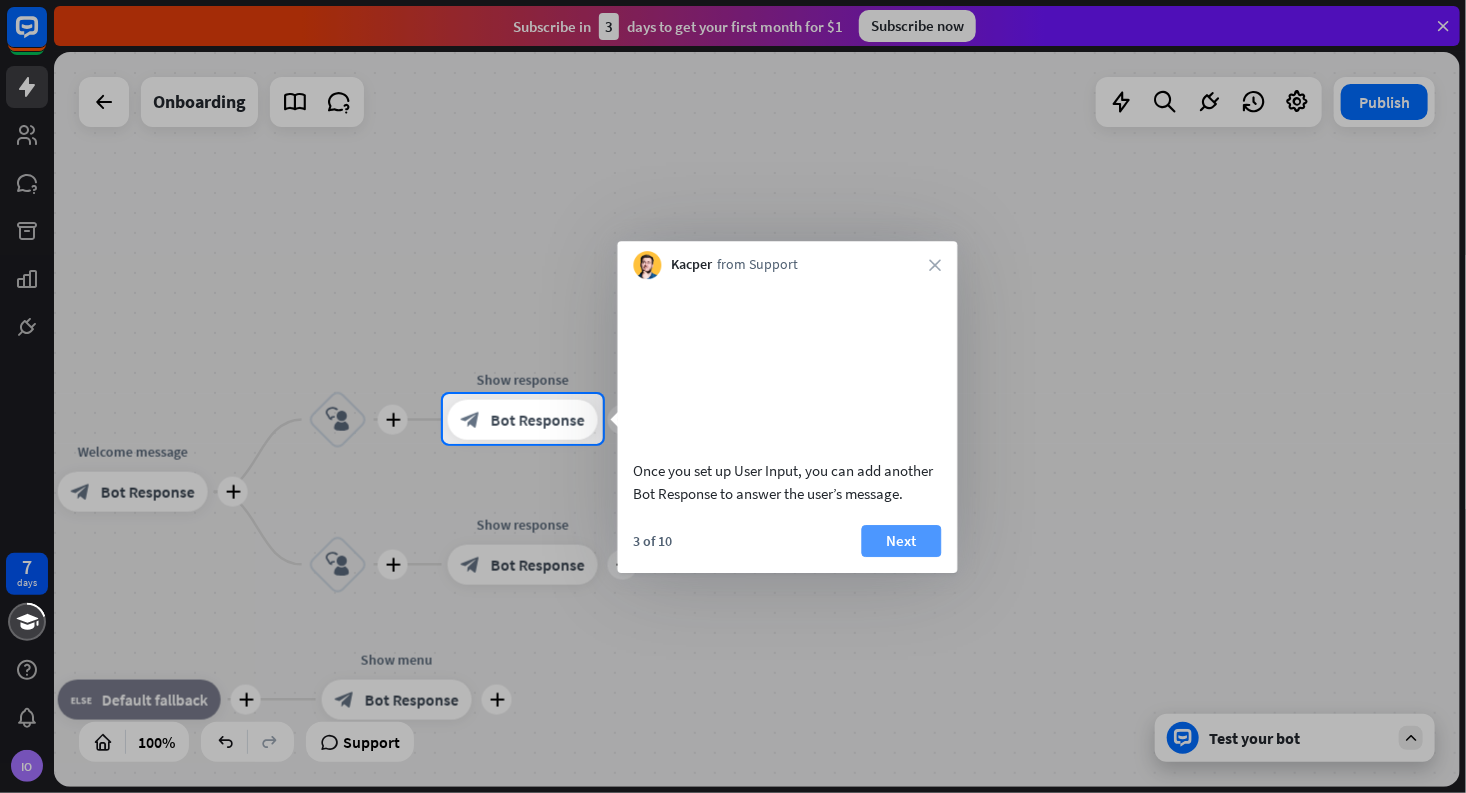 click on "Next" at bounding box center [902, 541] 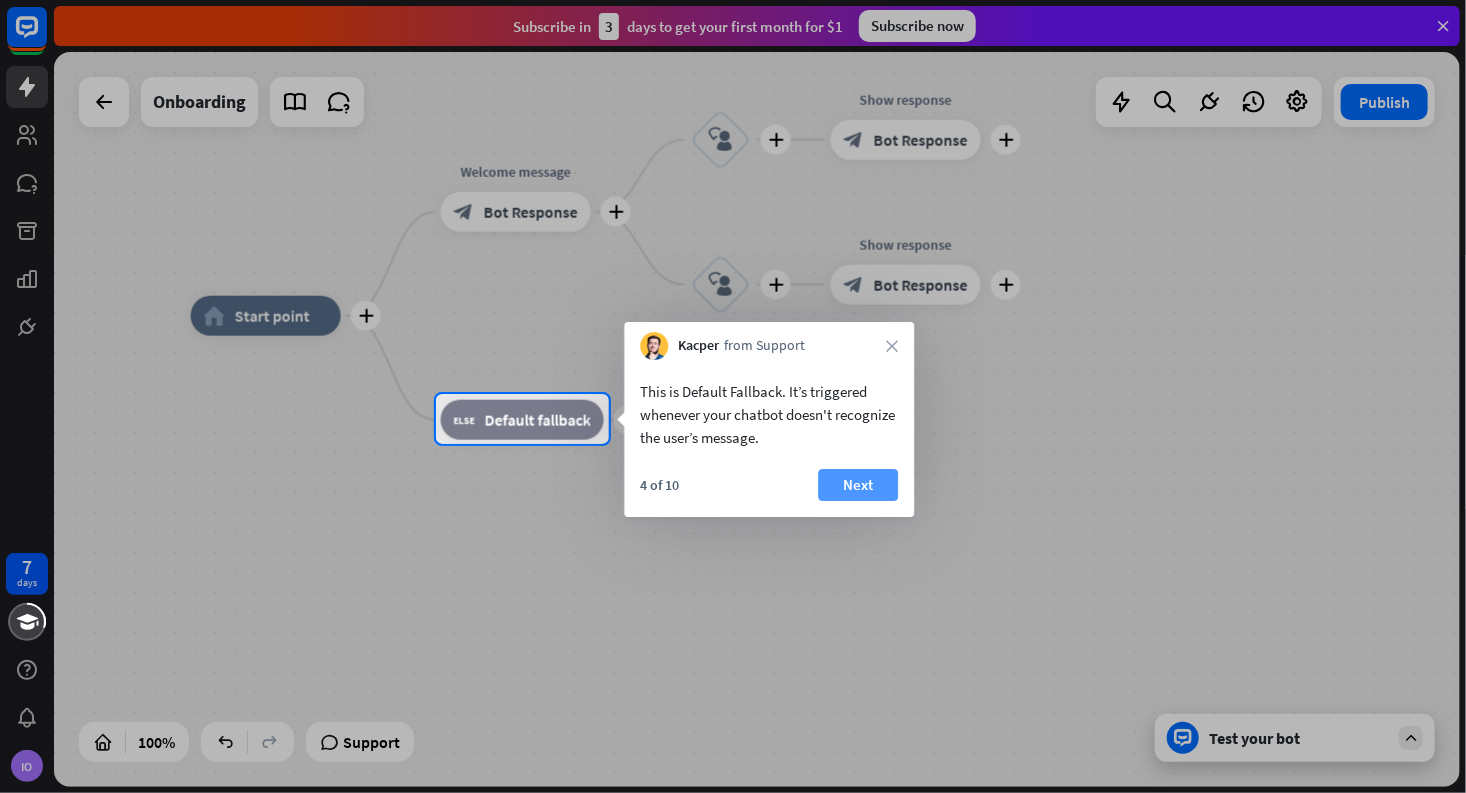 click on "Next" at bounding box center [858, 485] 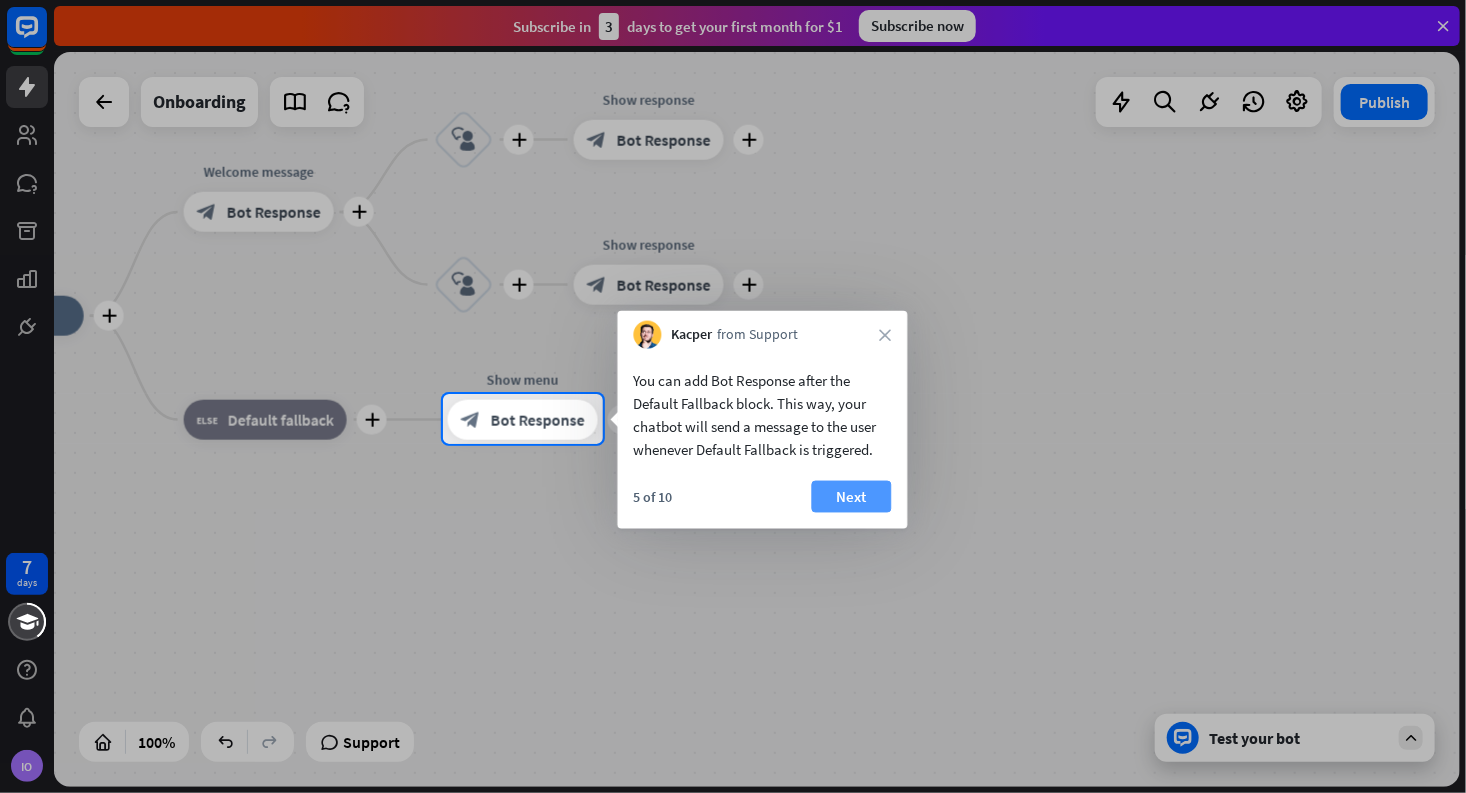 click on "Next" at bounding box center (852, 497) 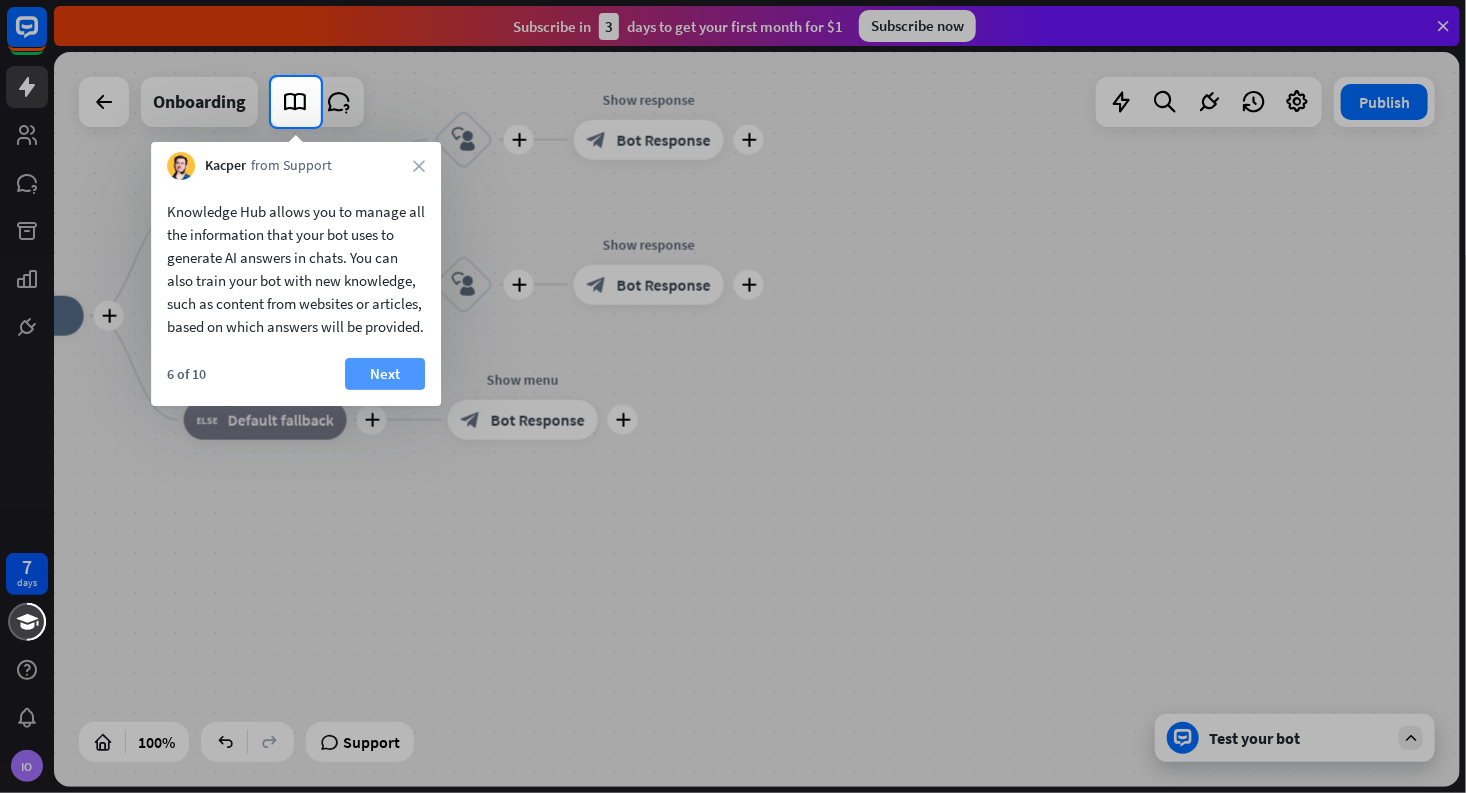 click on "Next" at bounding box center (385, 374) 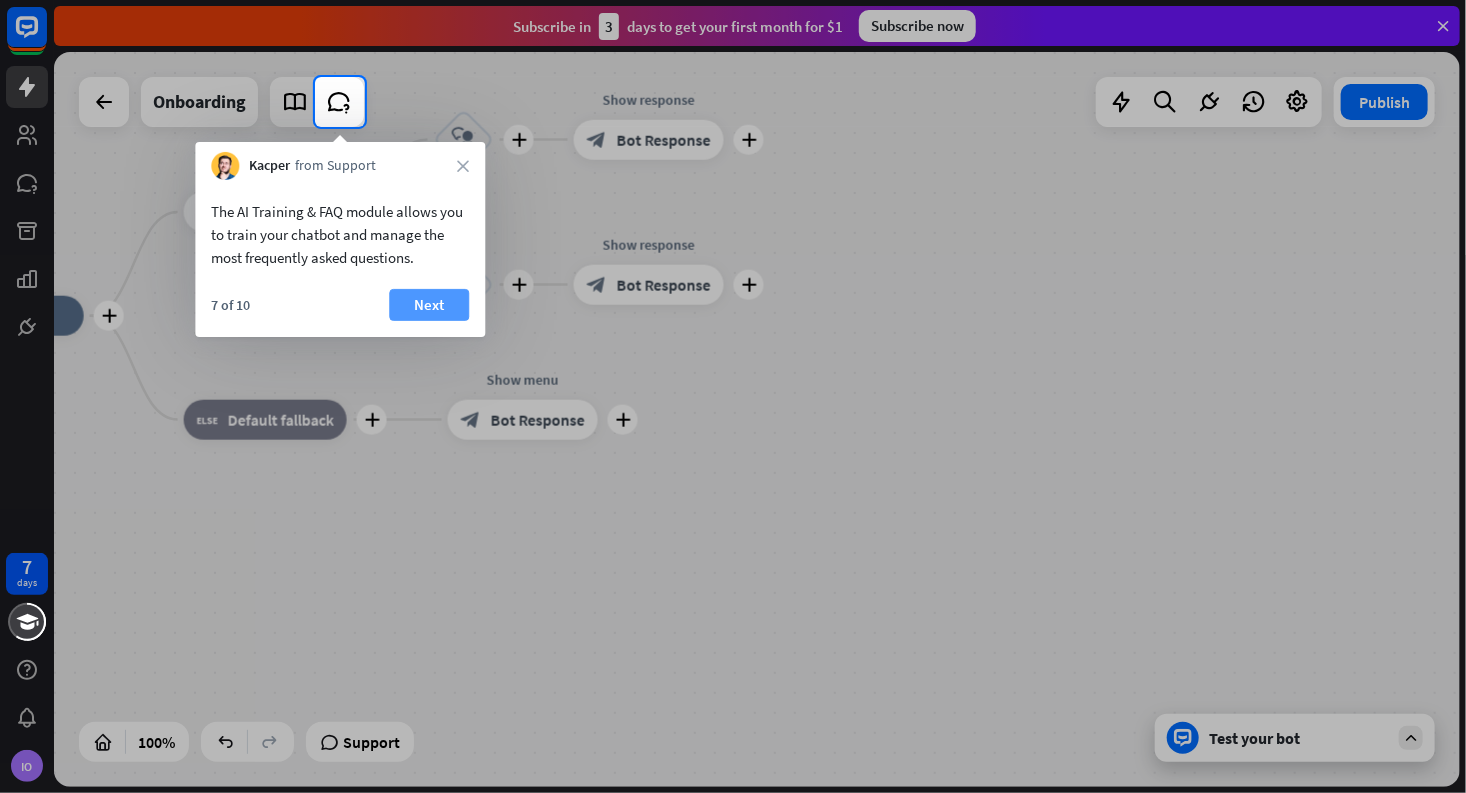 click on "Next" at bounding box center [429, 305] 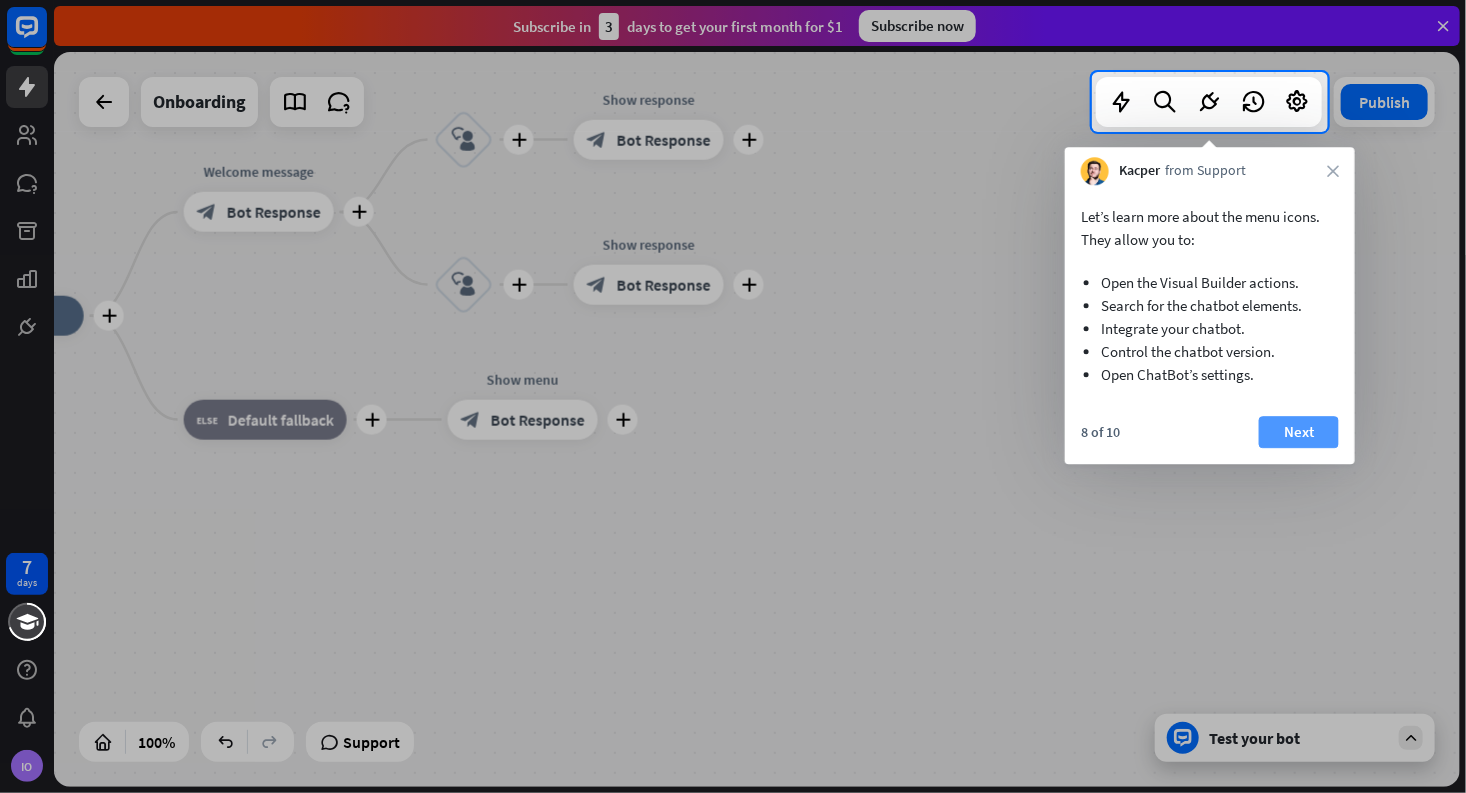 click on "Next" at bounding box center [1299, 432] 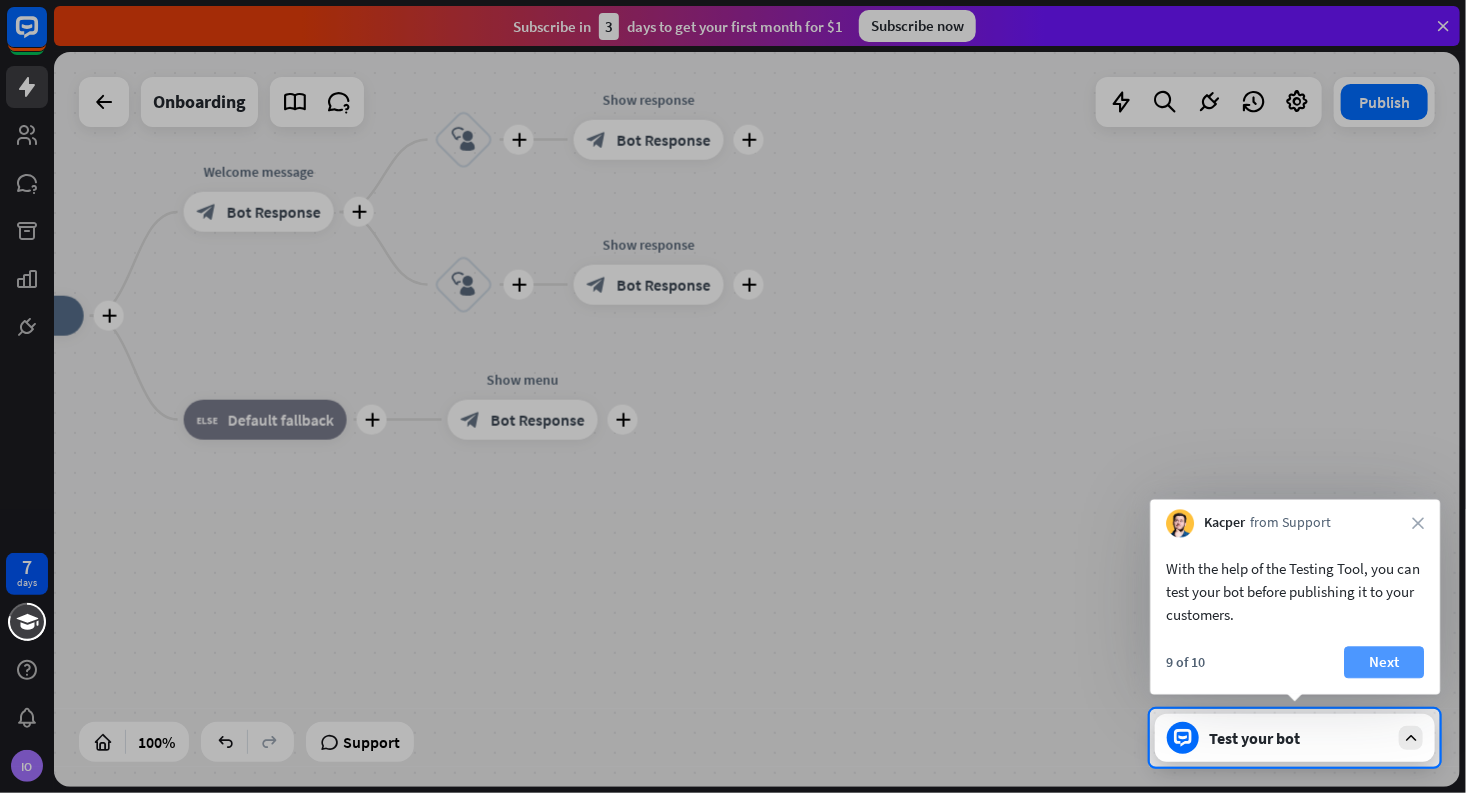 click on "Next" at bounding box center (1384, 663) 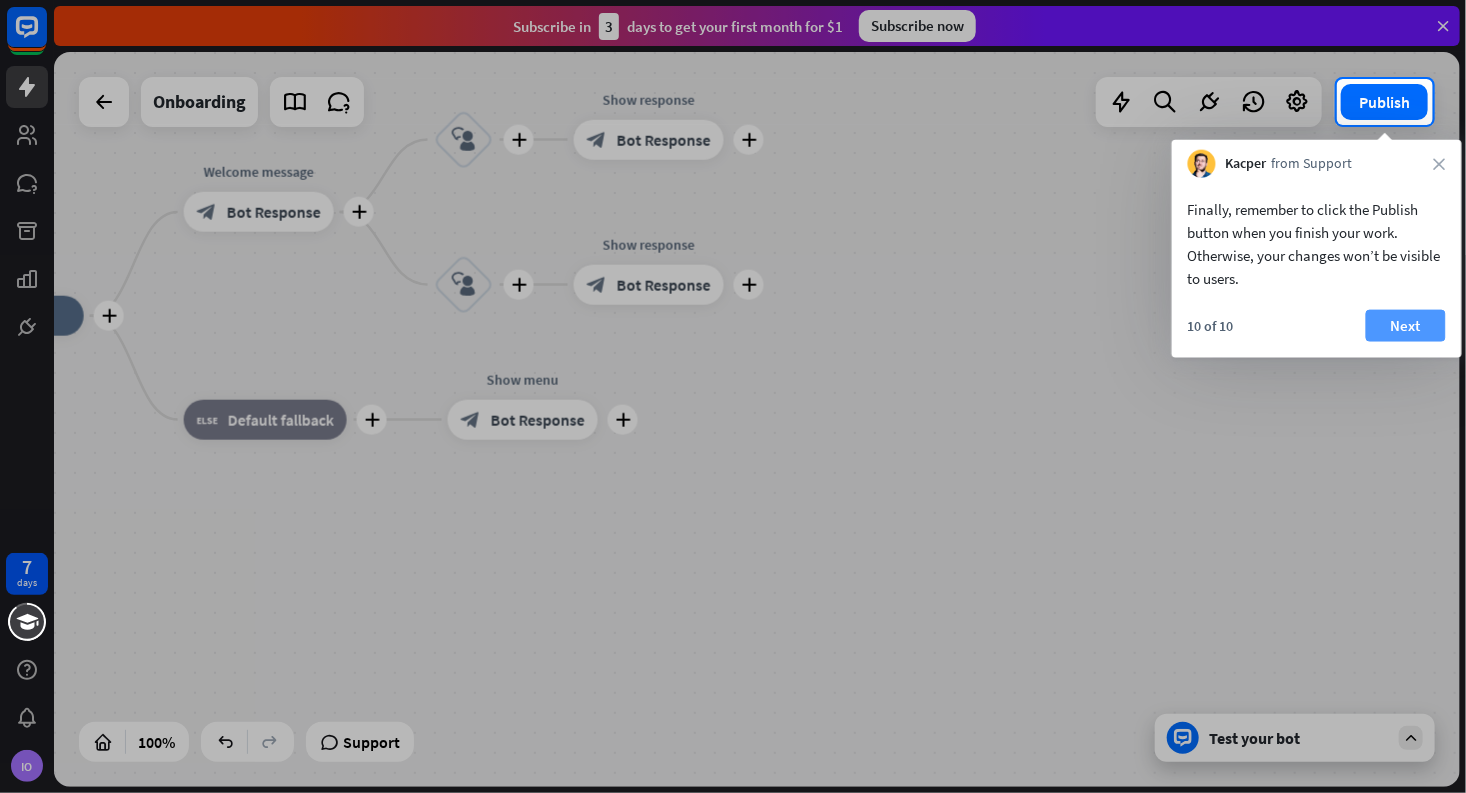 click on "Next" at bounding box center (1406, 326) 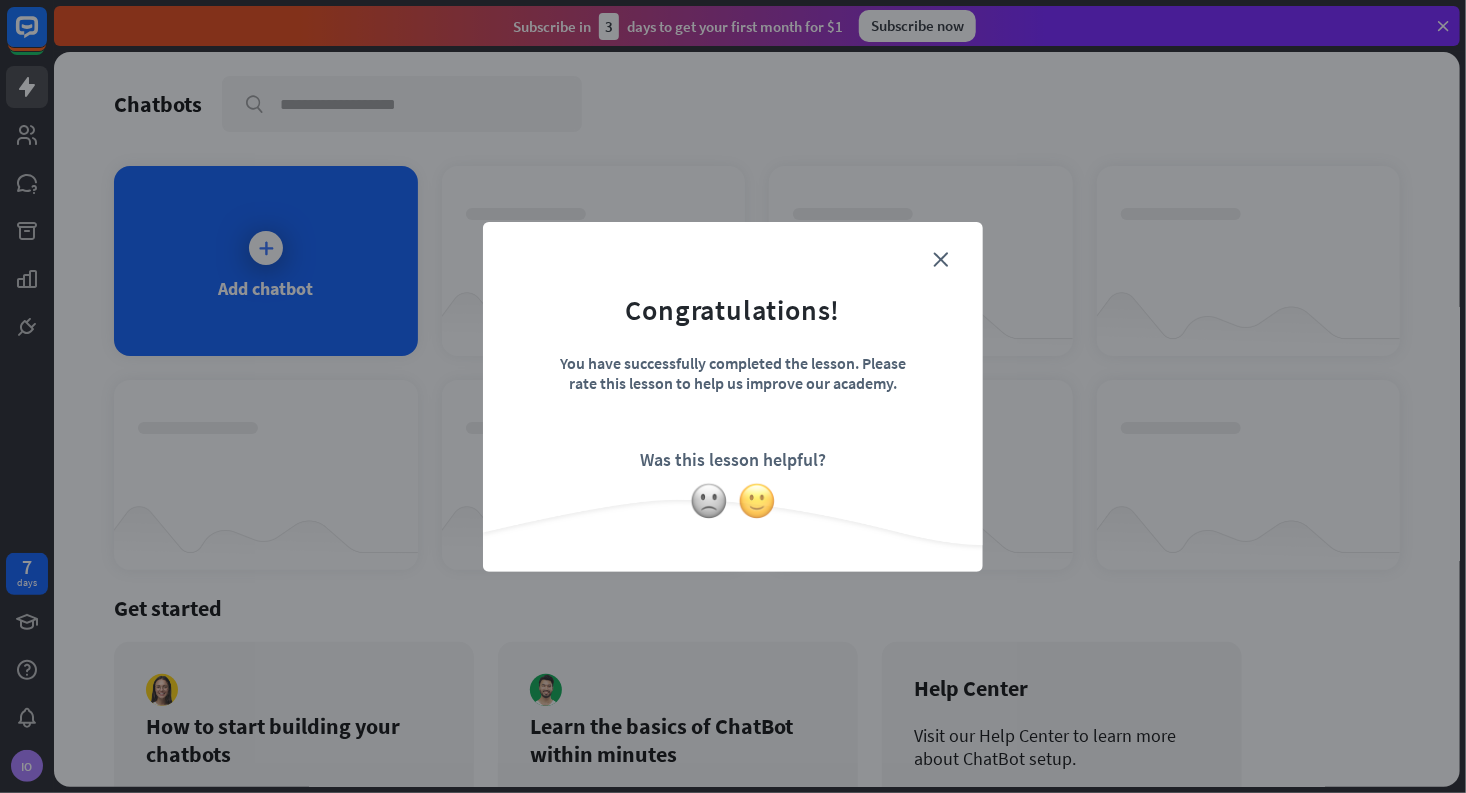 click at bounding box center (757, 501) 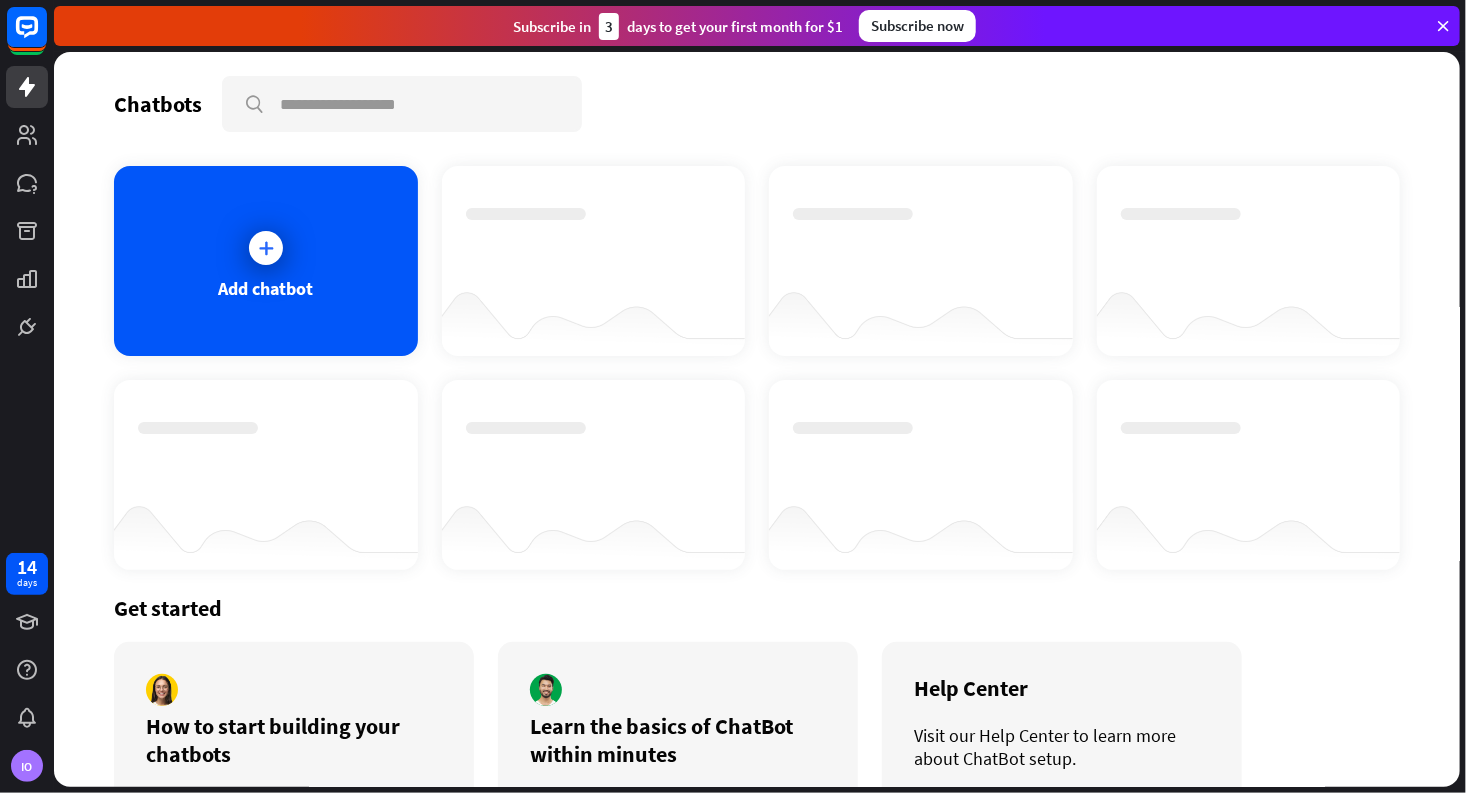 click on "Chatbots   search         Add chatbot                   Get started
How to start building your chatbots
Watch
Learn the basics of ChatBot within minutes
Start lesson
Help Center
Visit our Help Center to learn more about ChatBot
setup.
Explore" at bounding box center (757, 419) 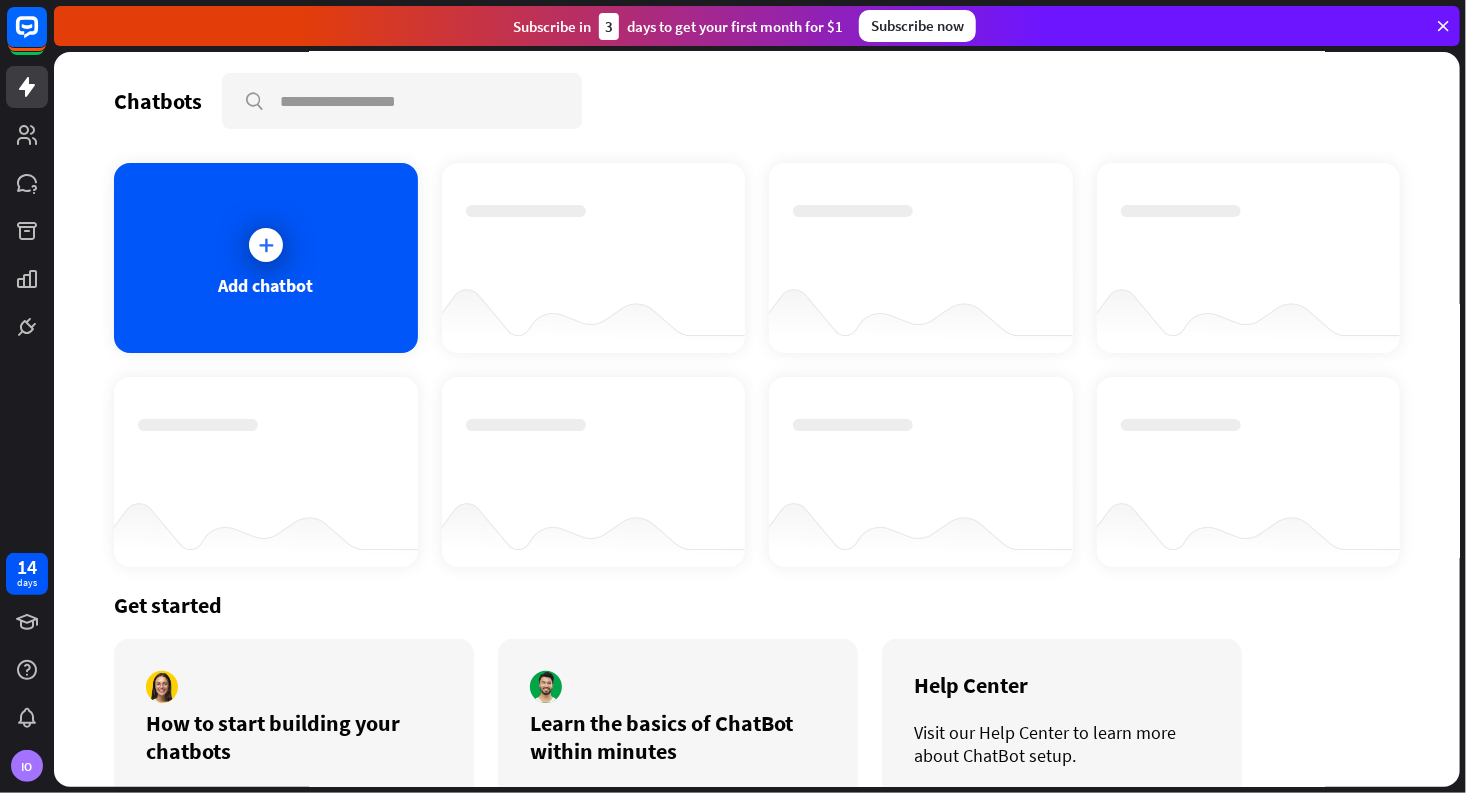 scroll, scrollTop: 0, scrollLeft: 0, axis: both 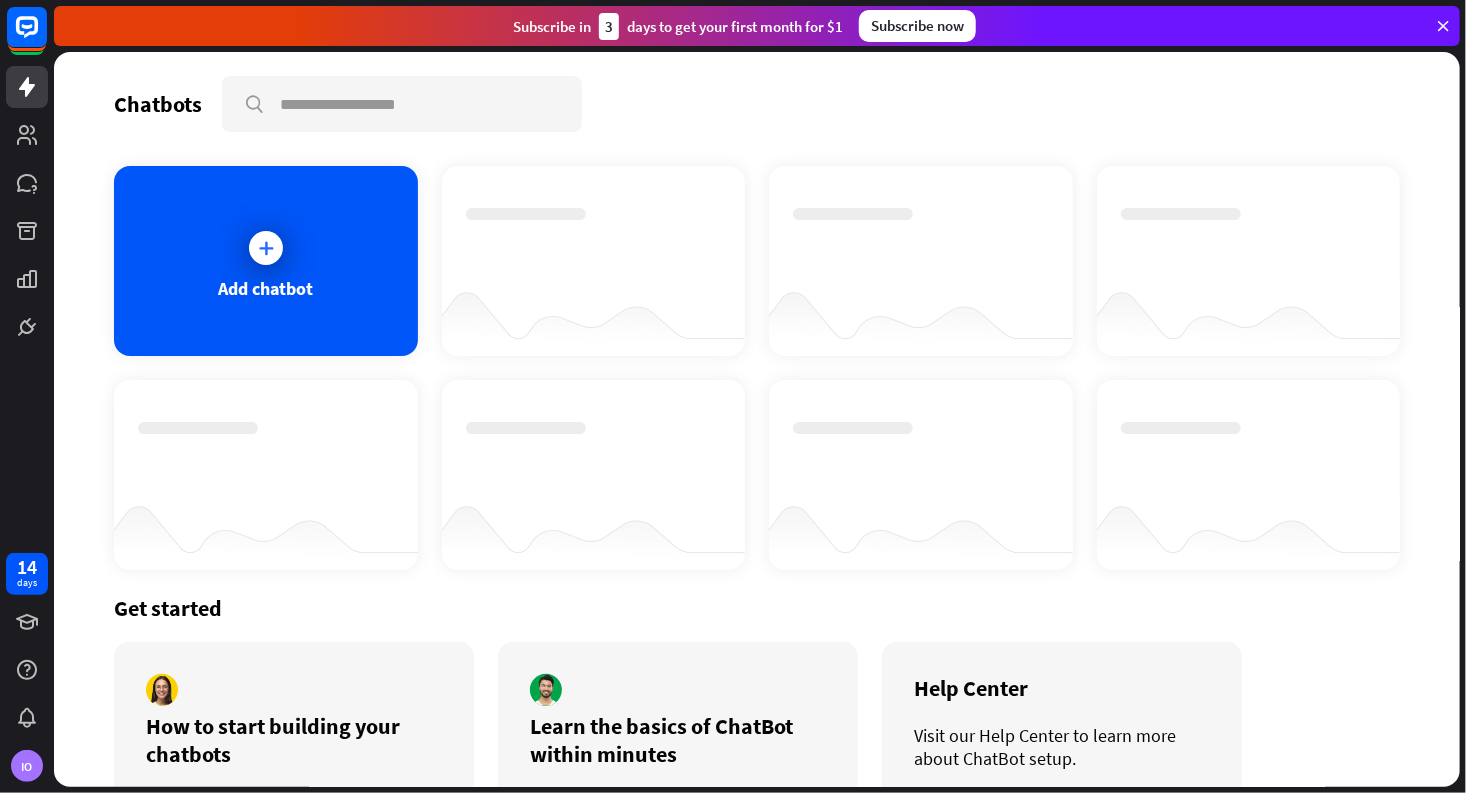 click at bounding box center (1443, 26) 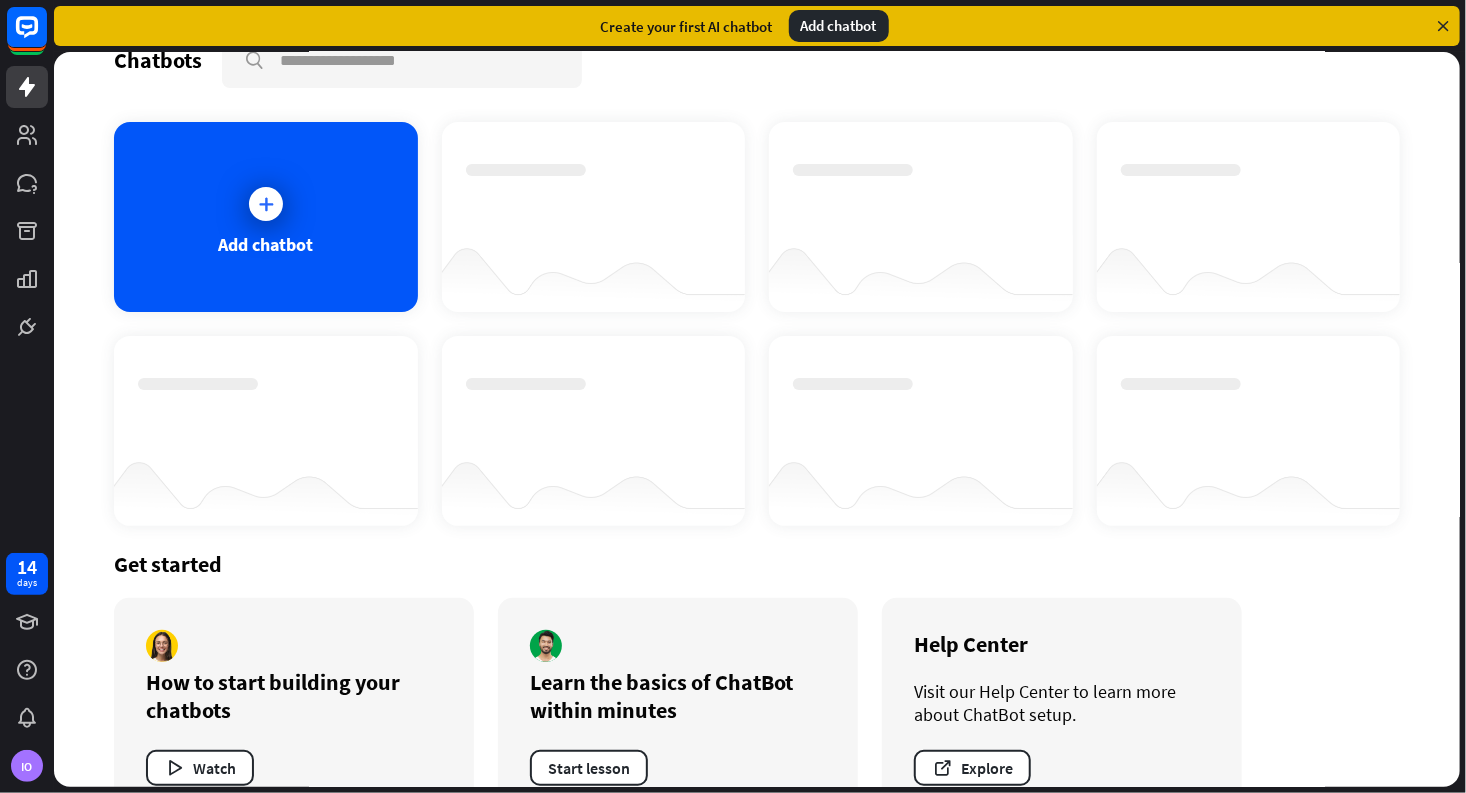 scroll, scrollTop: 0, scrollLeft: 0, axis: both 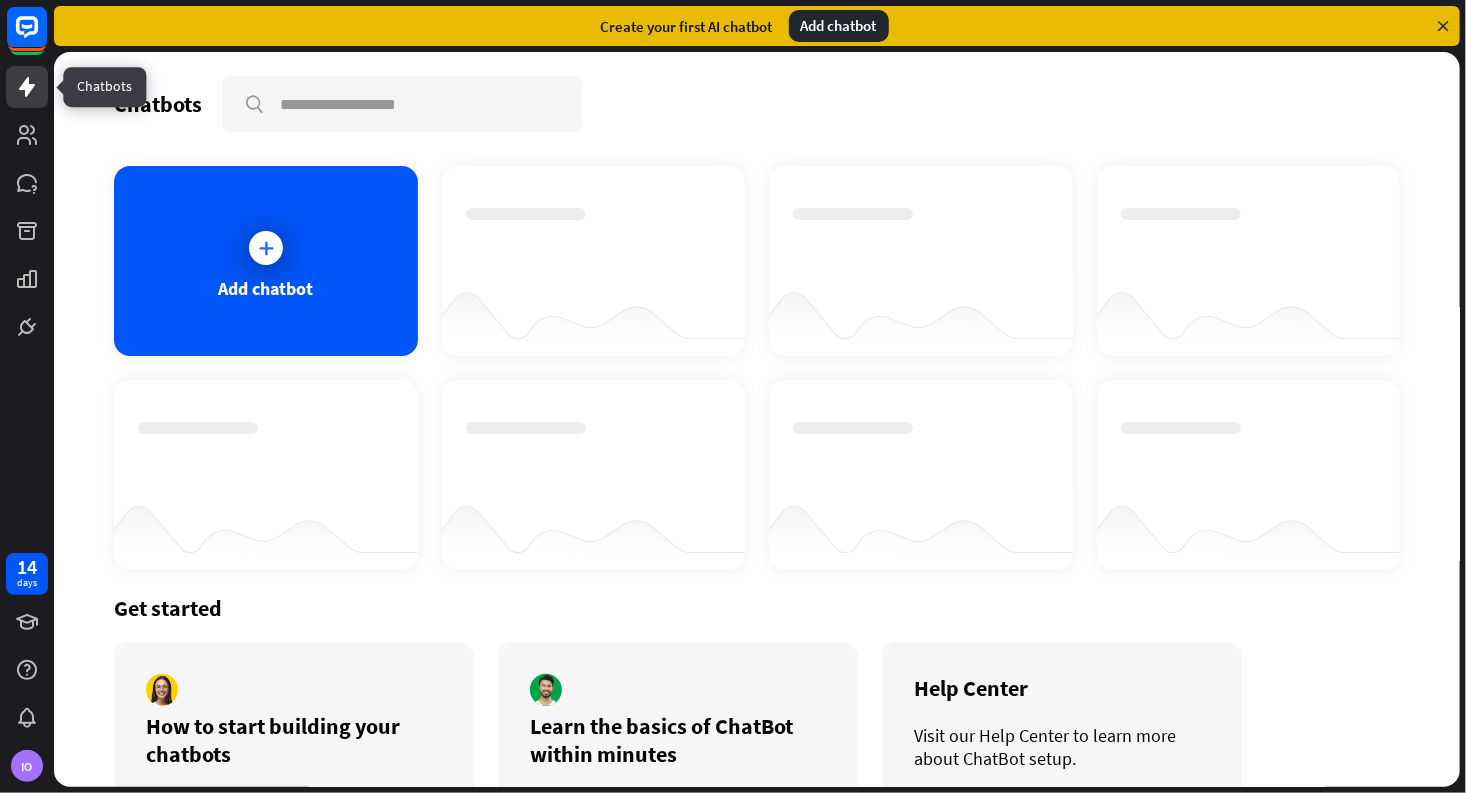 click 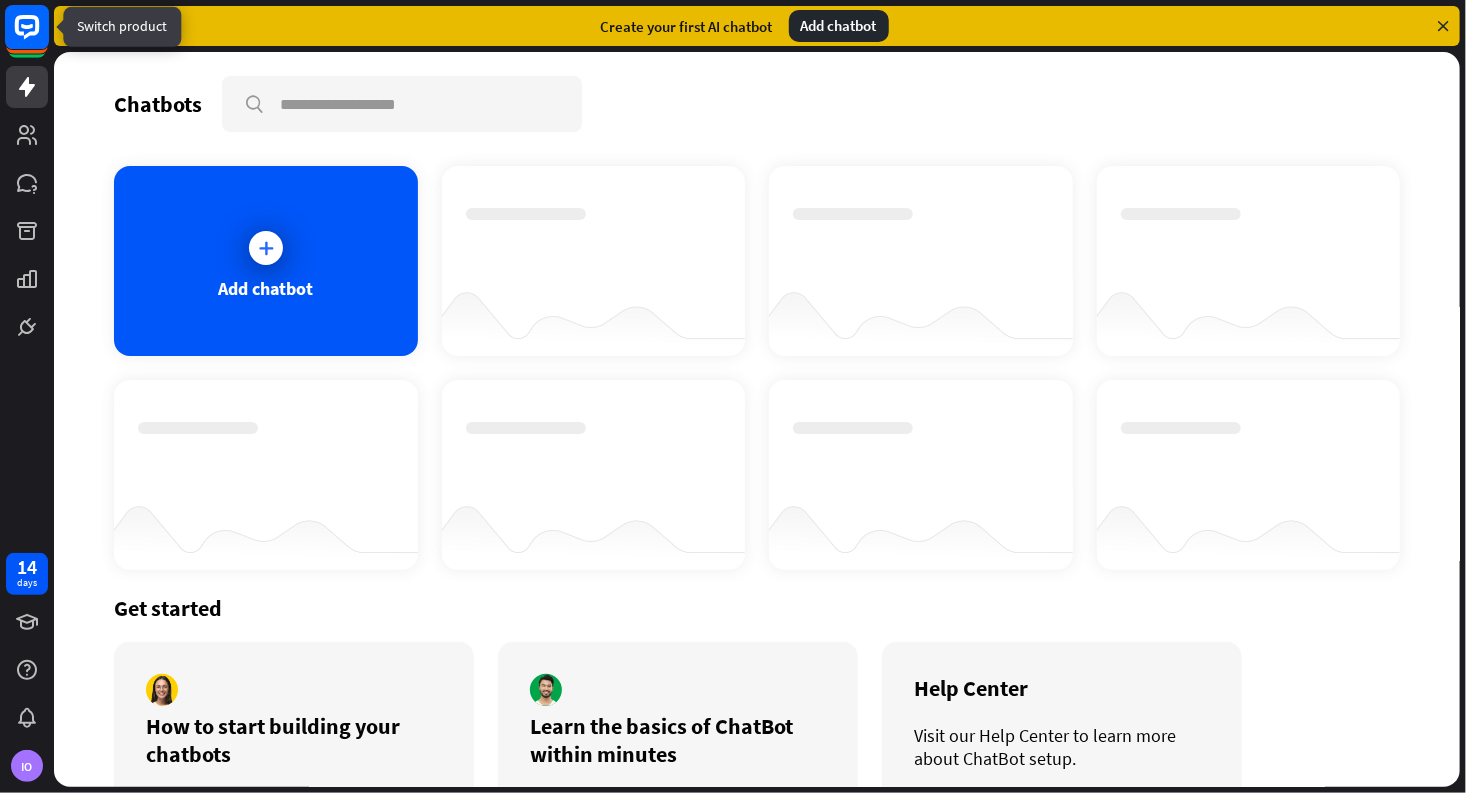 click 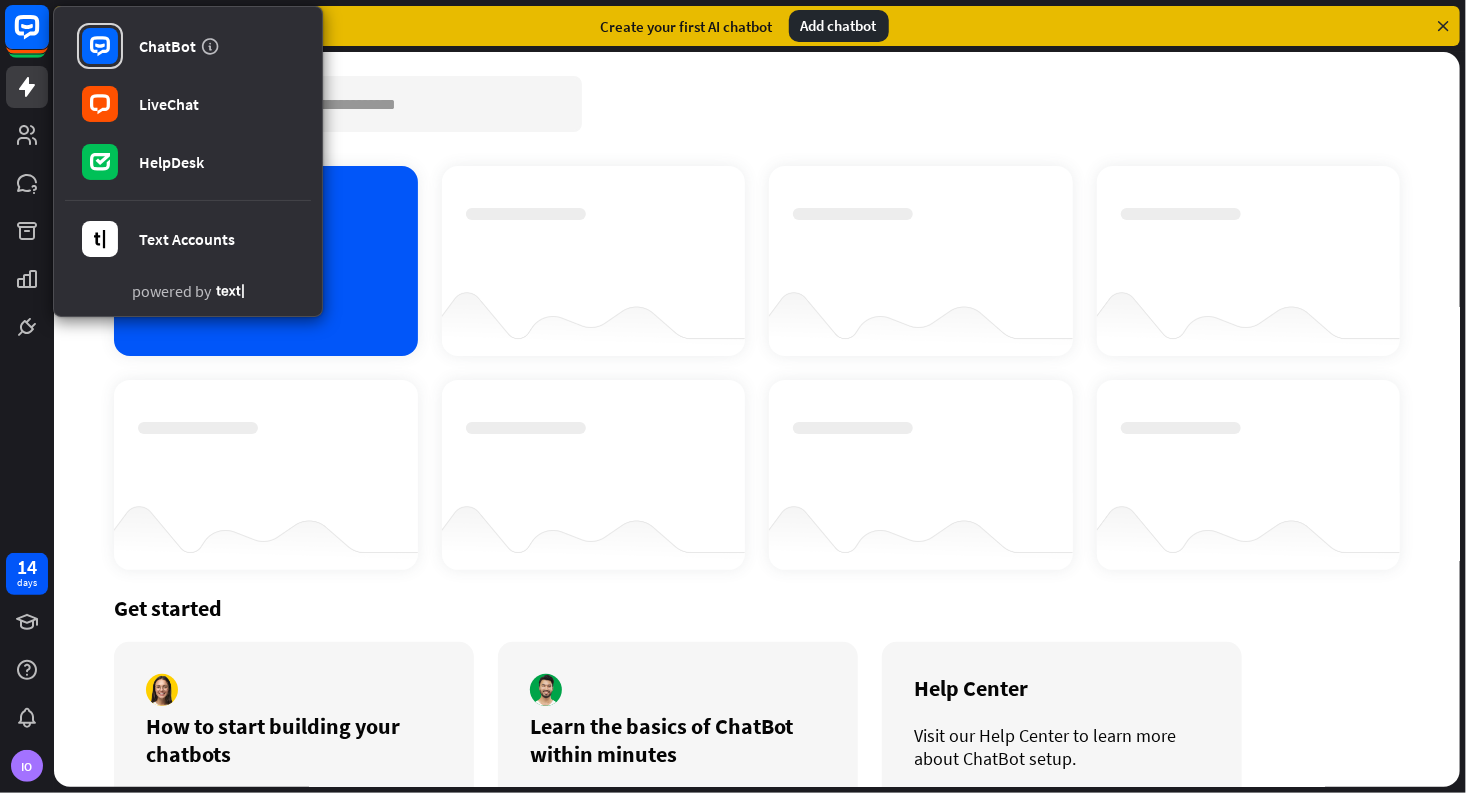click 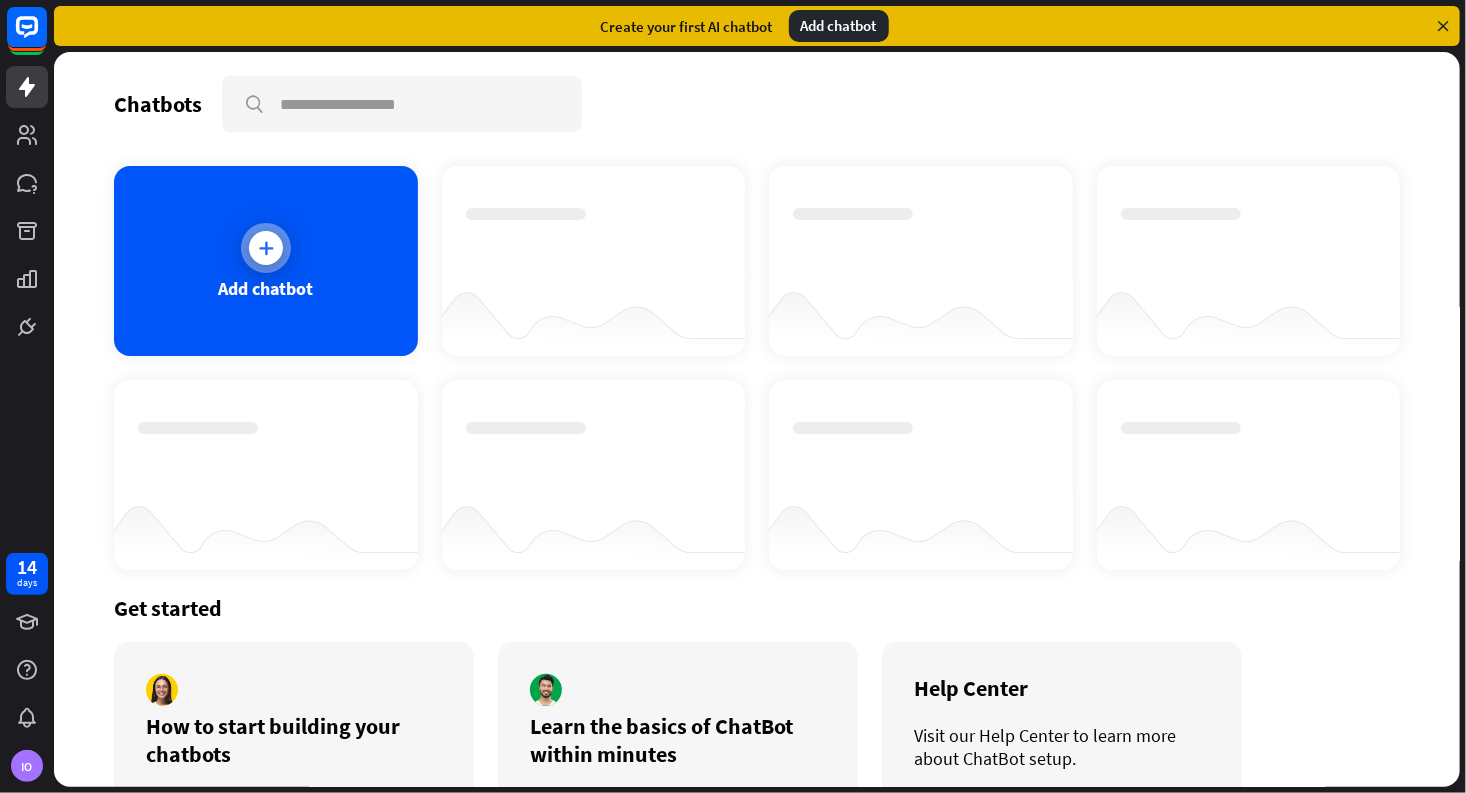 click on "Add chatbot" at bounding box center [266, 261] 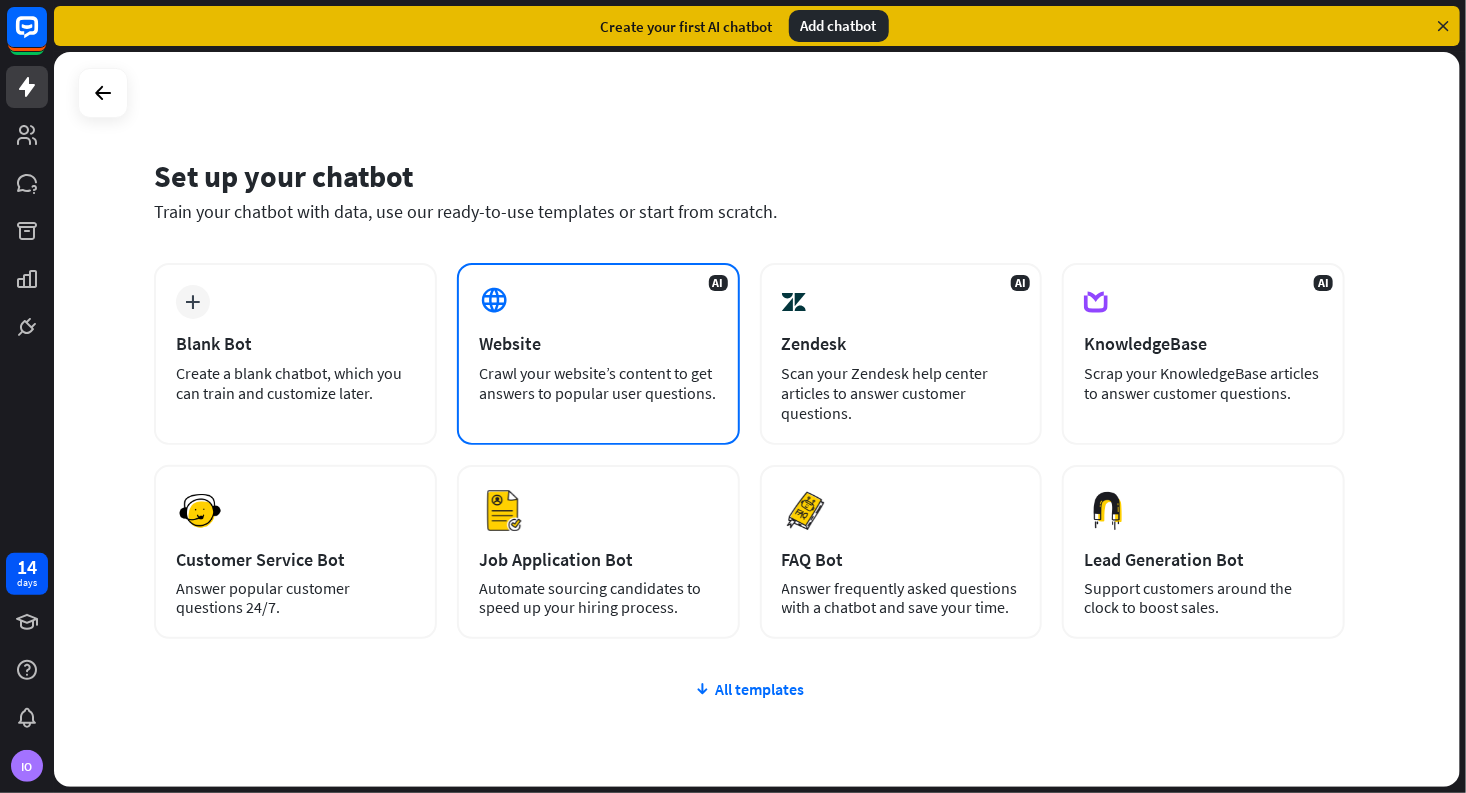 click on "Crawl your website’s content to get answers to
popular user questions." at bounding box center [598, 383] 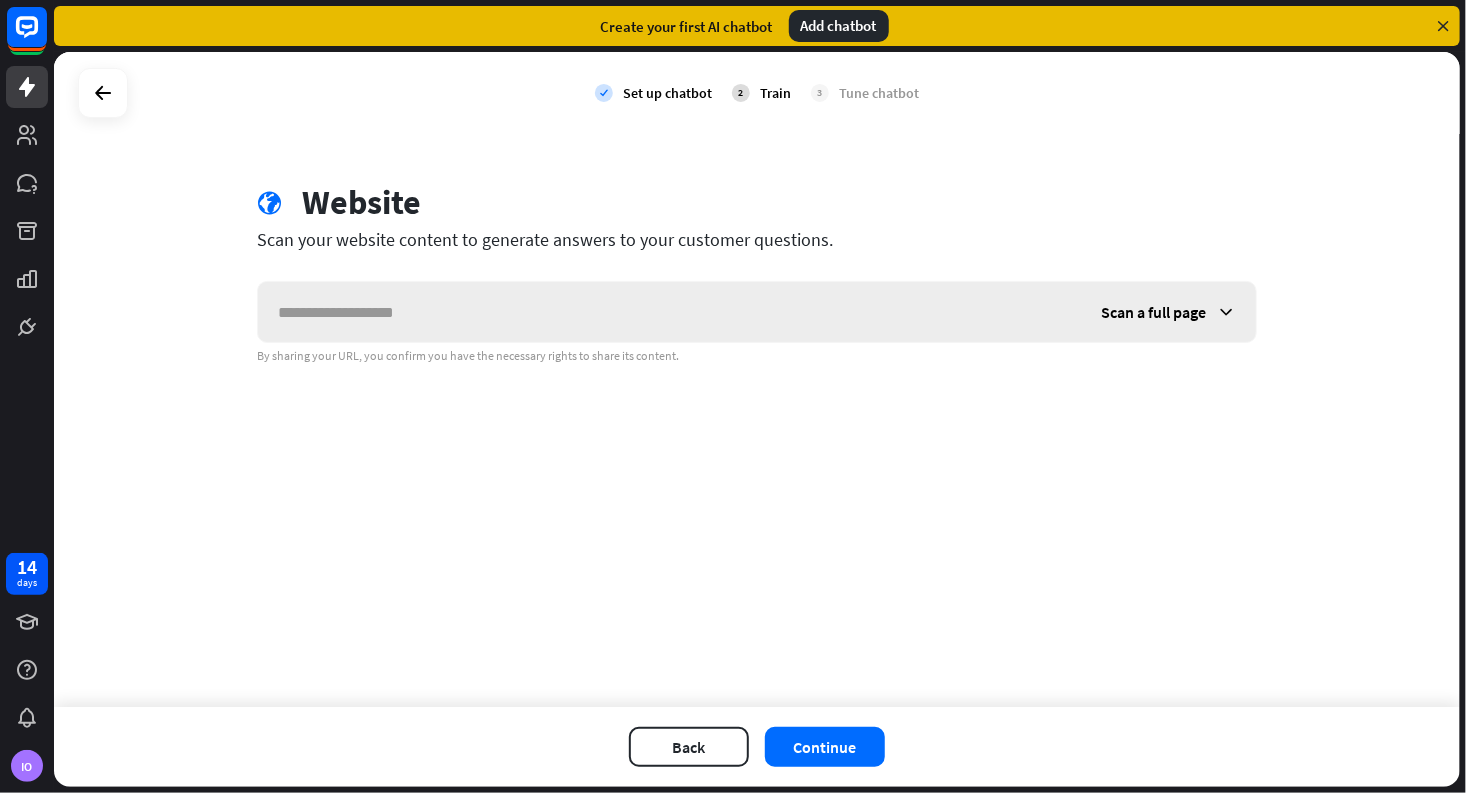 click at bounding box center (1226, 312) 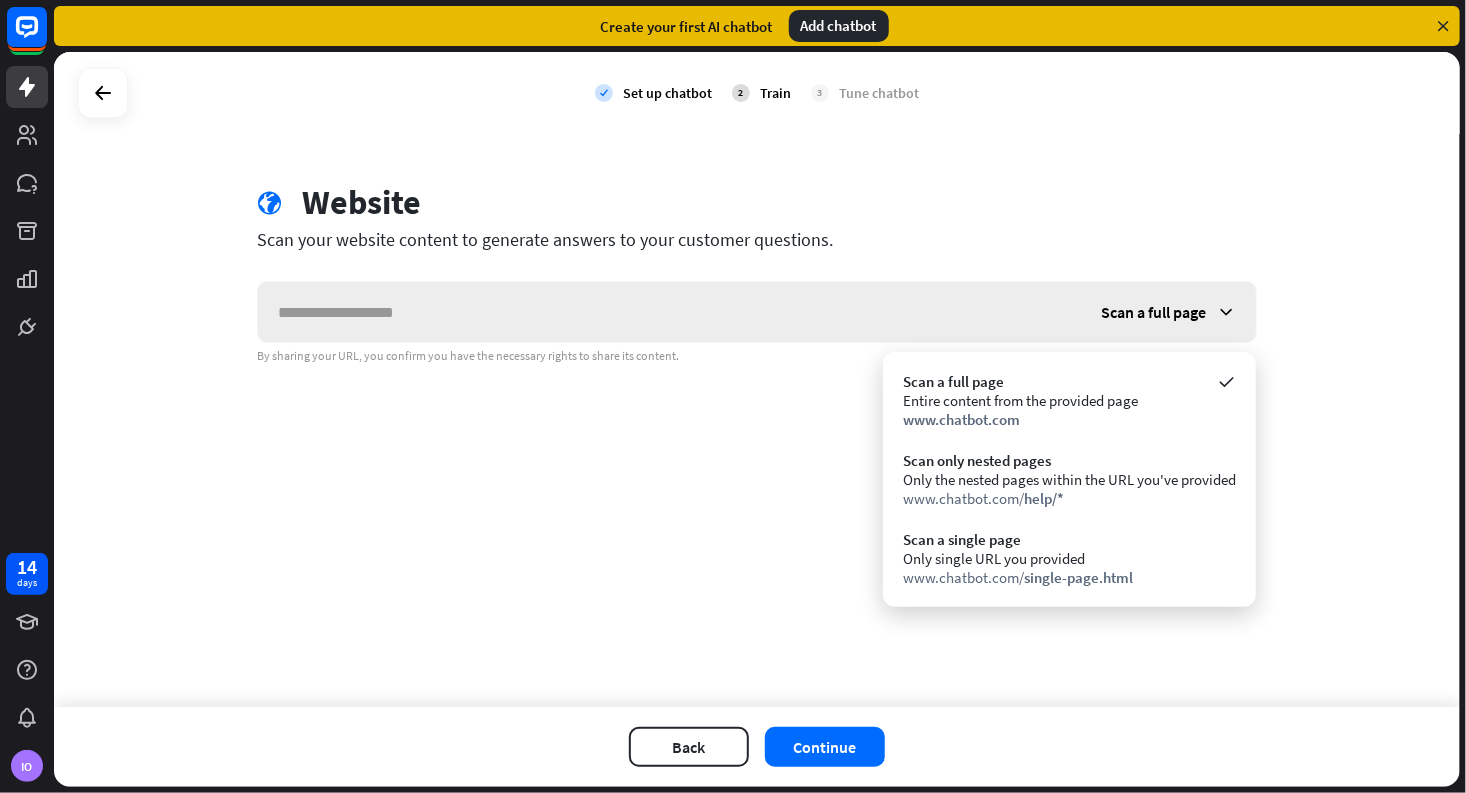 click at bounding box center [1226, 312] 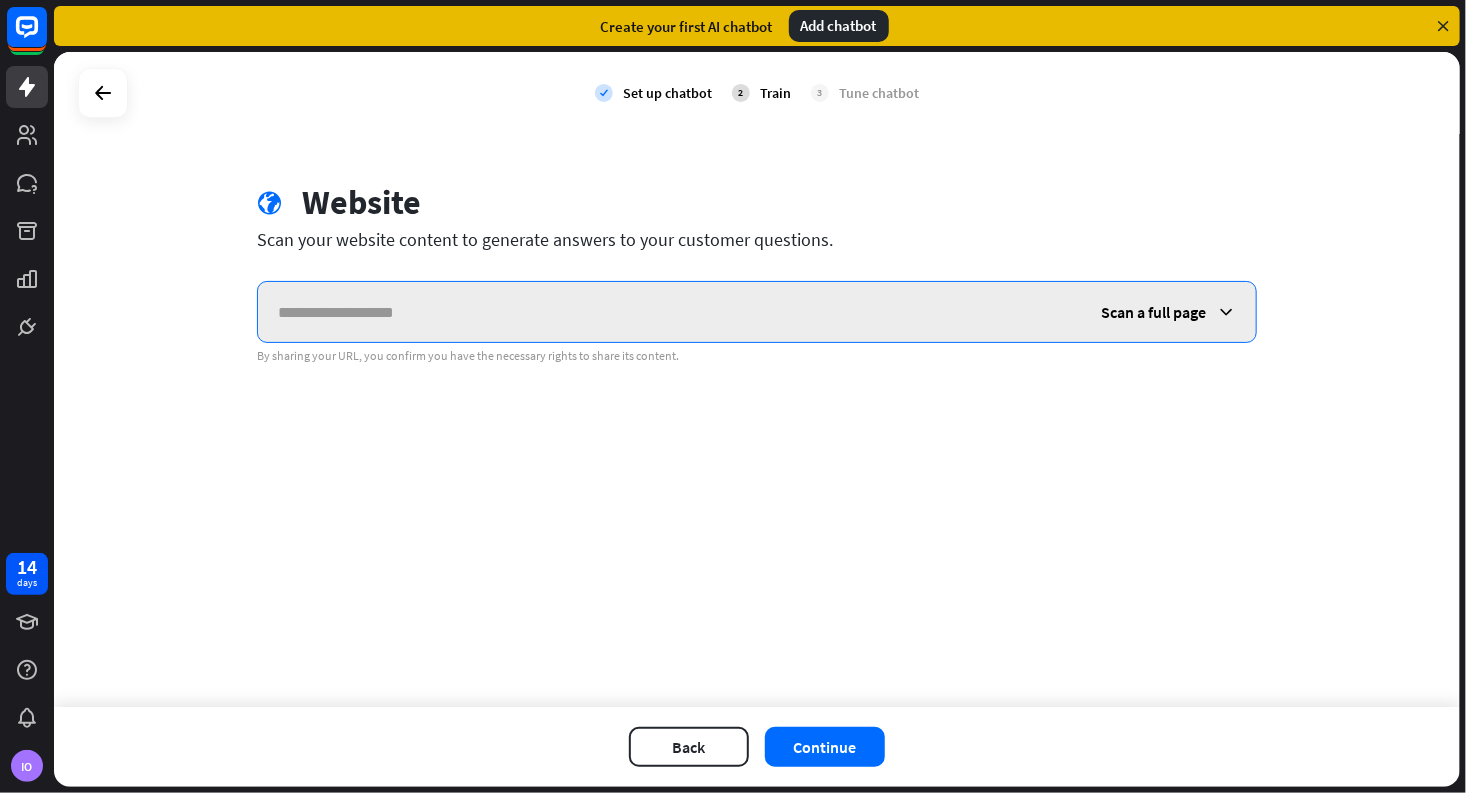 click at bounding box center (669, 312) 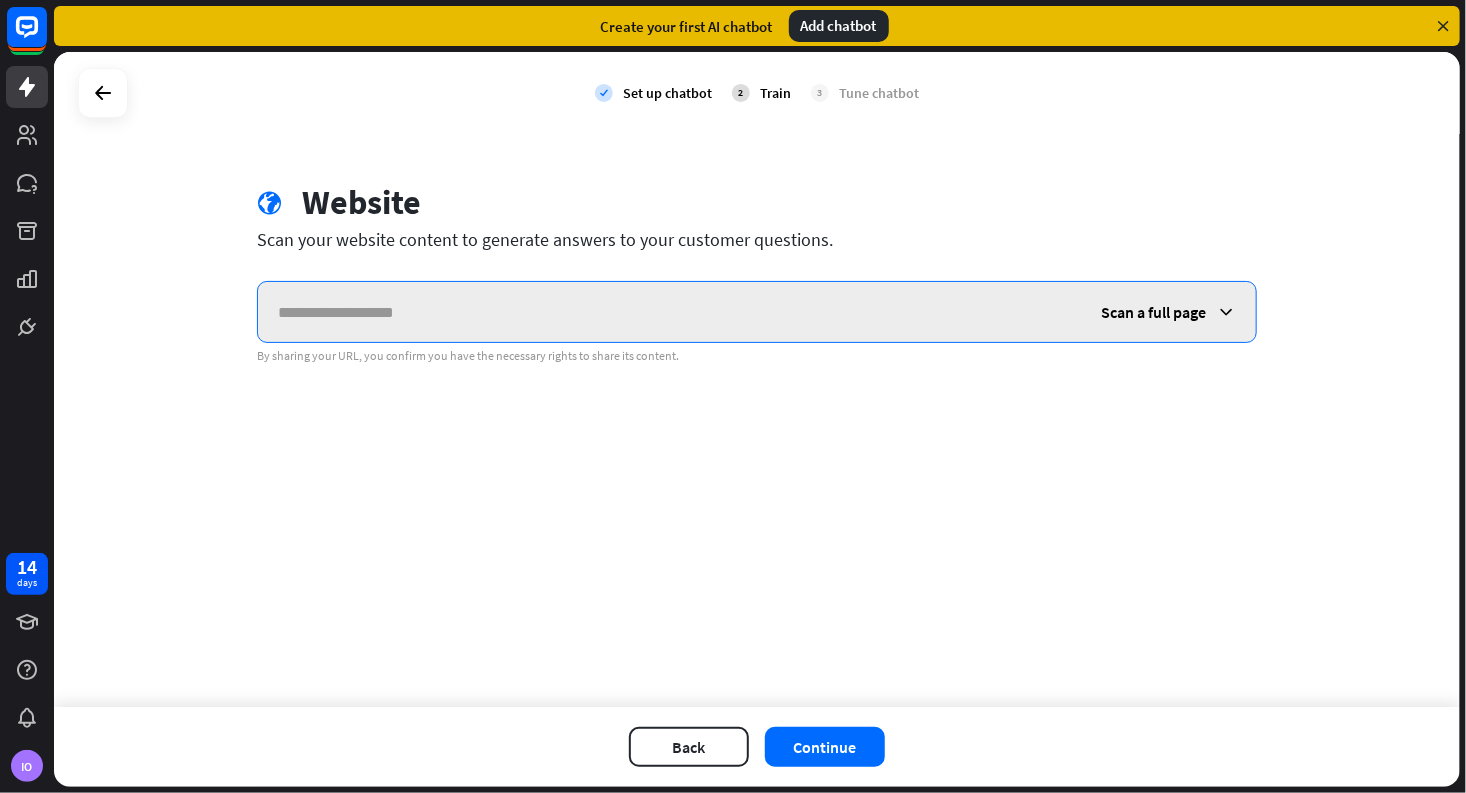 paste on "**********" 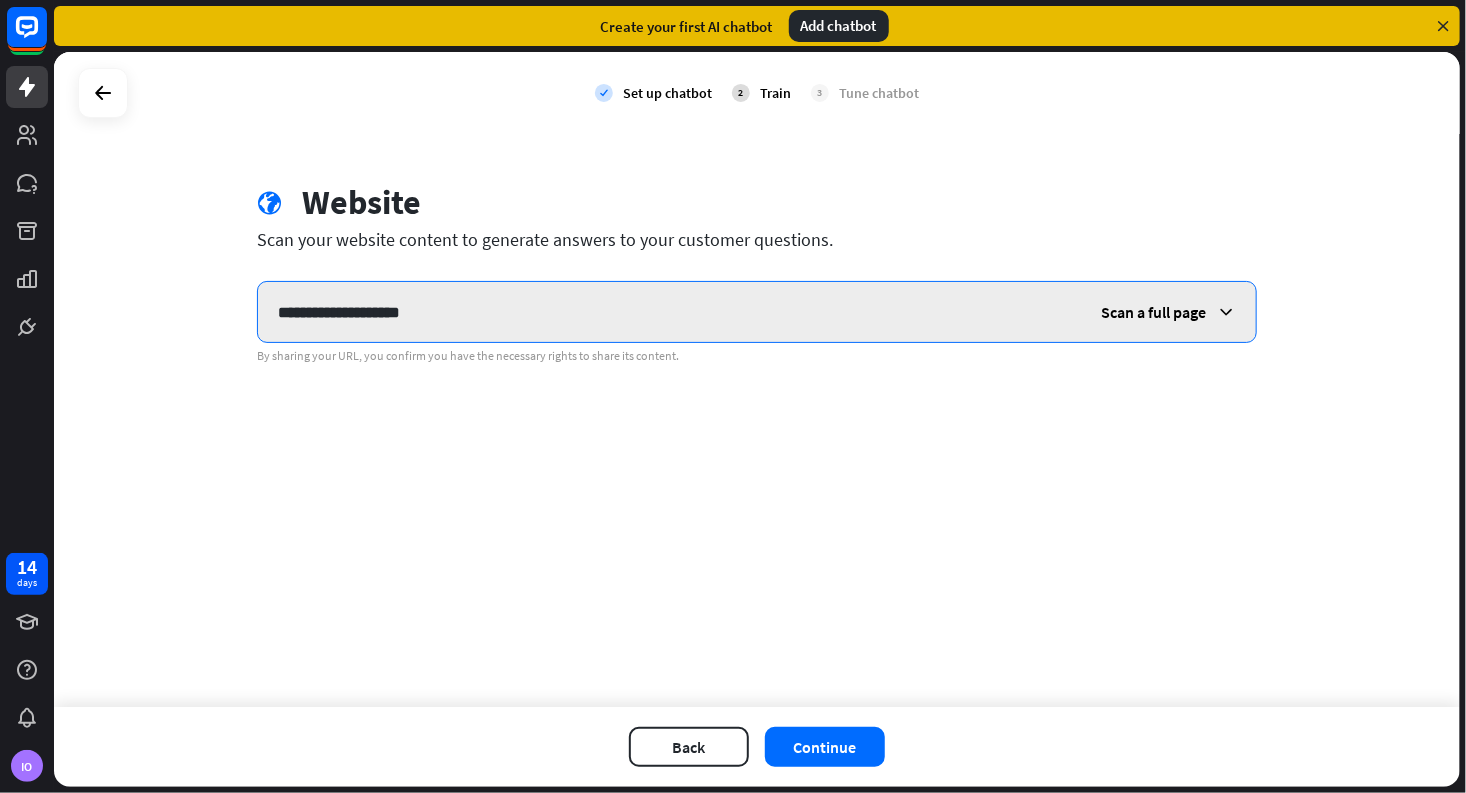 drag, startPoint x: 317, startPoint y: 315, endPoint x: 358, endPoint y: 311, distance: 41.19466 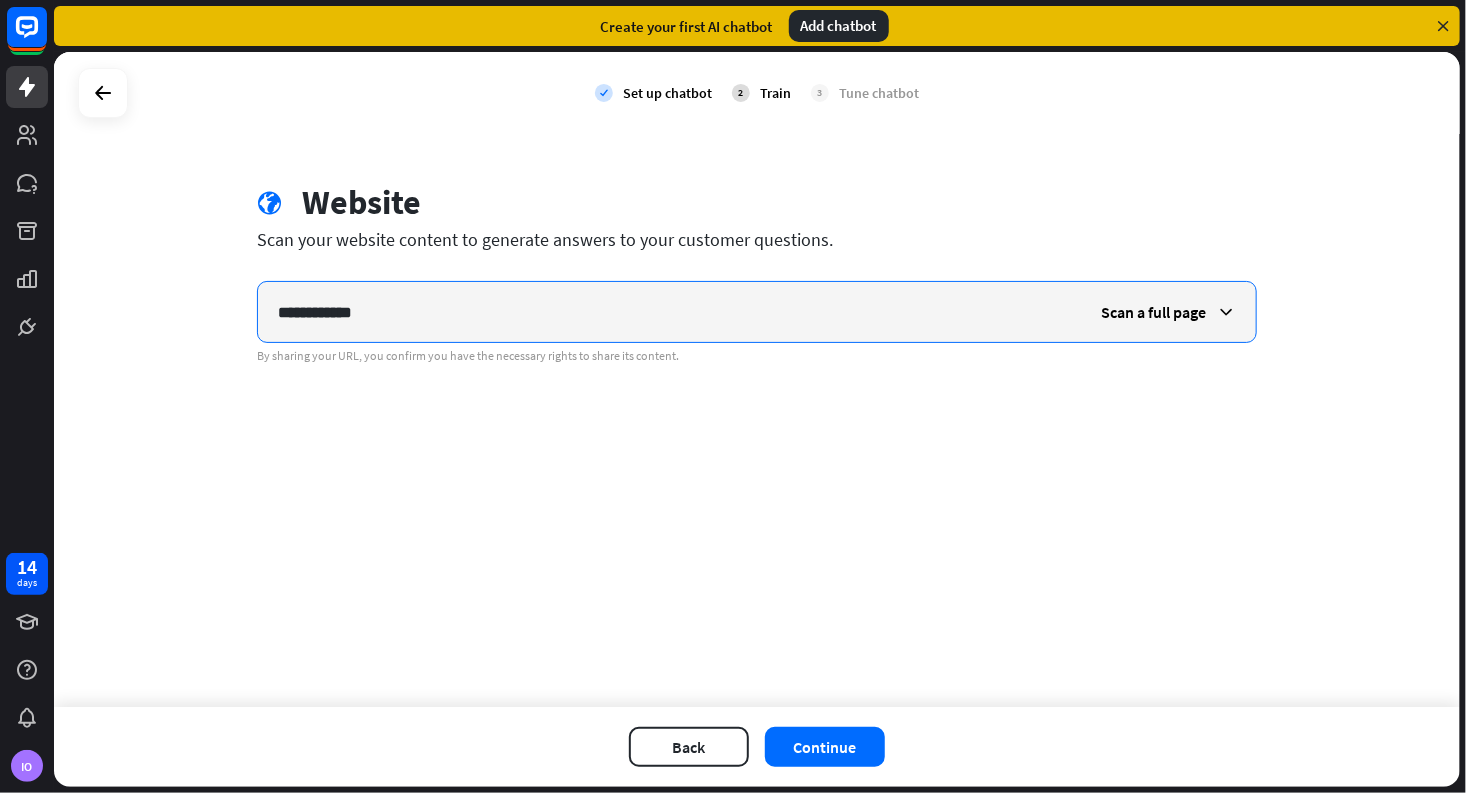 type on "**********" 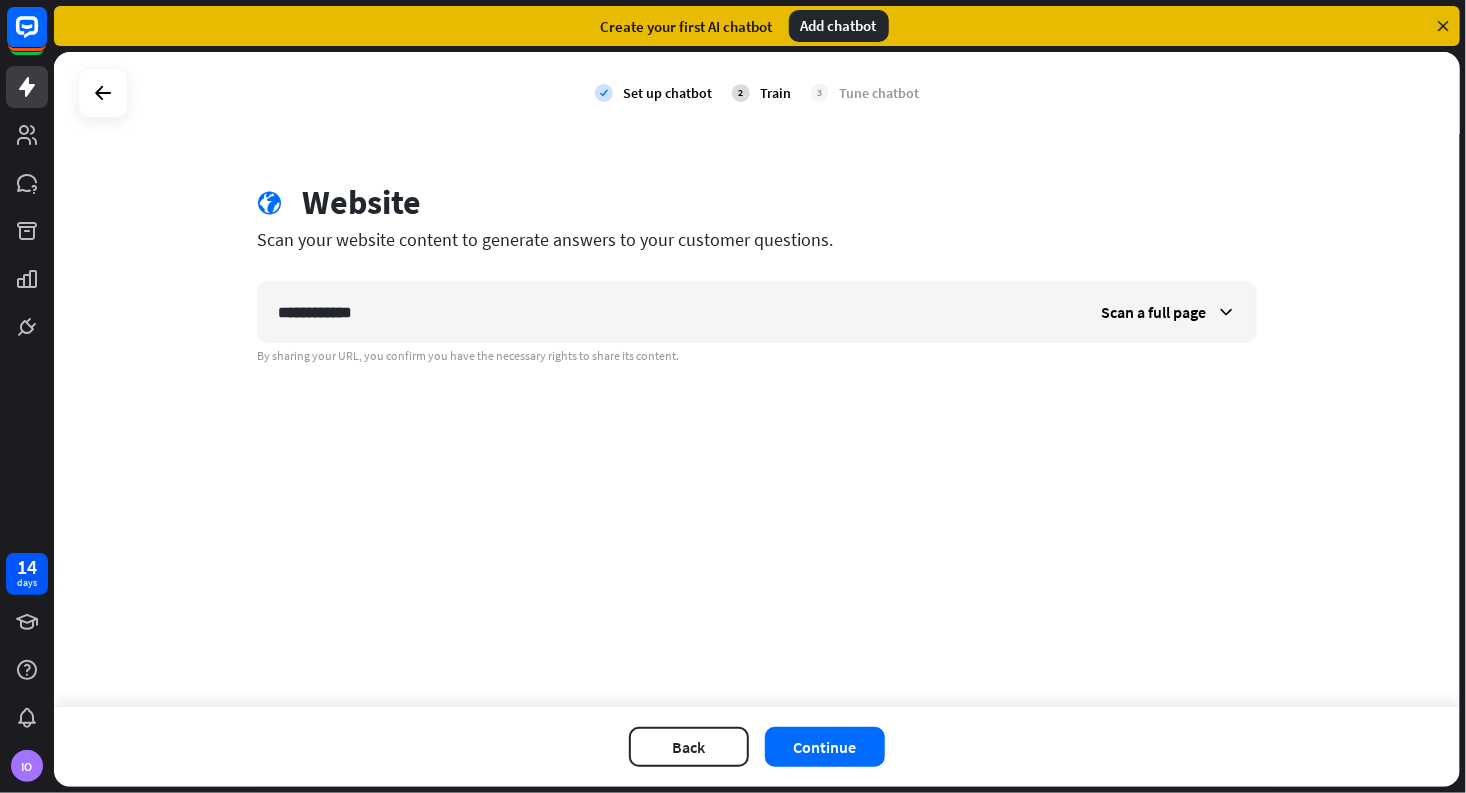 click on "**********" at bounding box center (757, 379) 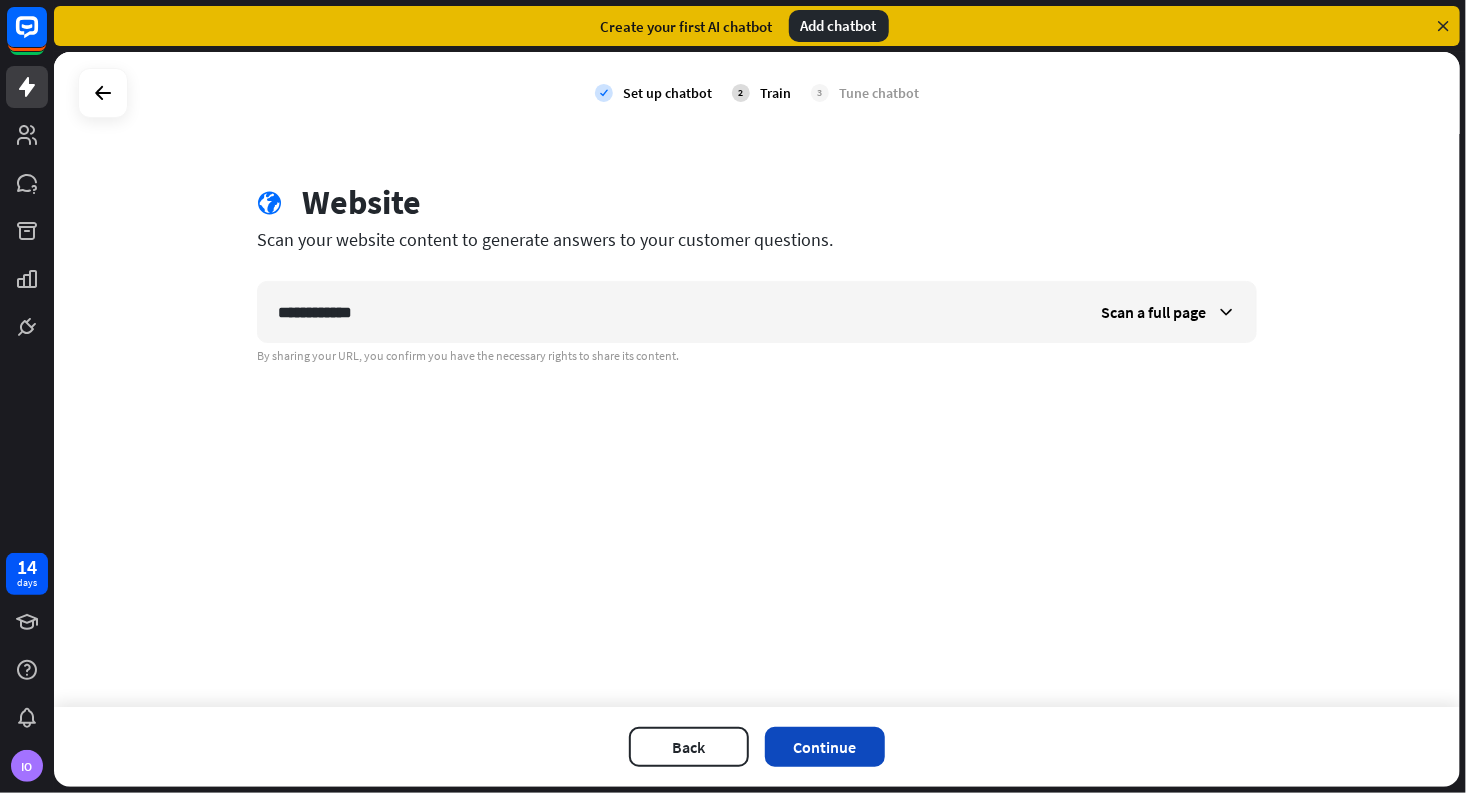click on "Continue" at bounding box center [825, 747] 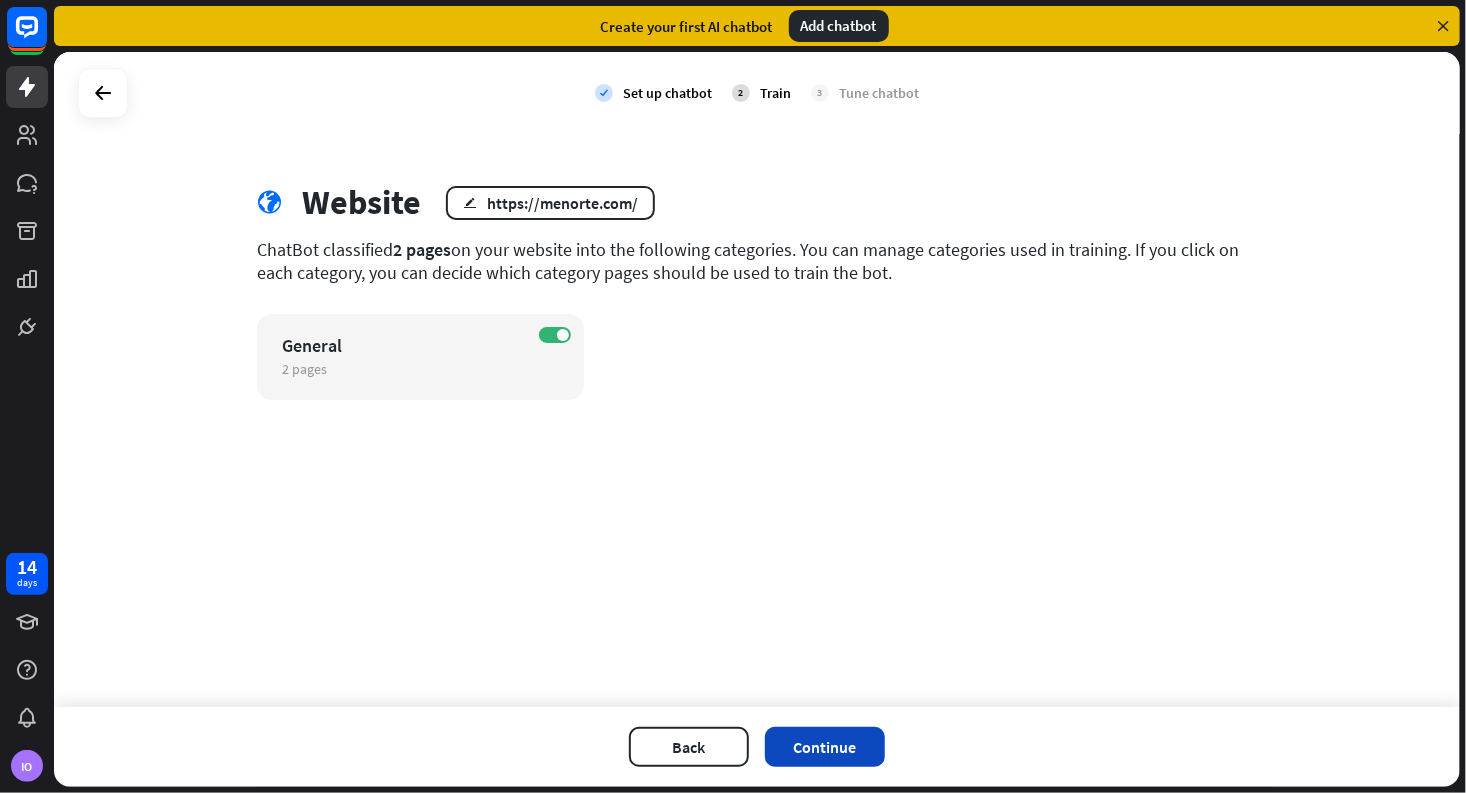 click on "Continue" at bounding box center [825, 747] 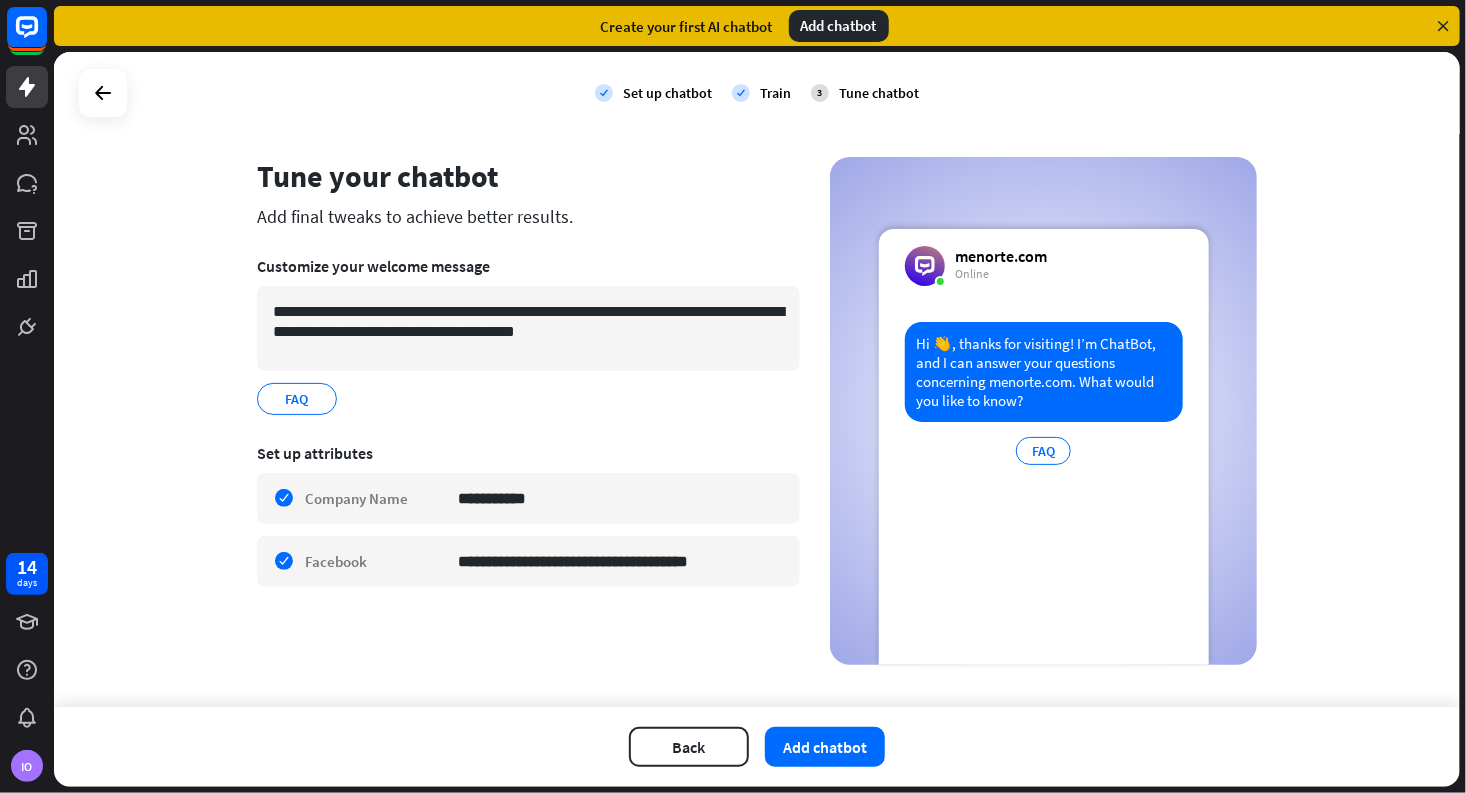 scroll, scrollTop: 47, scrollLeft: 0, axis: vertical 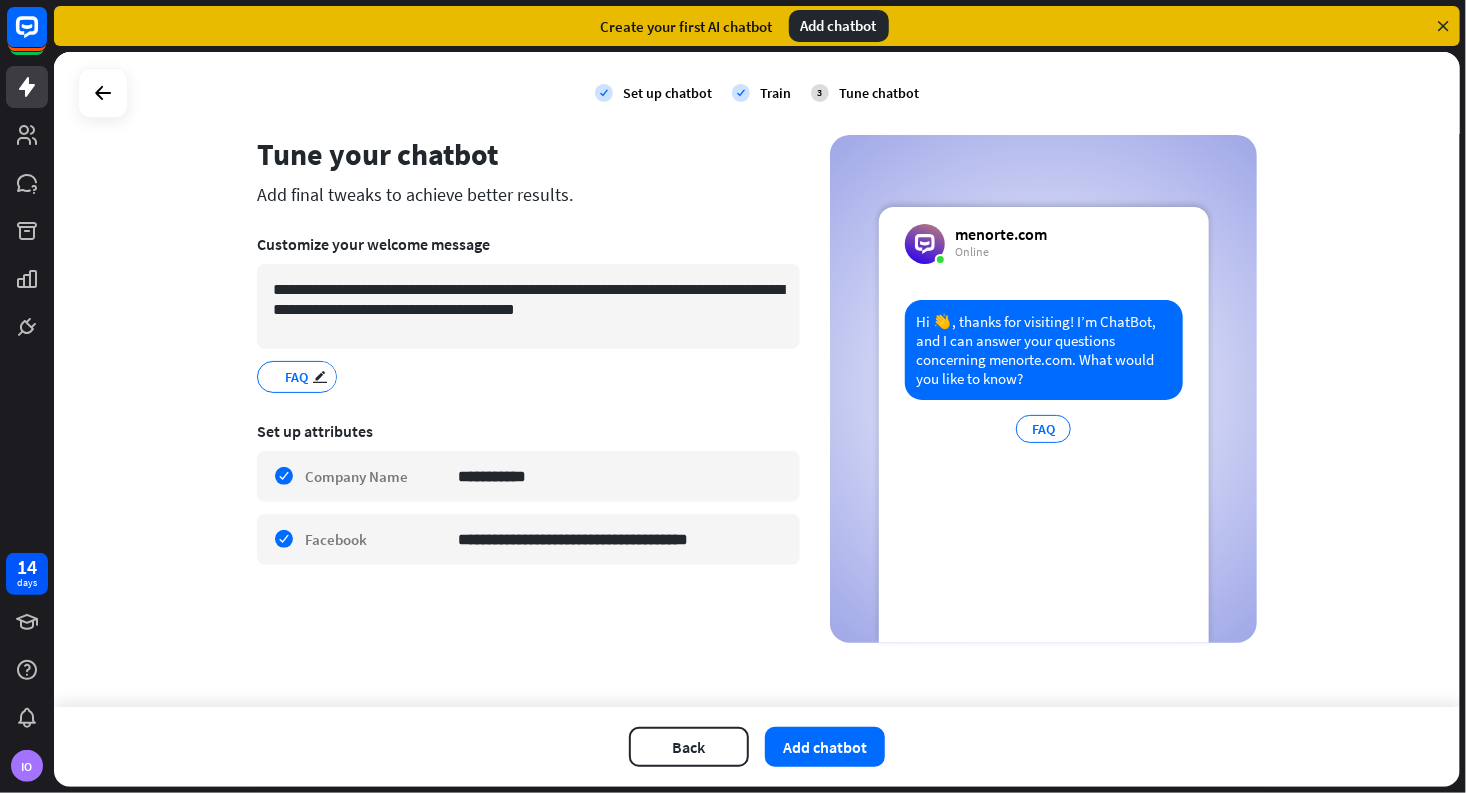 click on "FAQ" at bounding box center [297, 377] 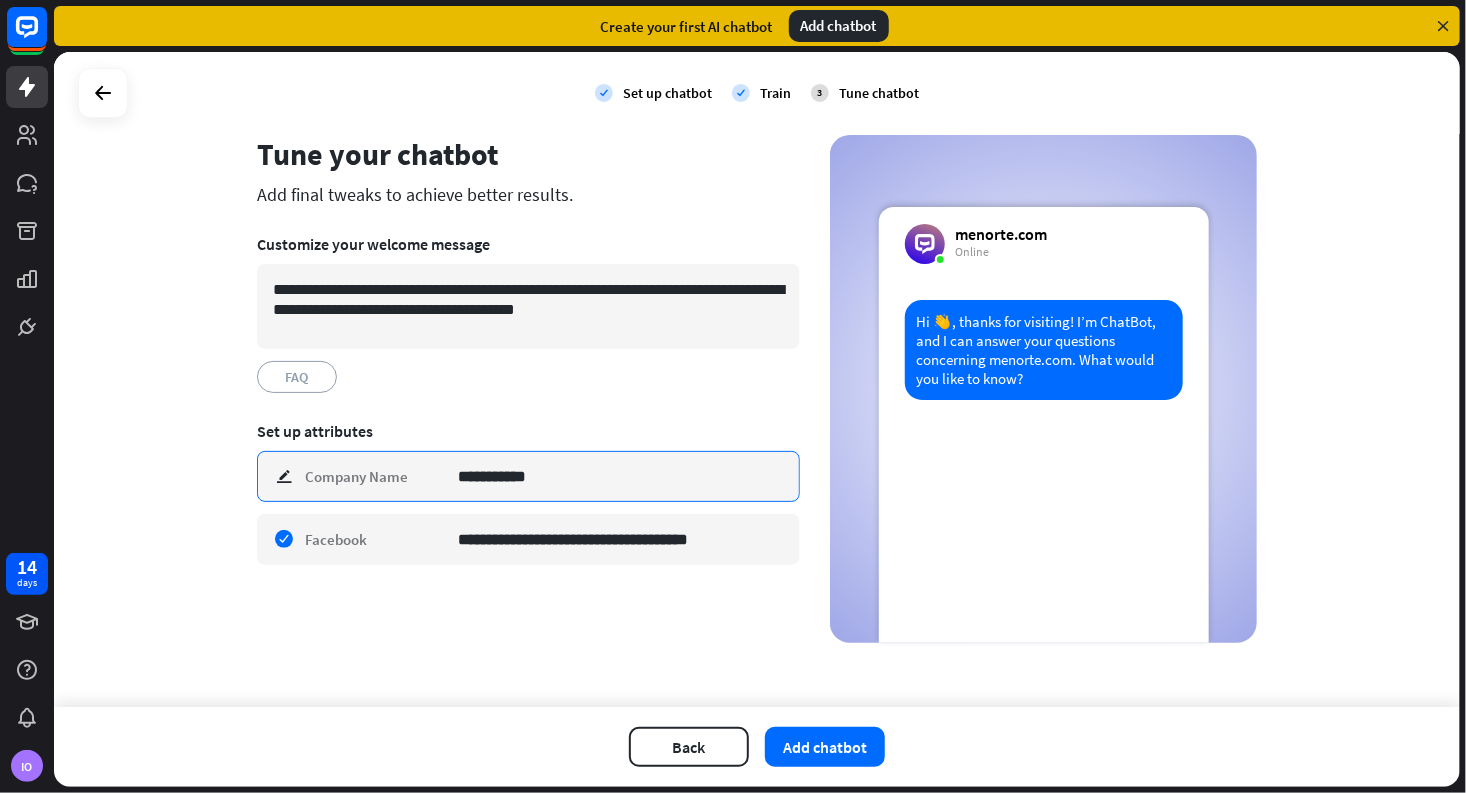 click on "**********" at bounding box center [621, 476] 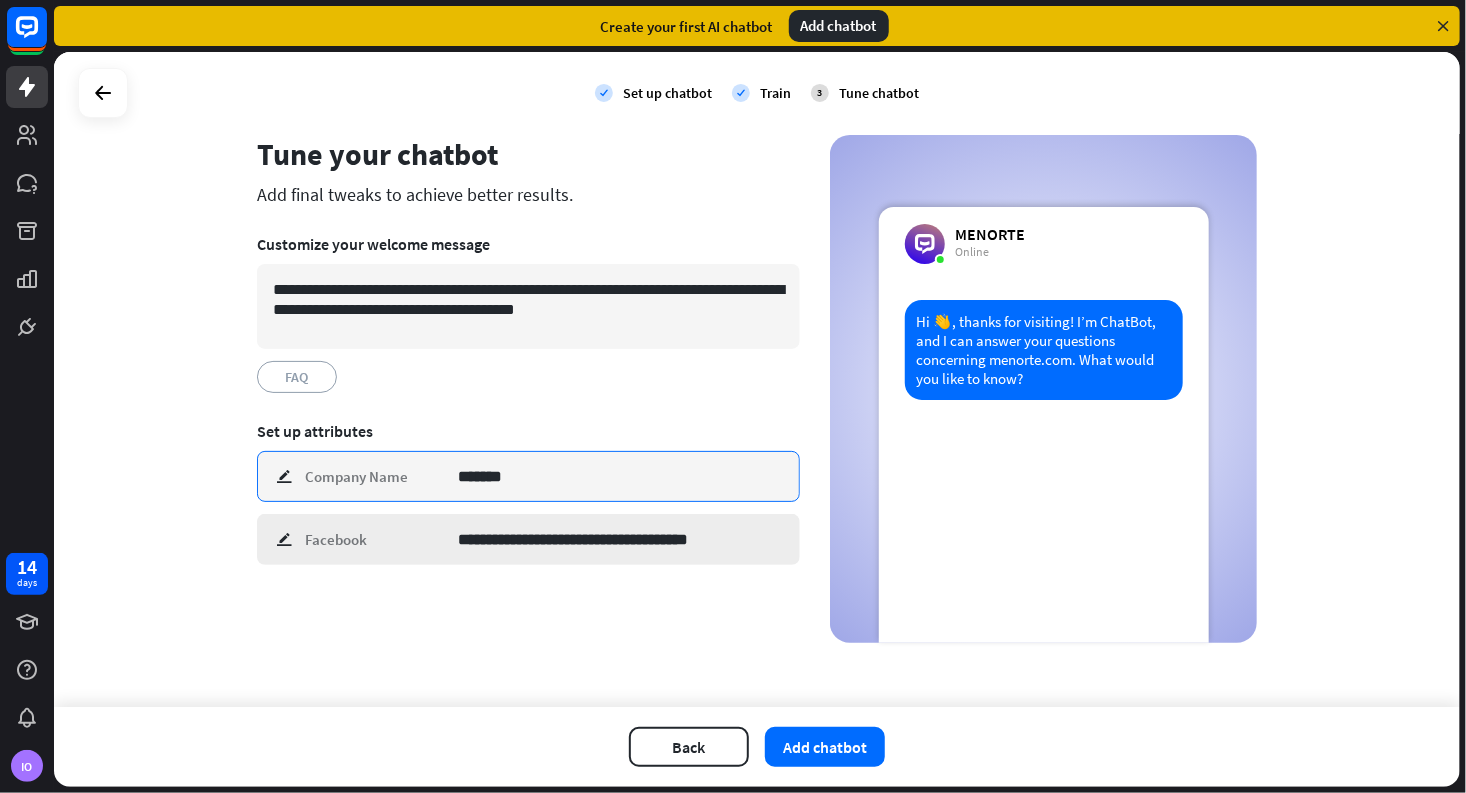 type on "*******" 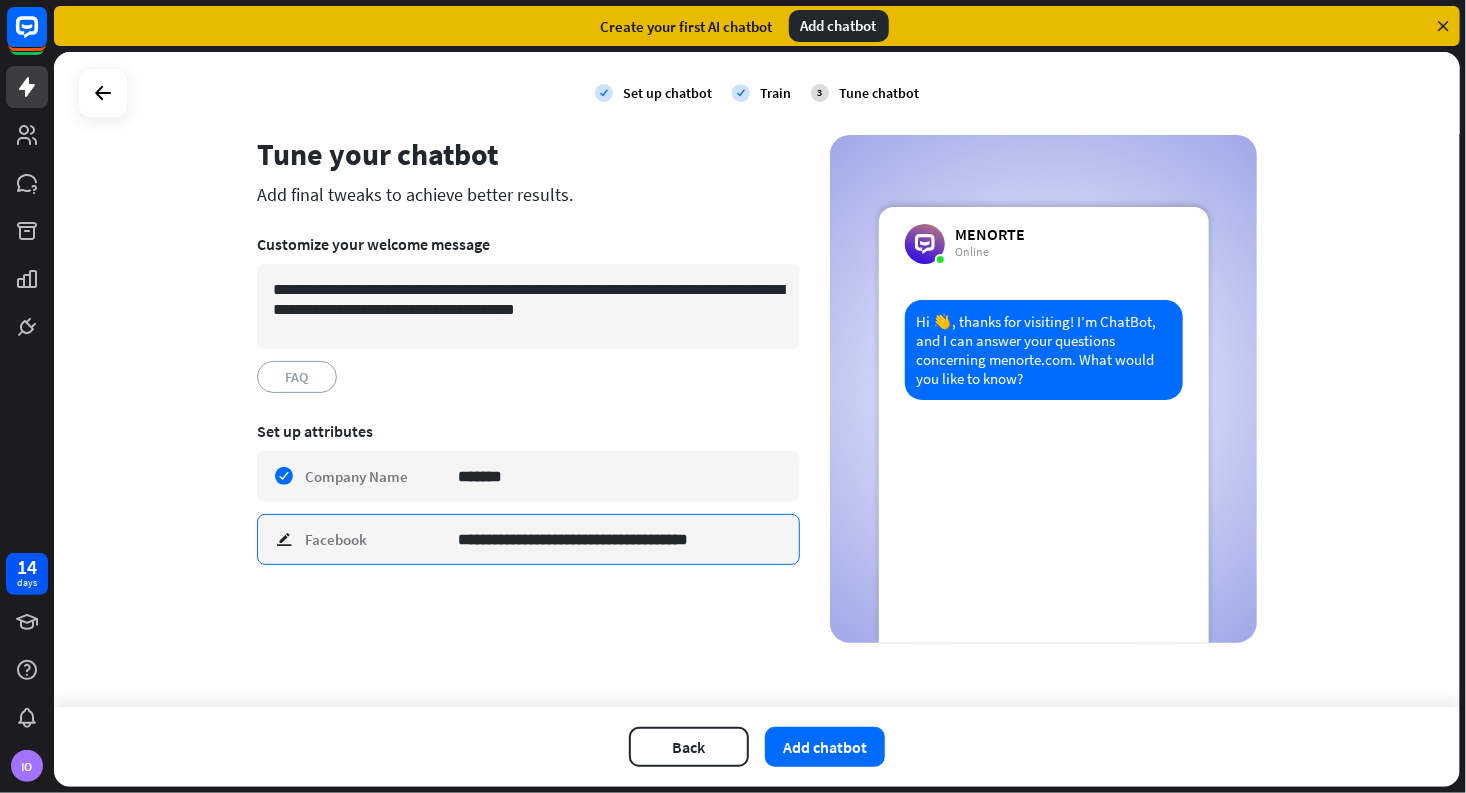 click on "**********" at bounding box center (621, 539) 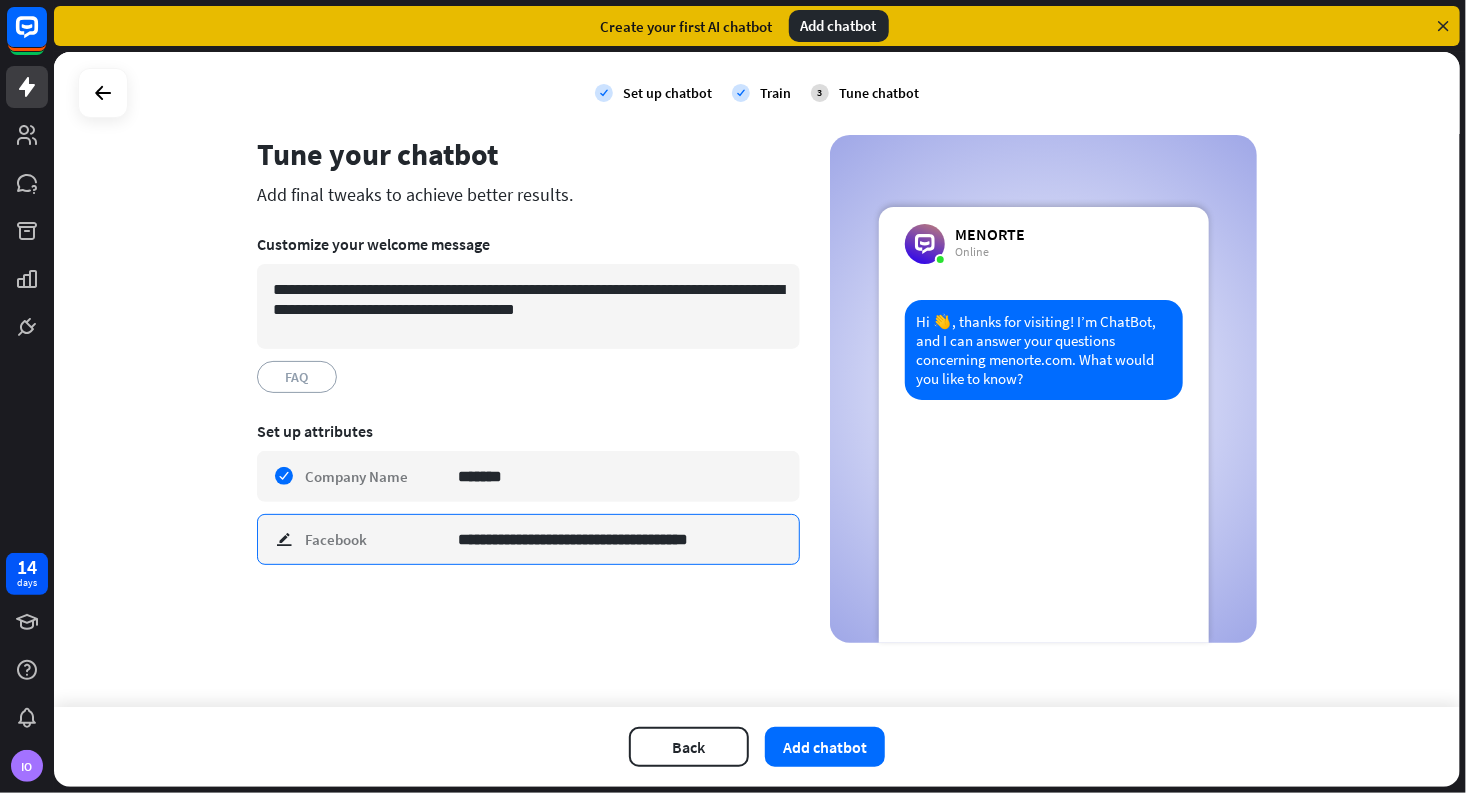 click on "**********" at bounding box center [621, 539] 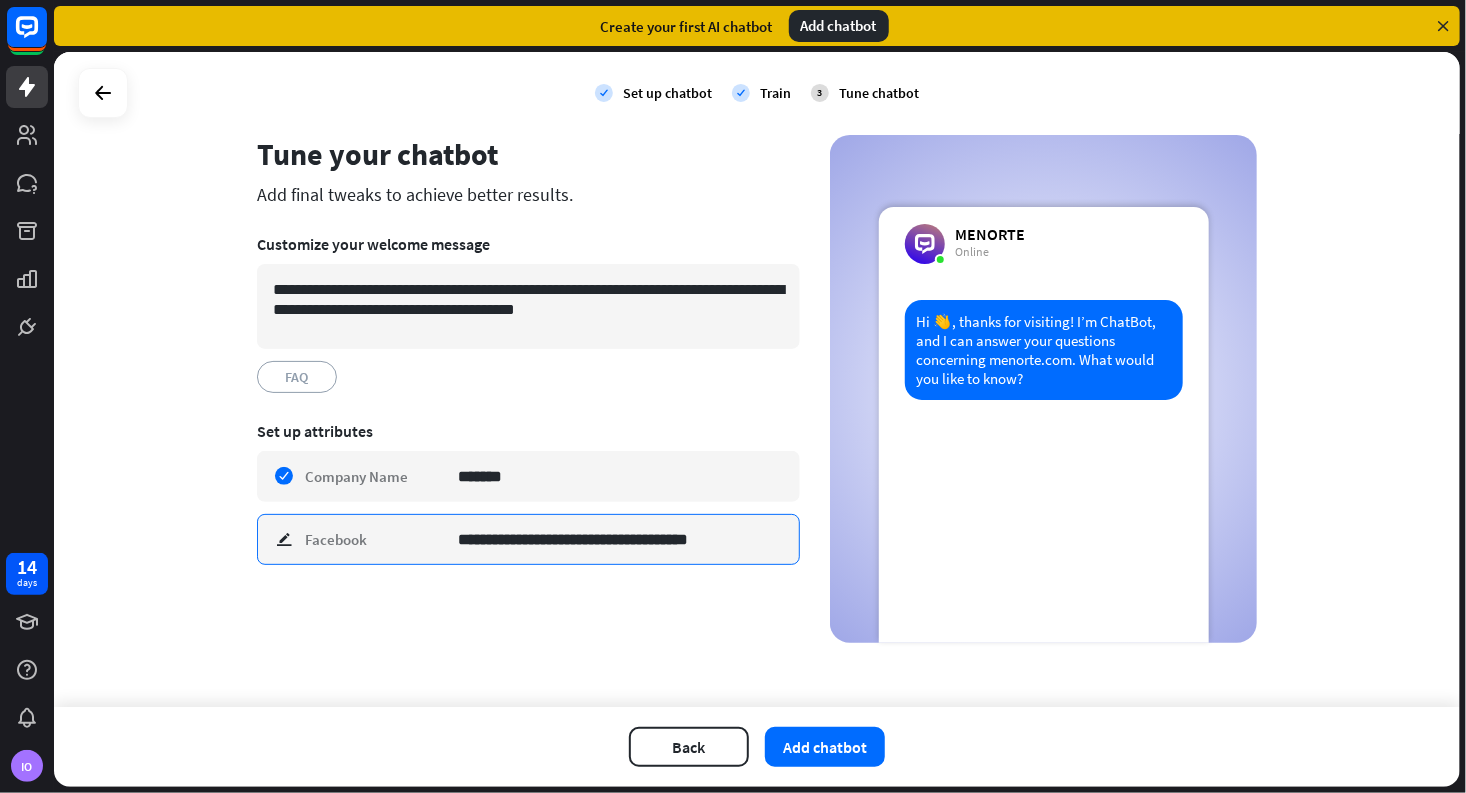 drag, startPoint x: 749, startPoint y: 540, endPoint x: 437, endPoint y: 542, distance: 312.0064 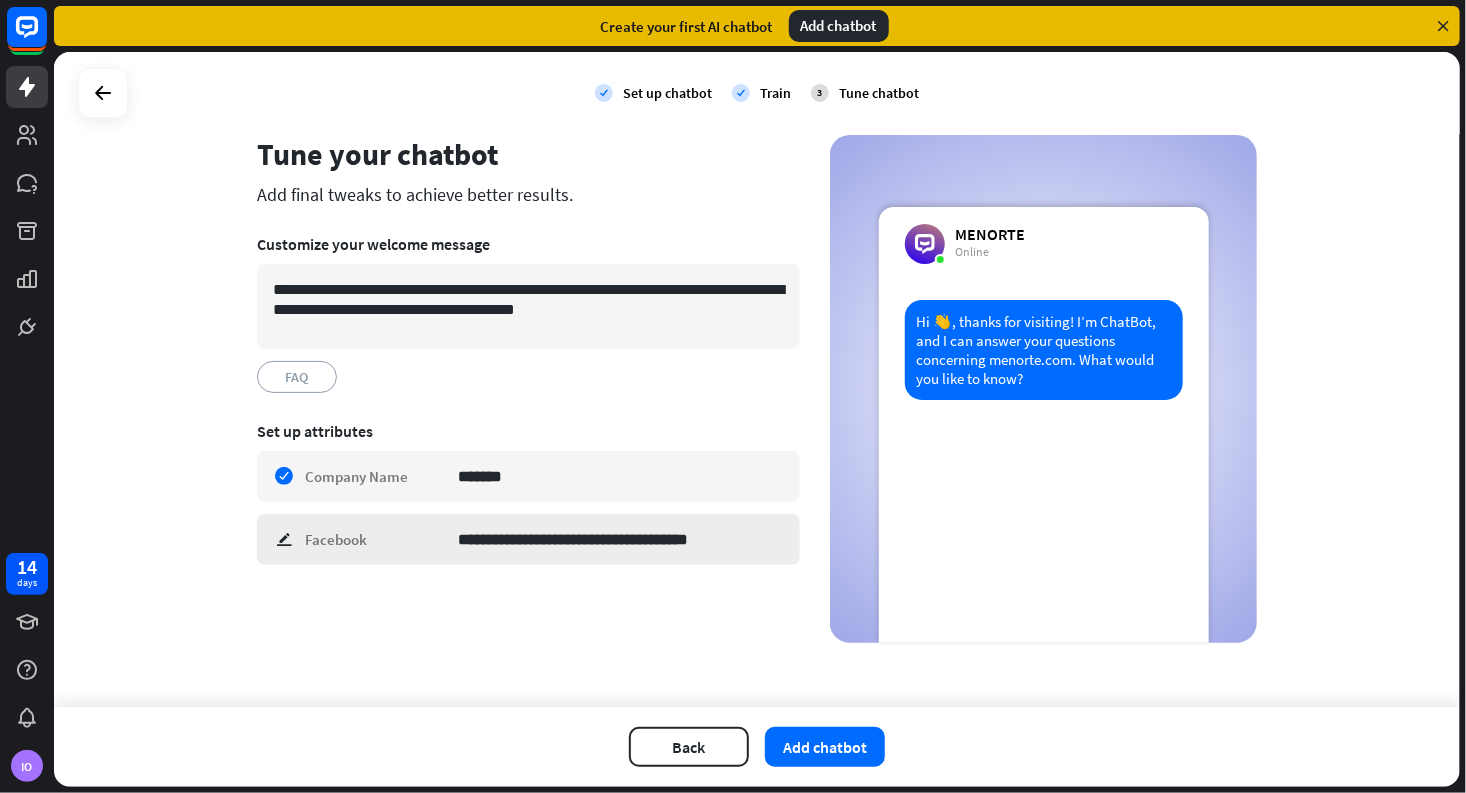 click on "**********" at bounding box center [528, 539] 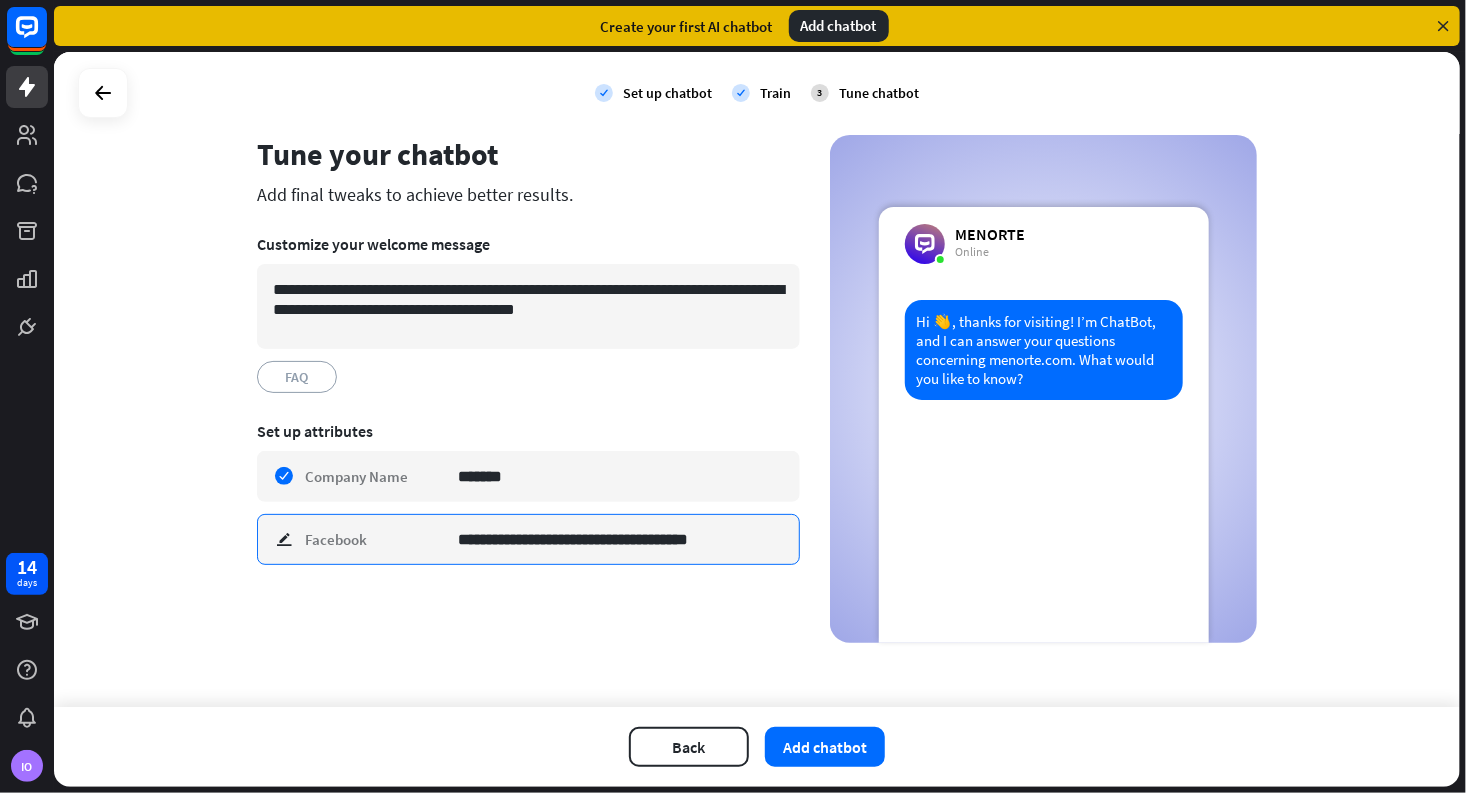 click on "**********" at bounding box center (621, 539) 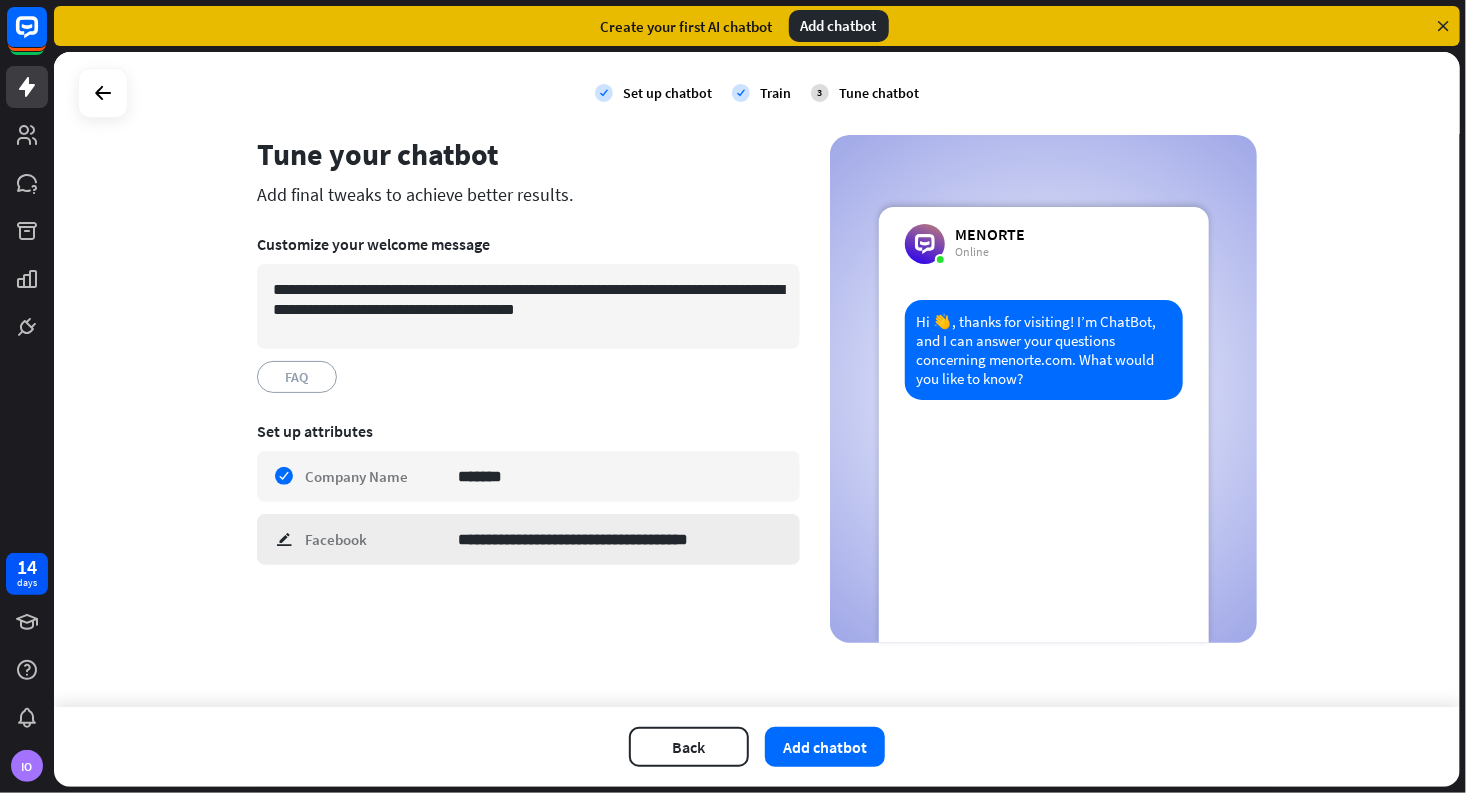 click on "**********" at bounding box center [528, 539] 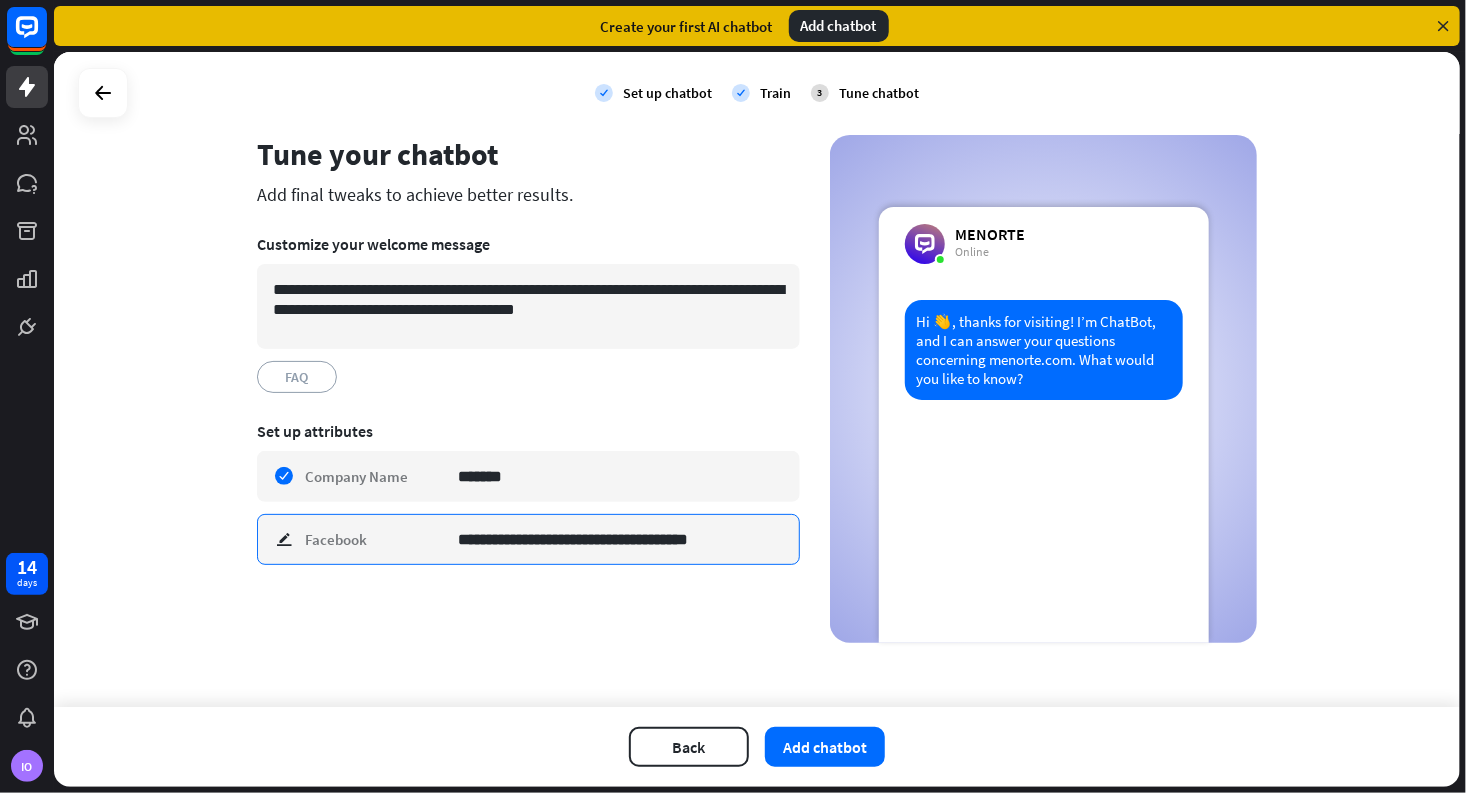 paste on "**********" 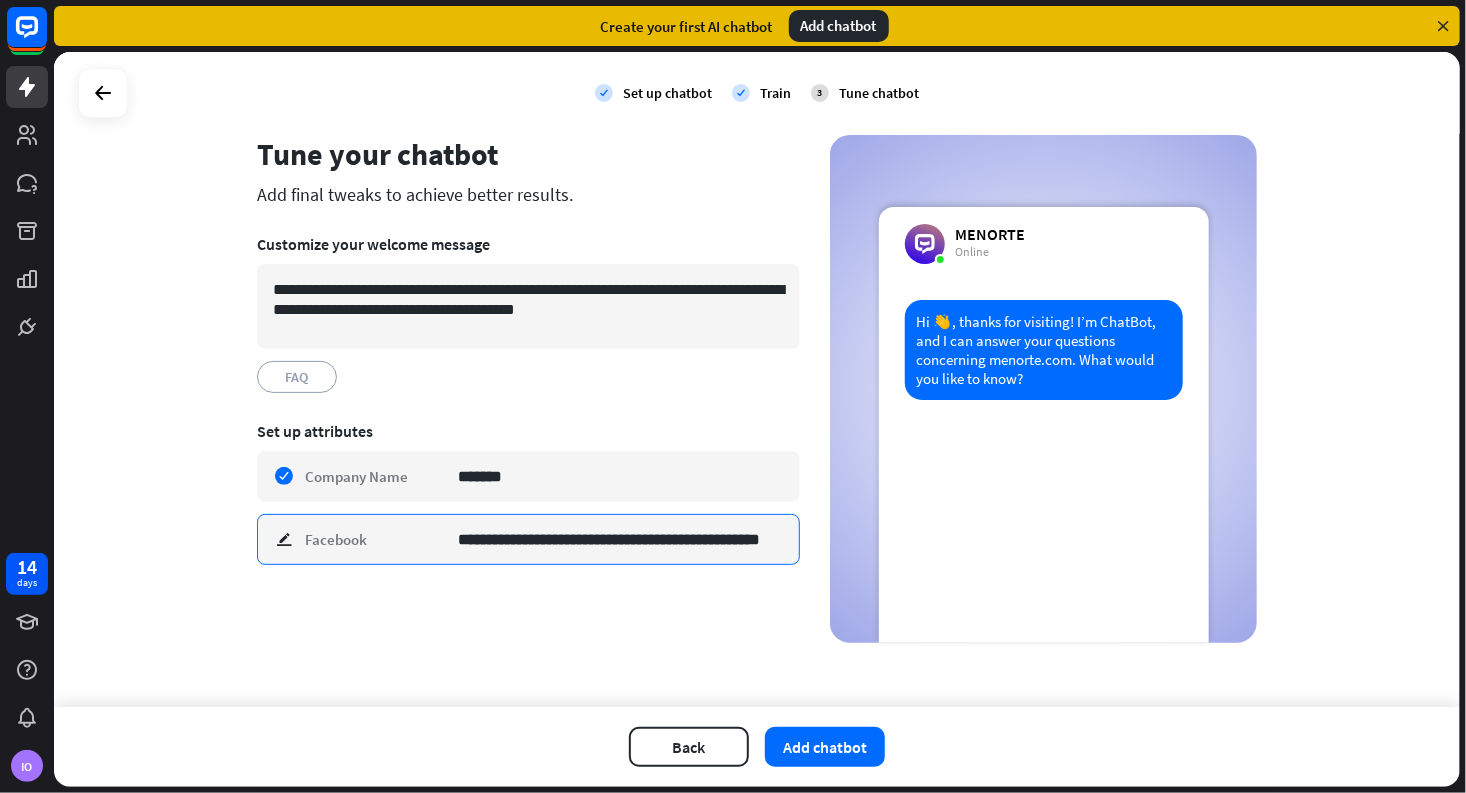 scroll, scrollTop: 0, scrollLeft: 61, axis: horizontal 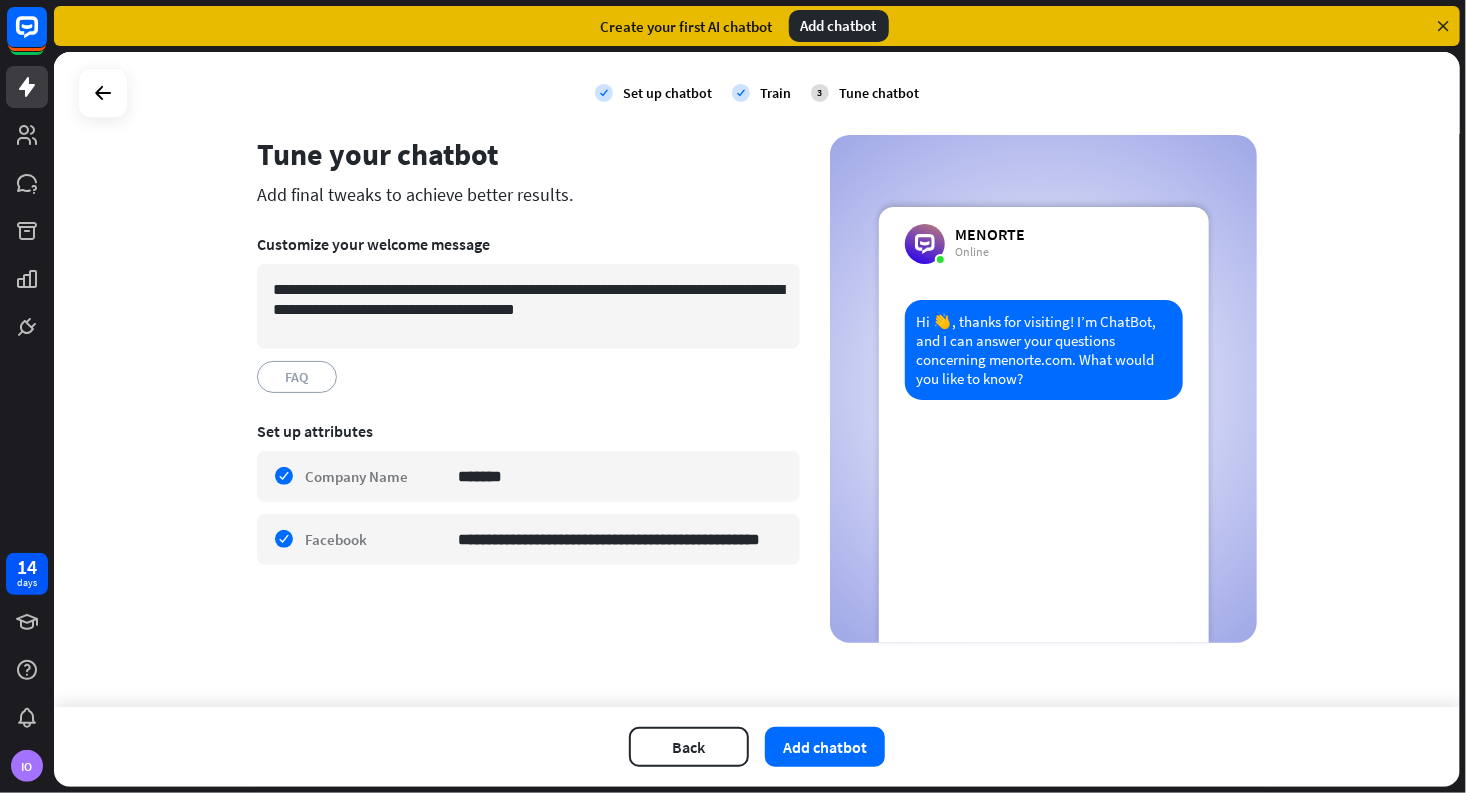 click on "**********" at bounding box center [528, 389] 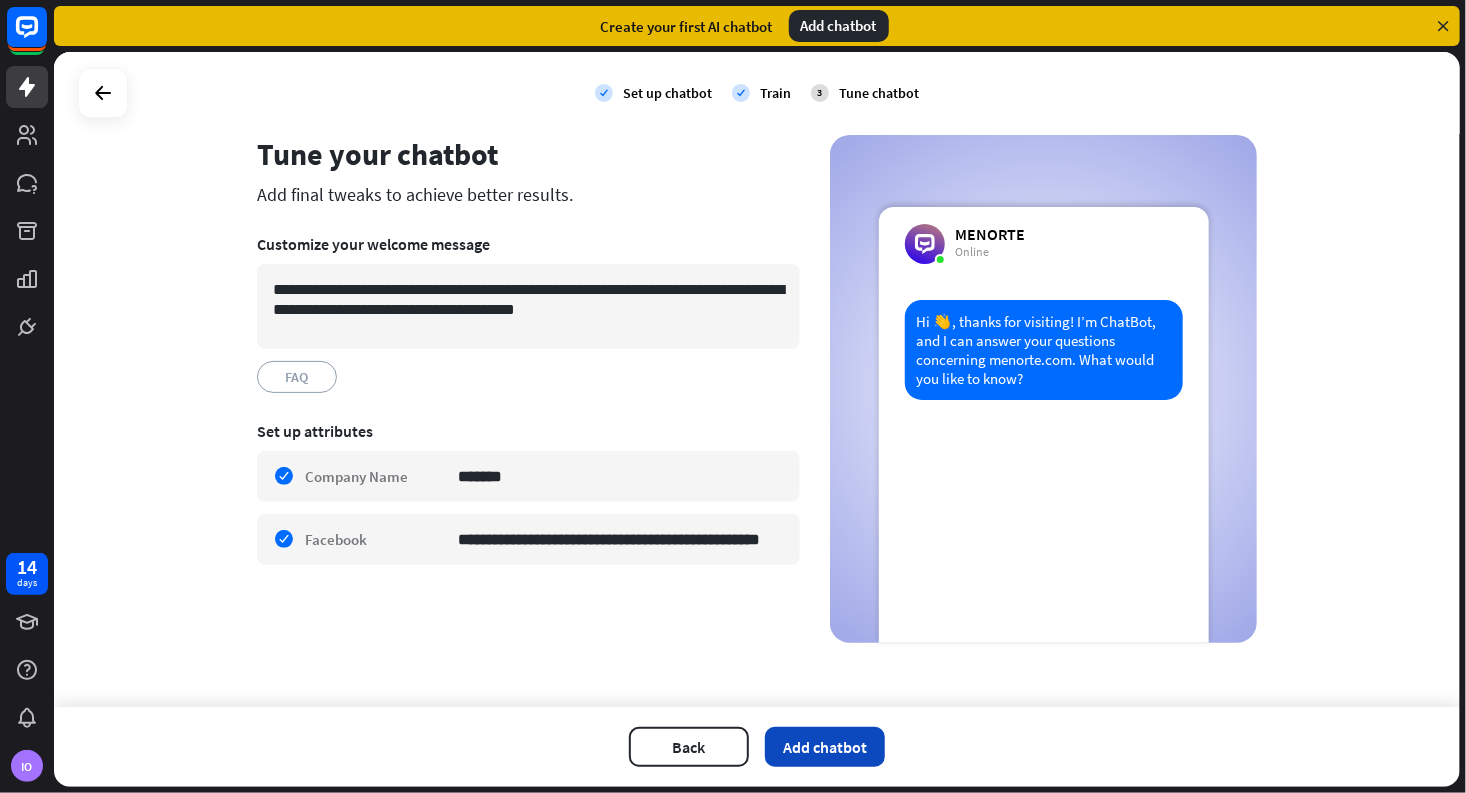 click on "Add chatbot" at bounding box center (825, 747) 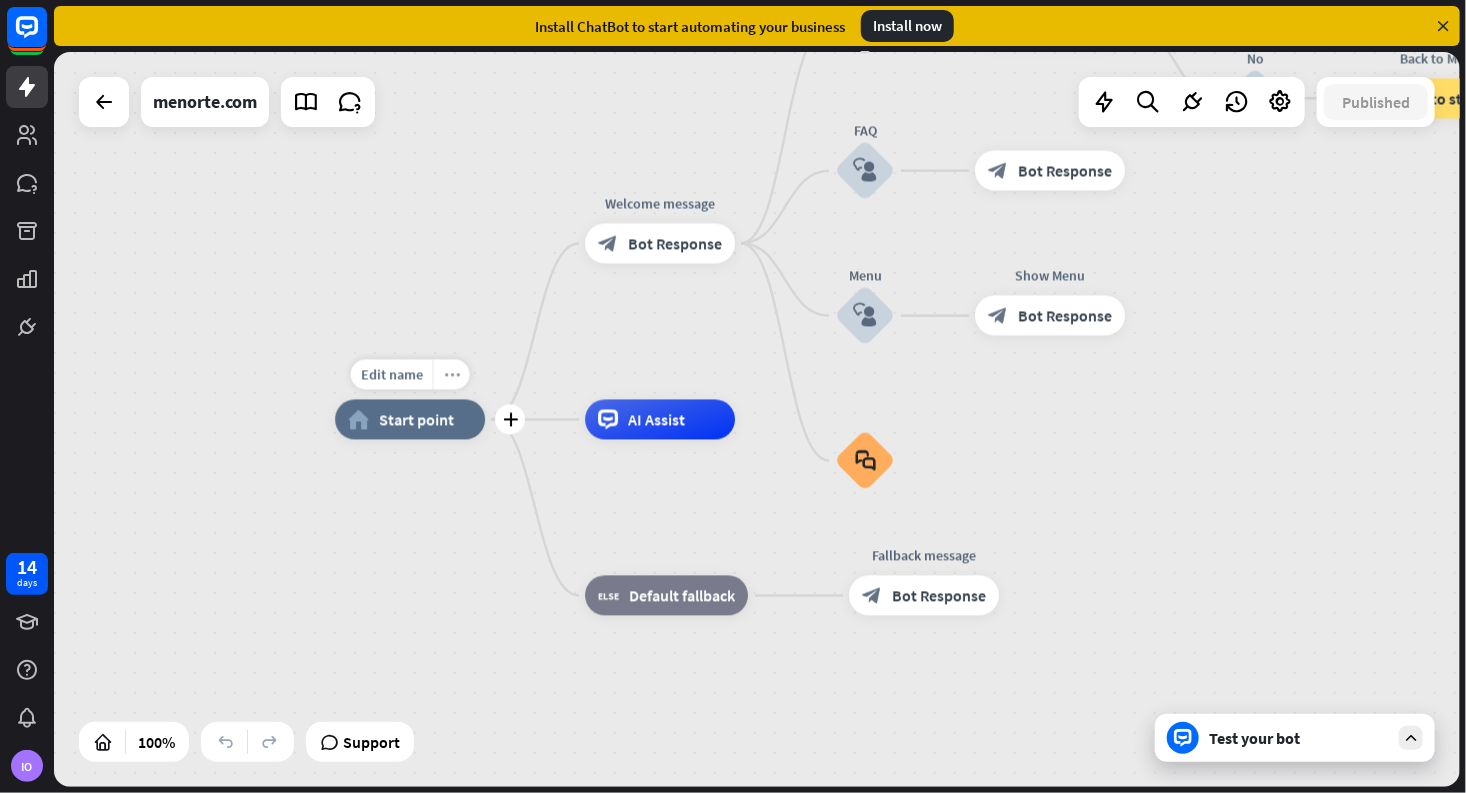 click on "more_horiz" at bounding box center [451, 375] 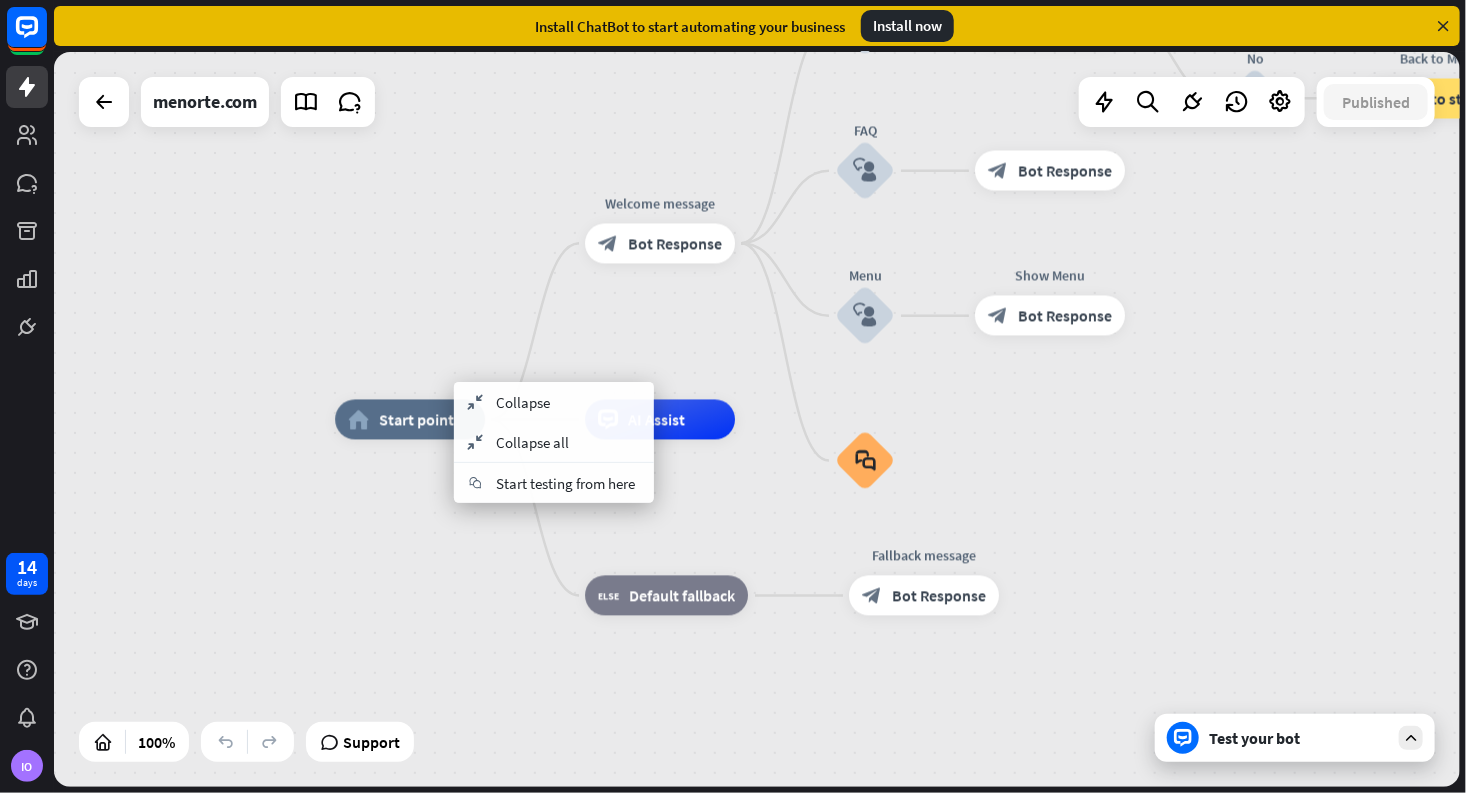 click on "home_2   Start point                 Welcome message   block_bot_response   Bot Response                 Back to Menu   block_user_input                 Was it helpful?   block_bot_response   Bot Response                 Yes   block_user_input                 Thank you!   block_bot_response   Bot Response                 No   block_user_input                 Back to Menu   block_goto   Go to step                 FAQ   block_user_input                   block_bot_response   Bot Response                 Menu   block_user_input                 Show Menu   block_bot_response   Bot Response                   block_faq                     AI Assist                   block_fallback   Default fallback                 Fallback message   block_bot_response   Bot Response" at bounding box center (1038, 787) 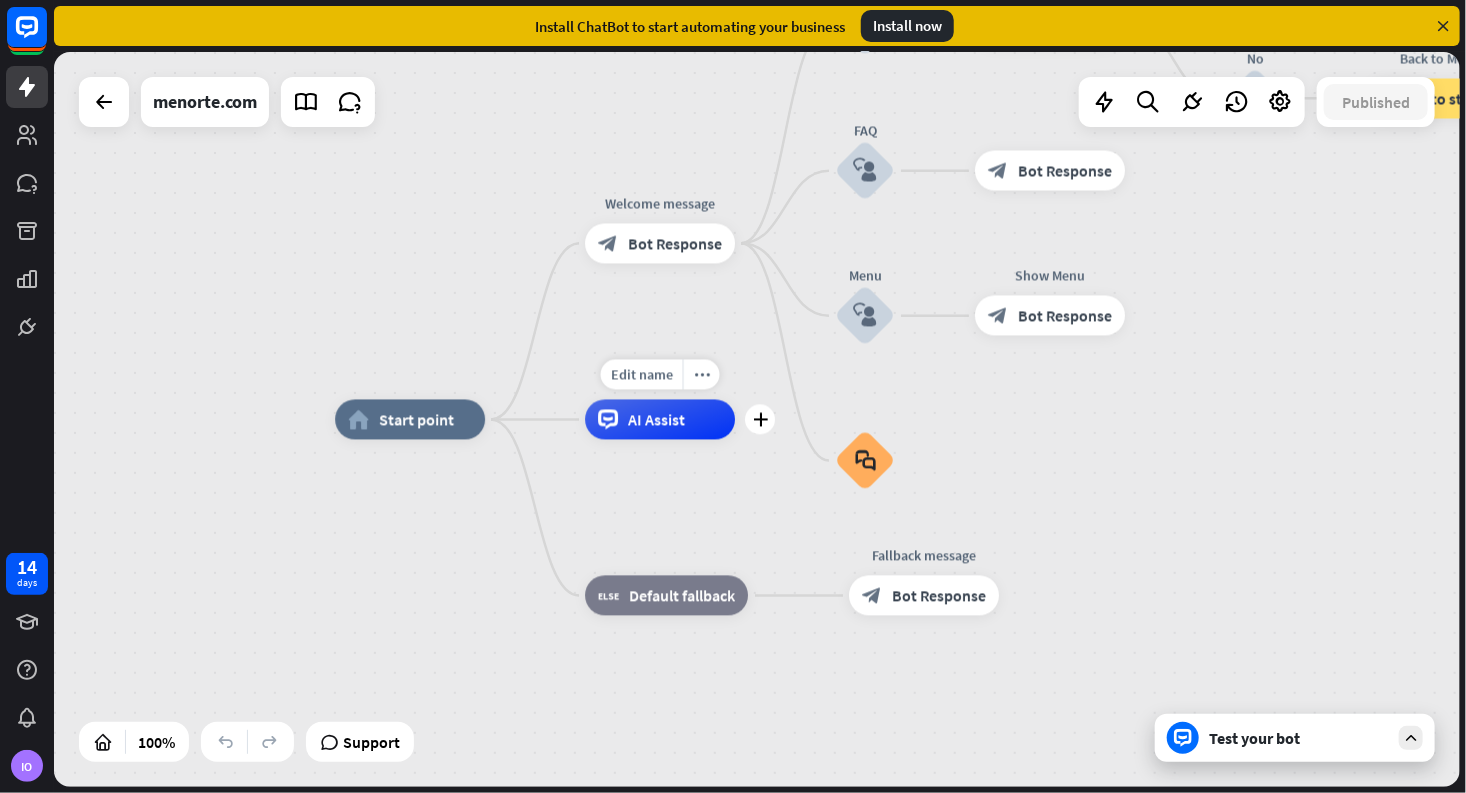 click on "Edit name   more_horiz         plus       AI Assist" at bounding box center [660, 420] 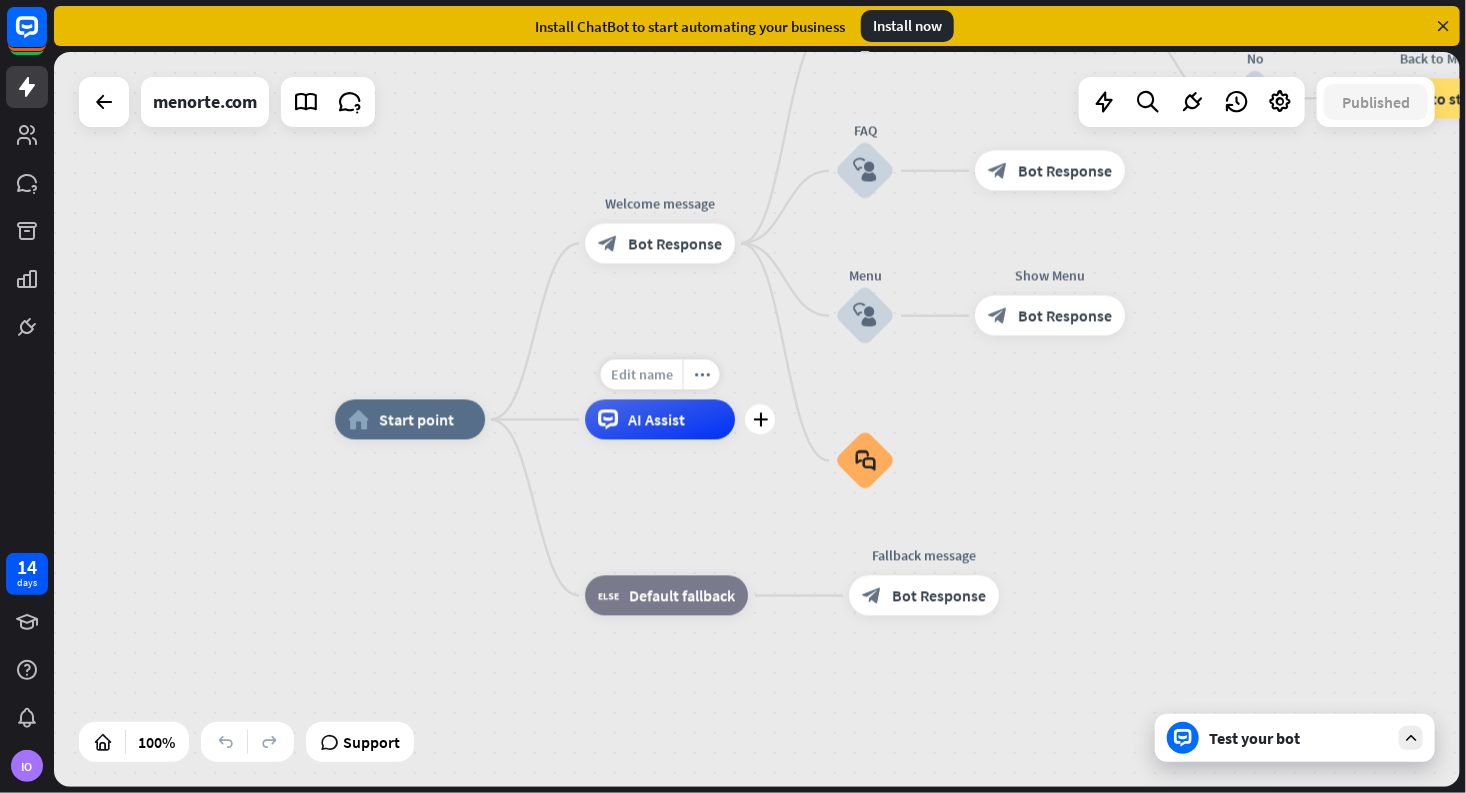 click on "Edit name" at bounding box center (642, 375) 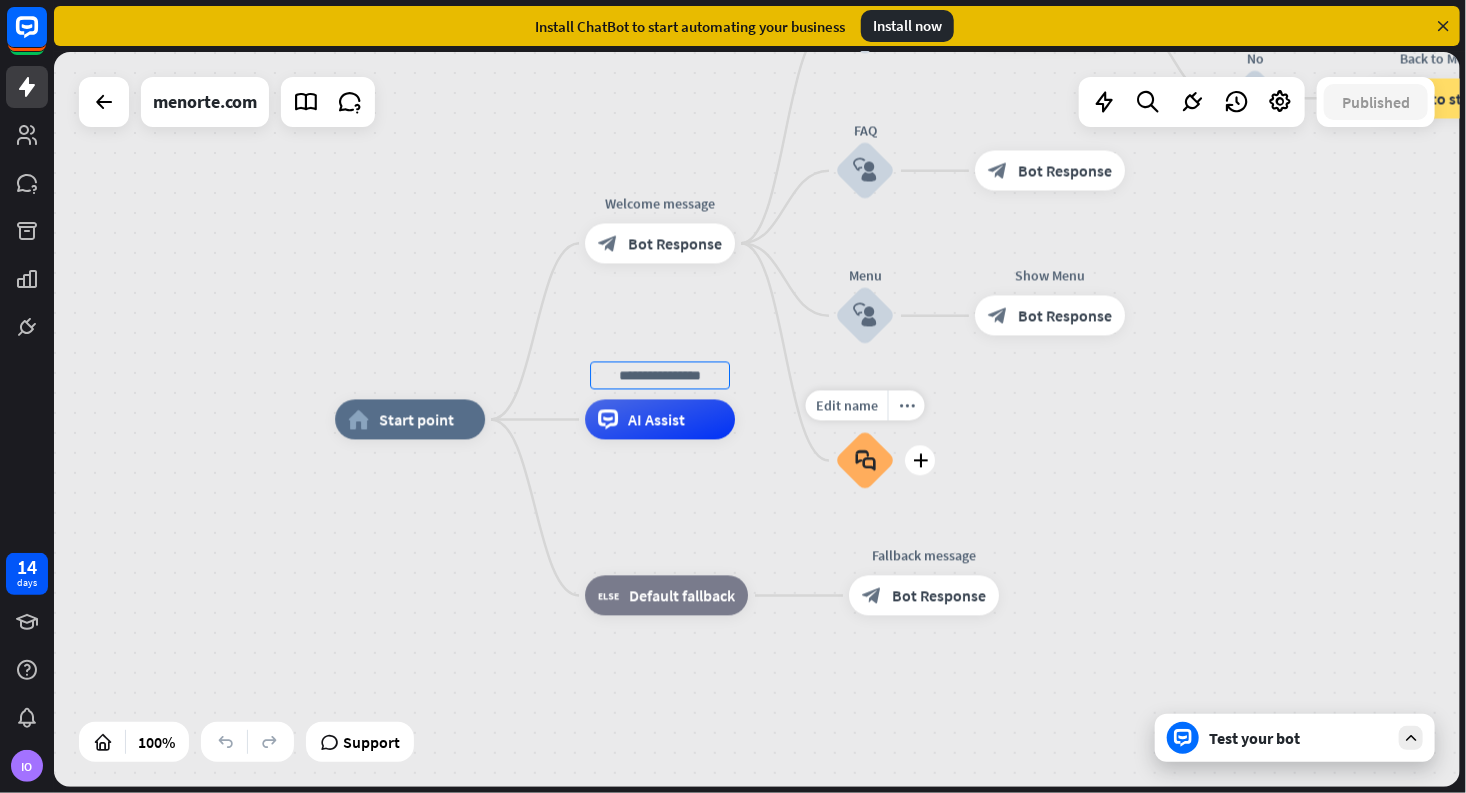 click on "home_2   Start point                 Welcome message   block_bot_response   Bot Response                 Back to Menu   block_user_input                 Was it helpful?   block_bot_response   Bot Response                 Yes   block_user_input                 Thank you!   block_bot_response   Bot Response                 No   block_user_input                 Back to Menu   block_goto   Go to step                 FAQ   block_user_input                   block_bot_response   Bot Response                 Menu   block_user_input                 Show Menu   block_bot_response   Bot Response       Edit name   more_horiz         plus     block_faq                     AI Assist                   block_fallback   Default fallback                 Fallback message   block_bot_response   Bot Response" at bounding box center [1038, 787] 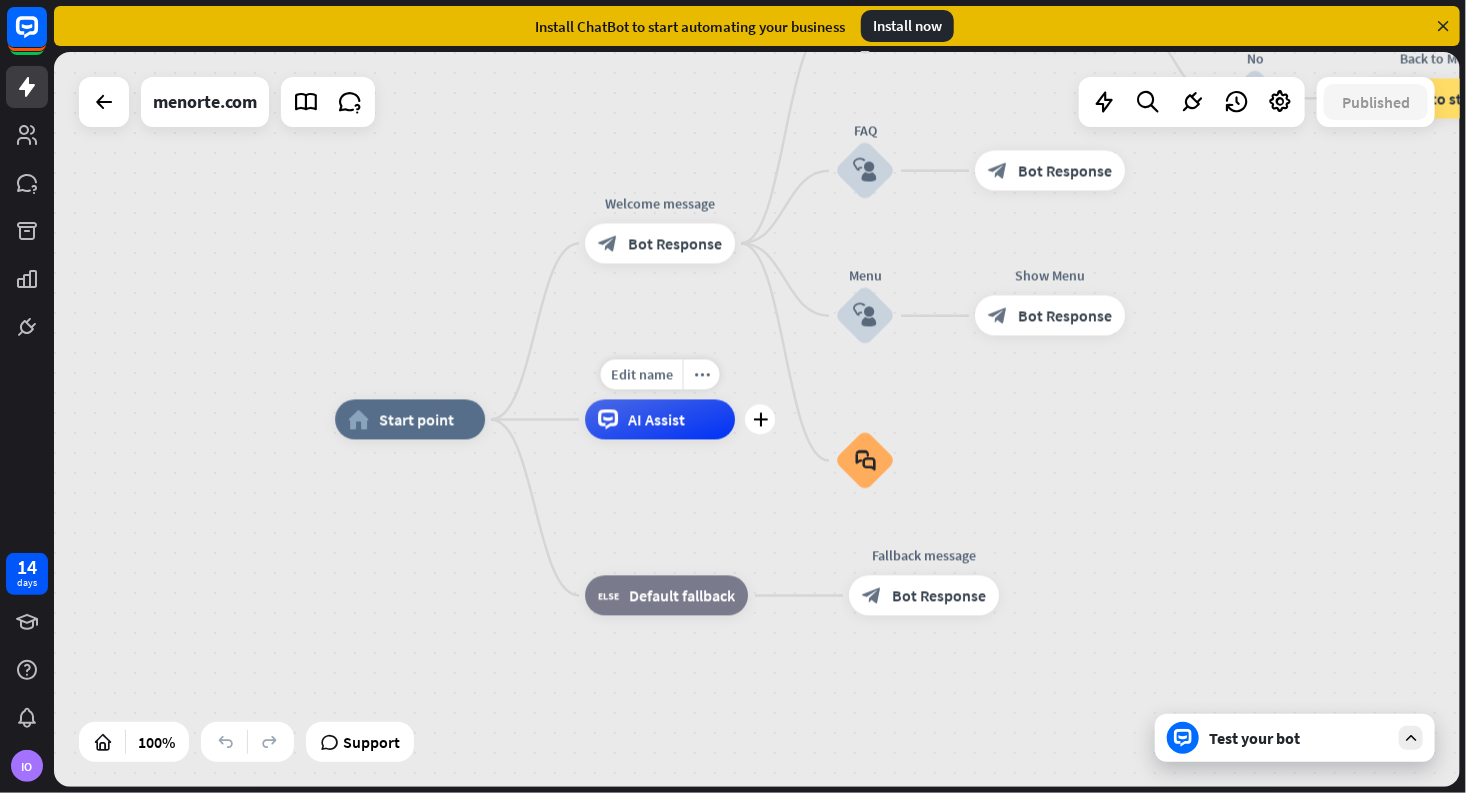 click on "AI Assist" at bounding box center [656, 420] 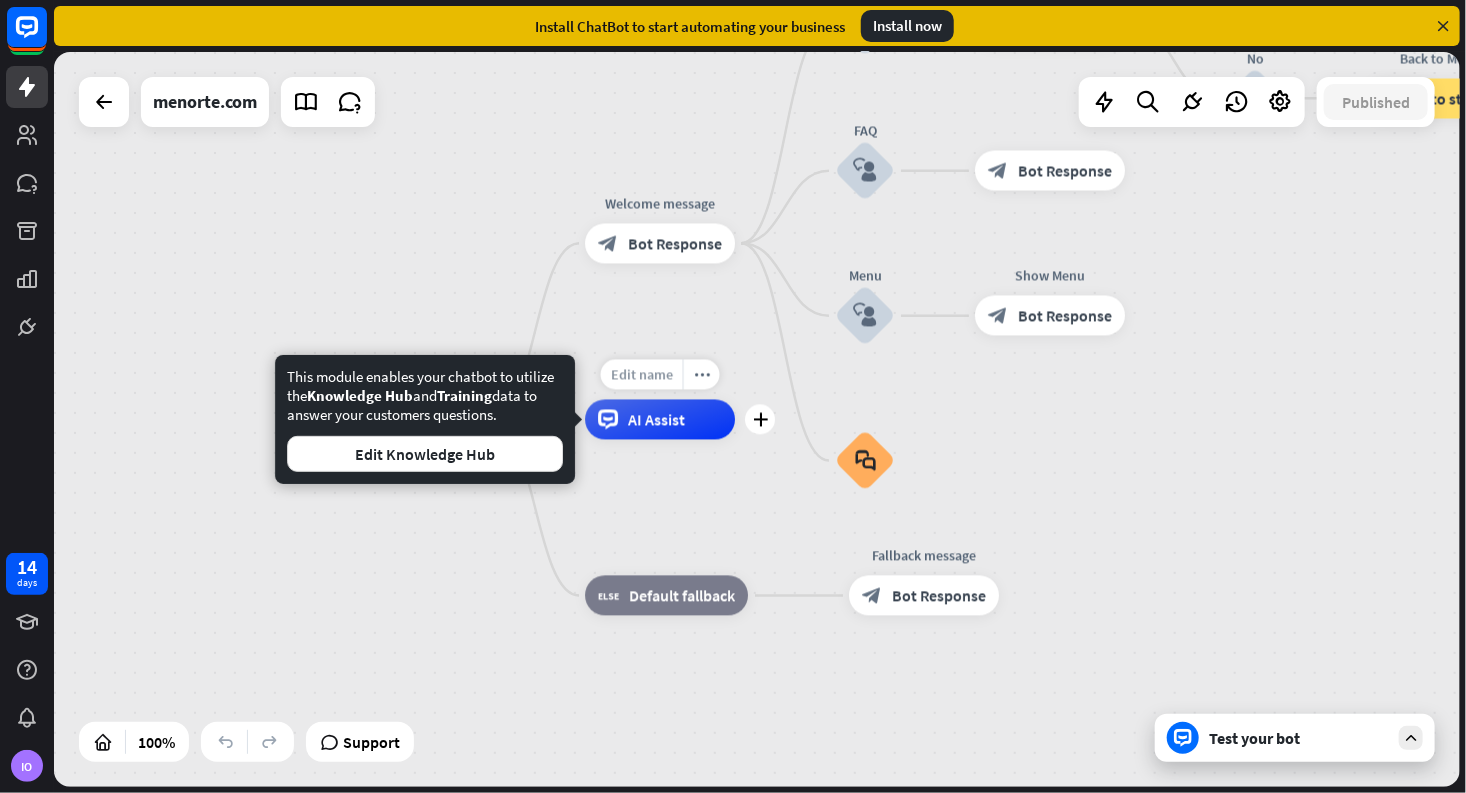 click on "Edit name" at bounding box center (642, 375) 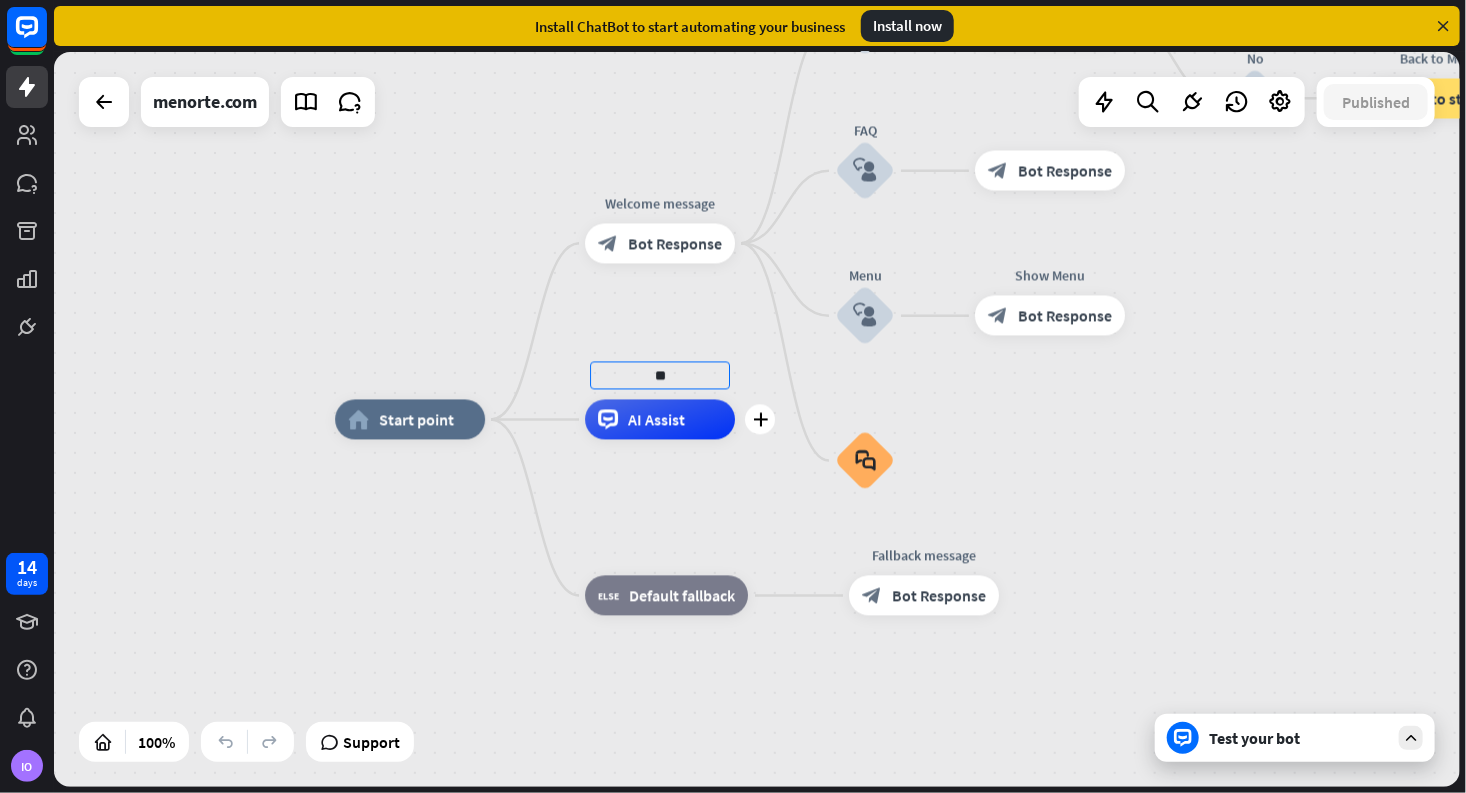 type on "*" 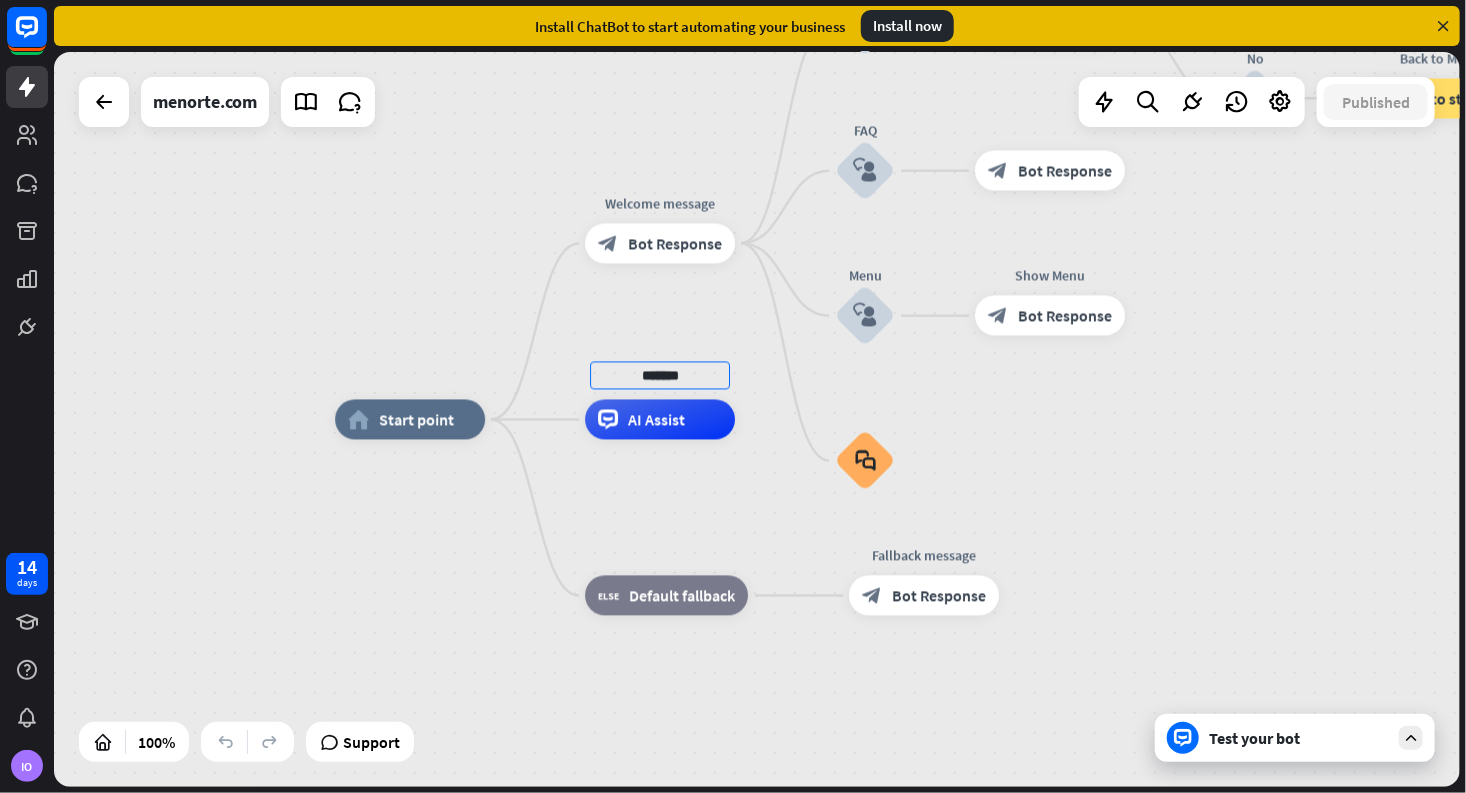 type on "*******" 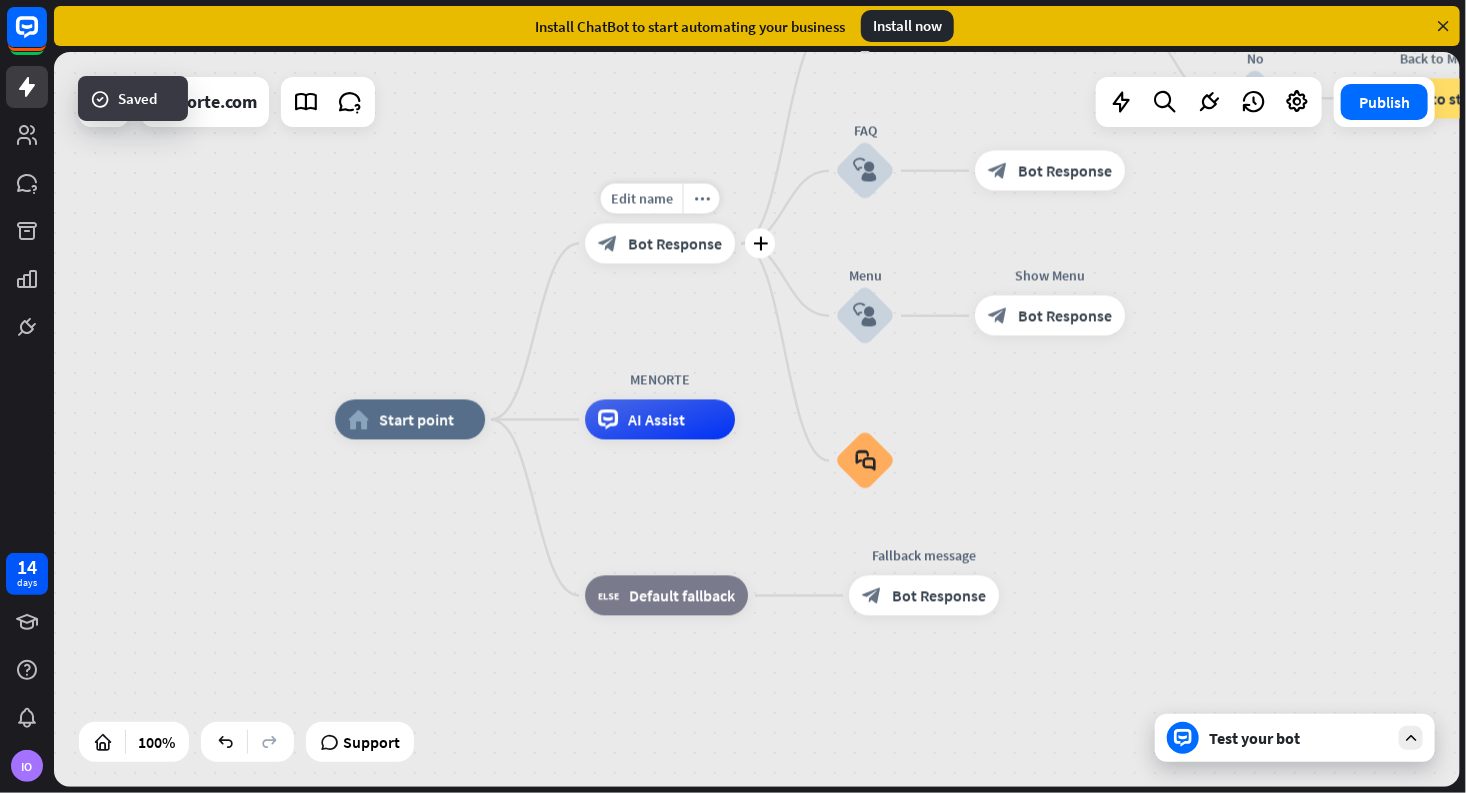 click on "Bot Response" at bounding box center (675, 243) 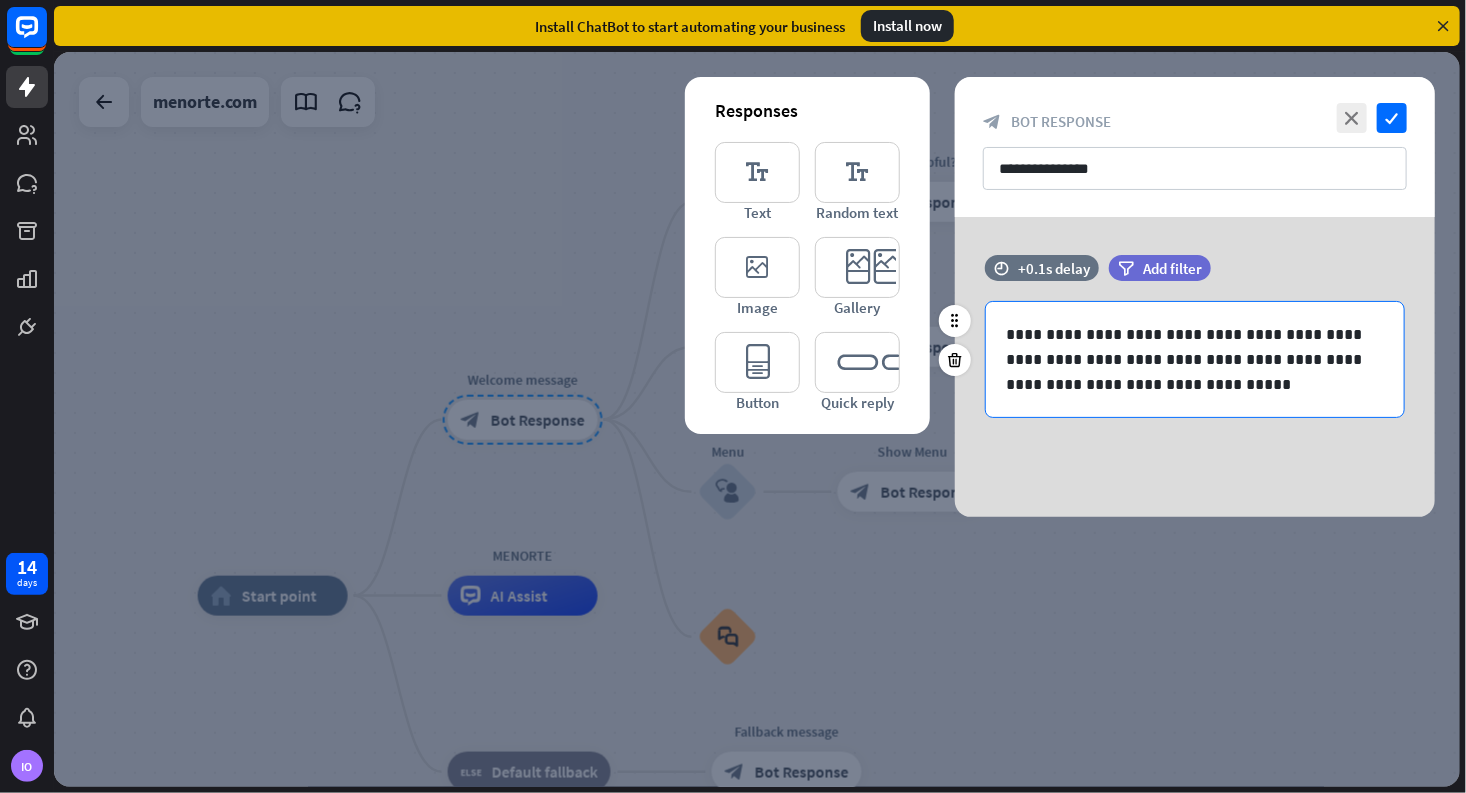 click on "**********" at bounding box center (1195, 359) 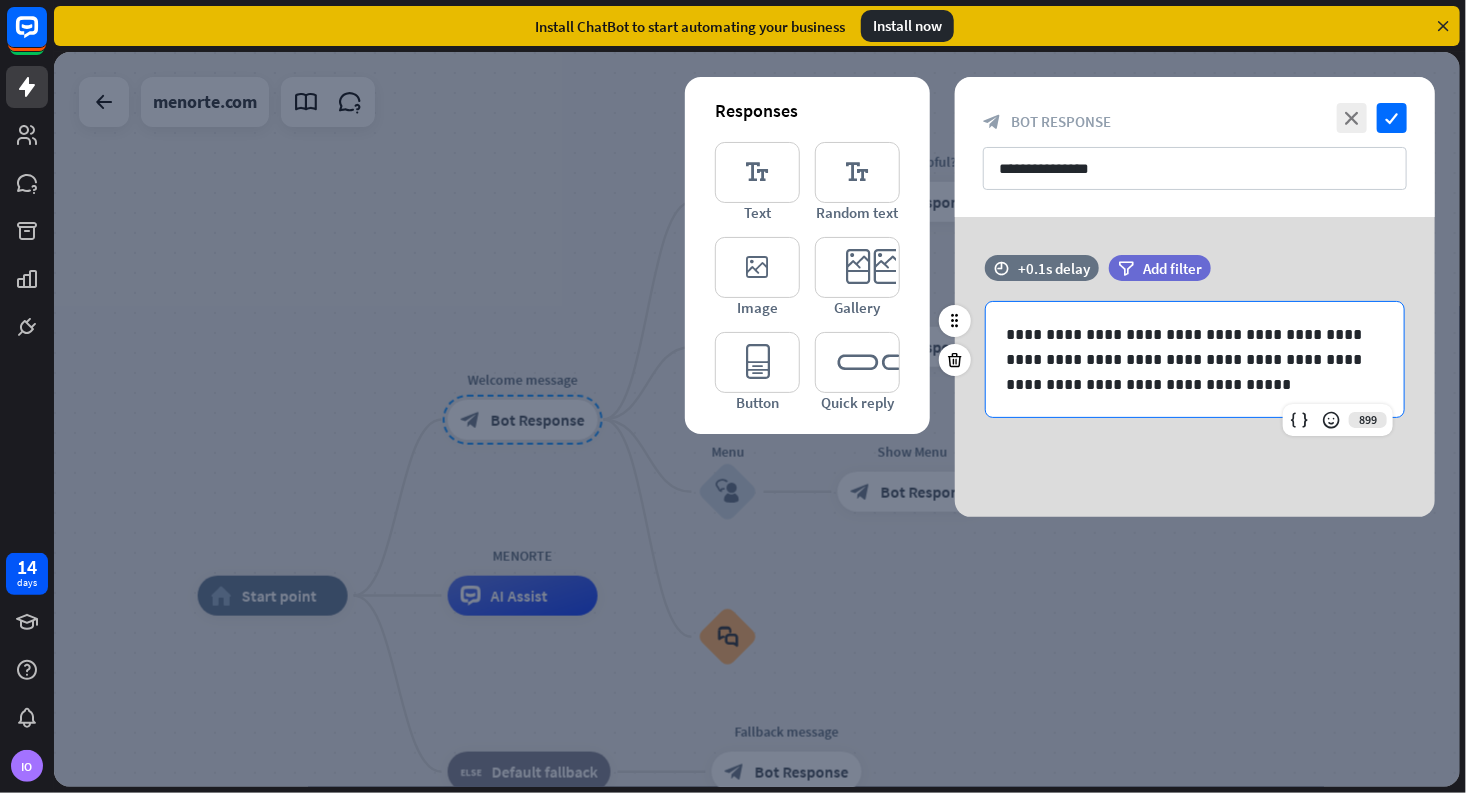 click on "**********" at bounding box center [1195, 359] 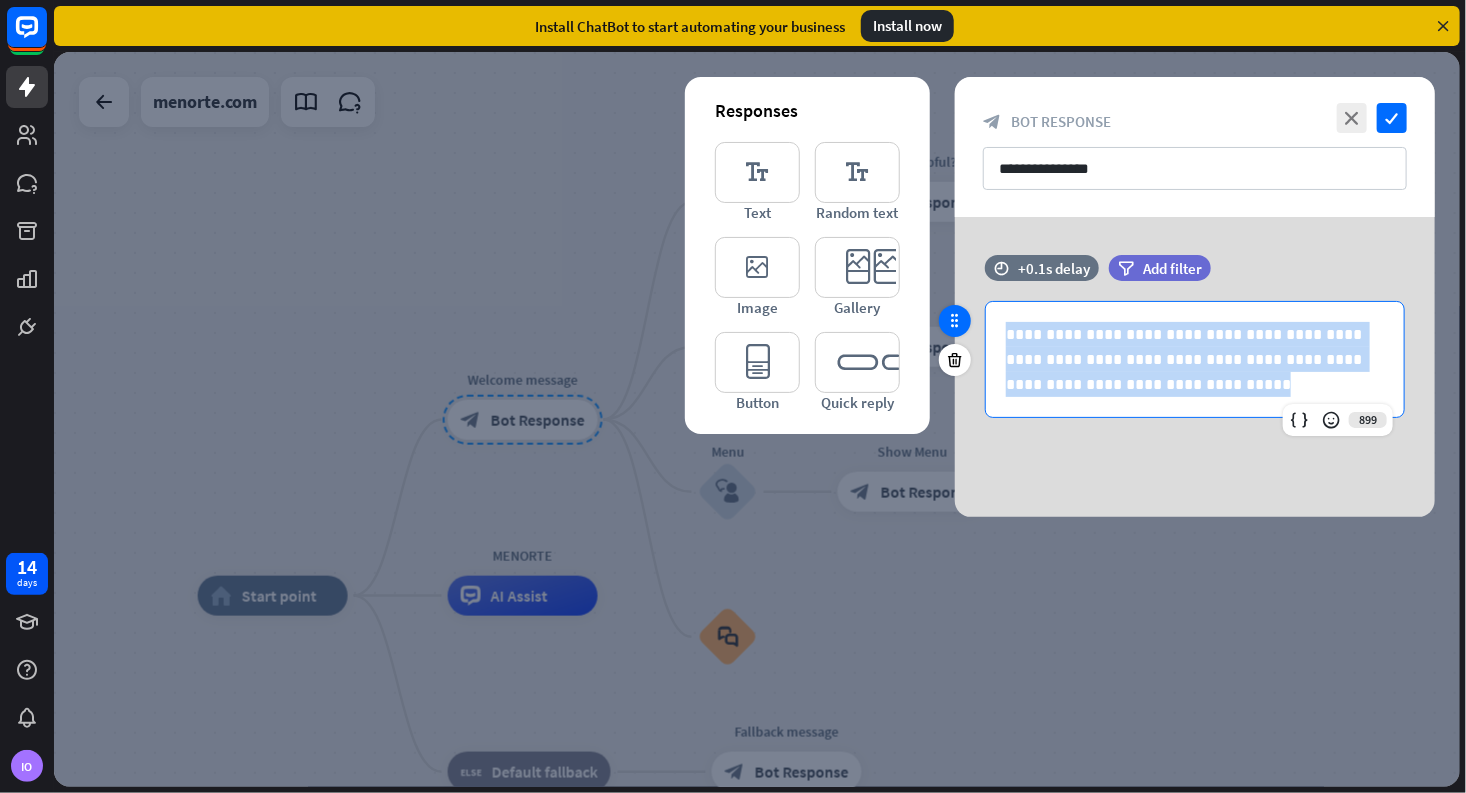 drag, startPoint x: 1164, startPoint y: 391, endPoint x: 948, endPoint y: 334, distance: 223.39427 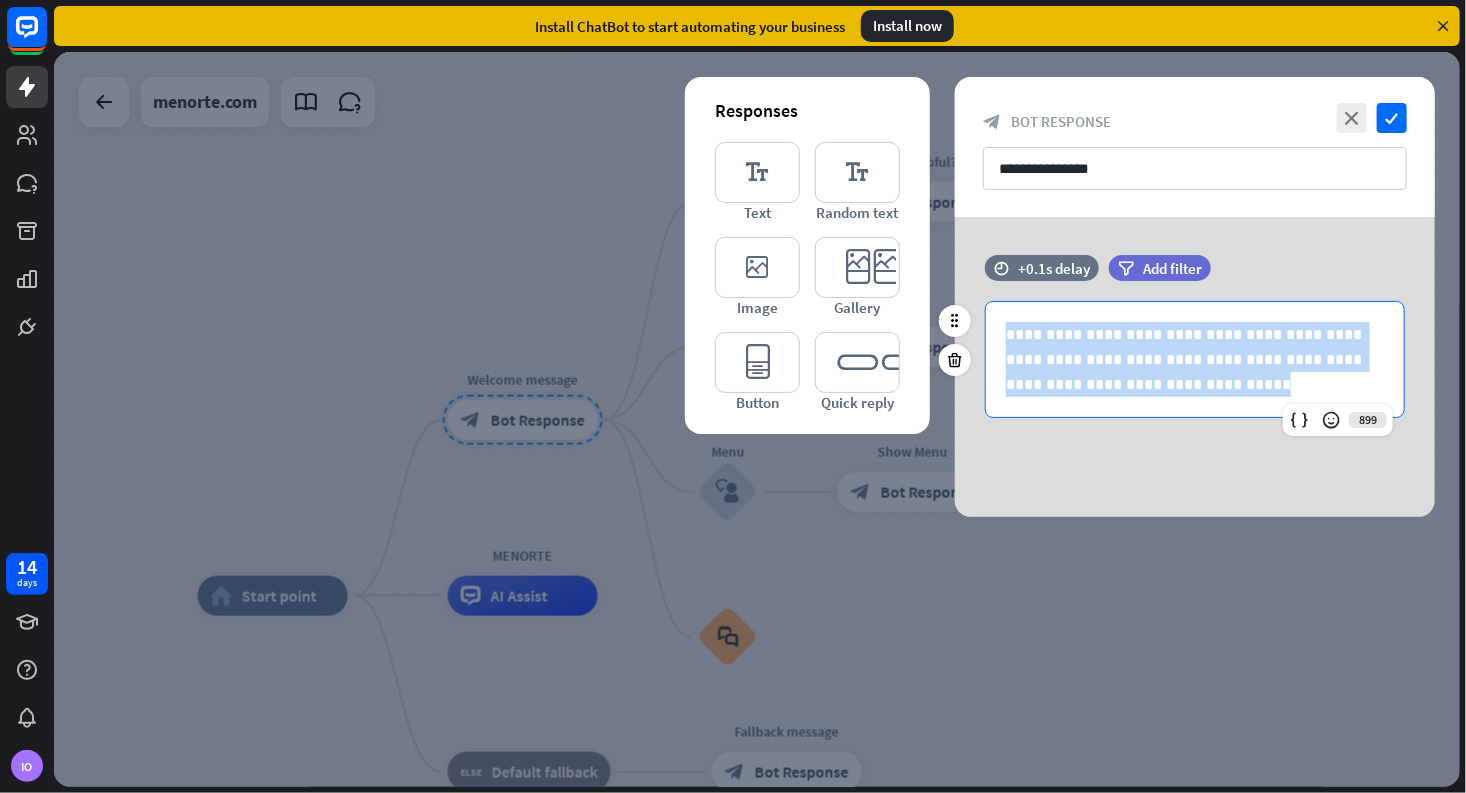 click on "**********" at bounding box center (1195, 359) 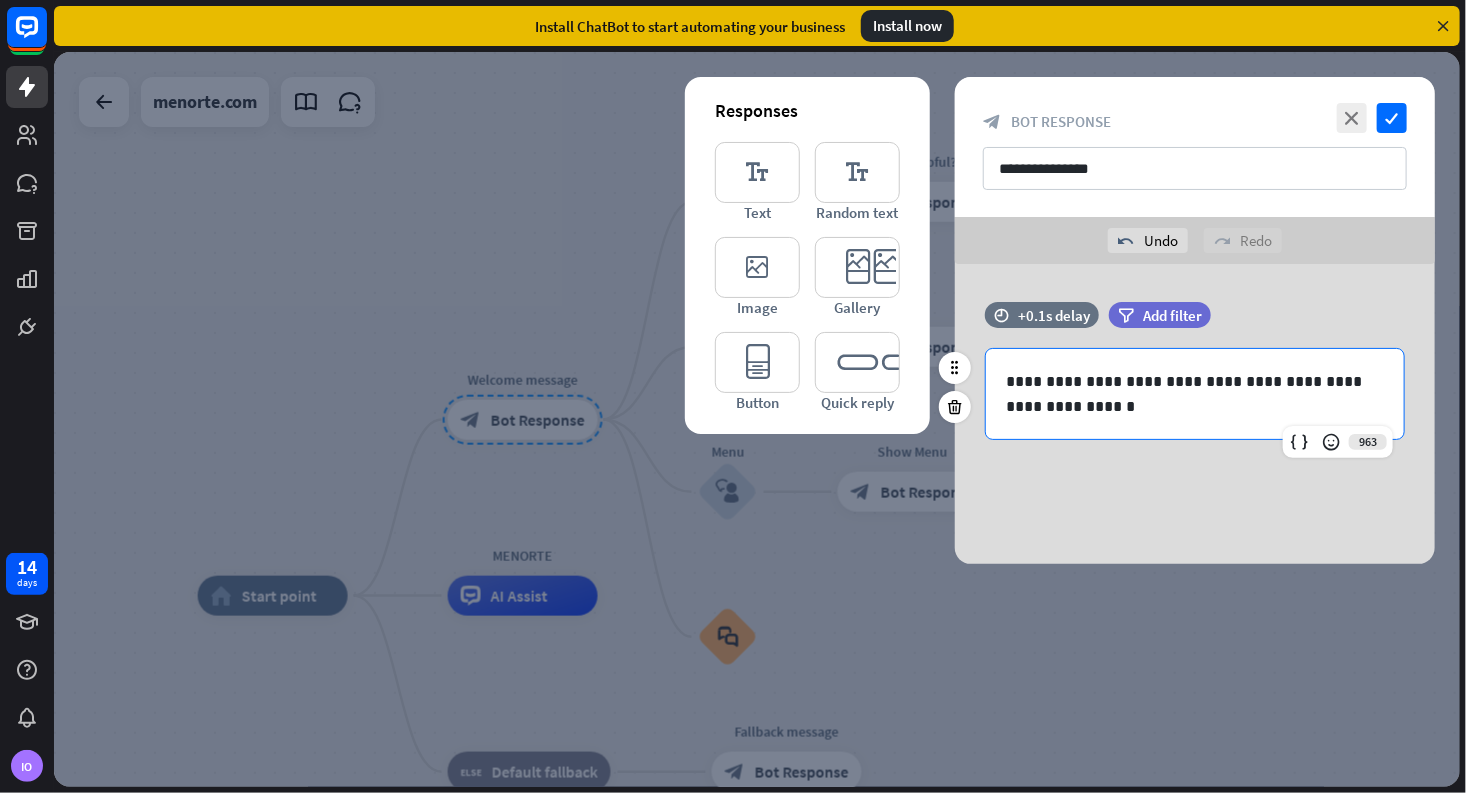 click on "**********" at bounding box center (1195, 394) 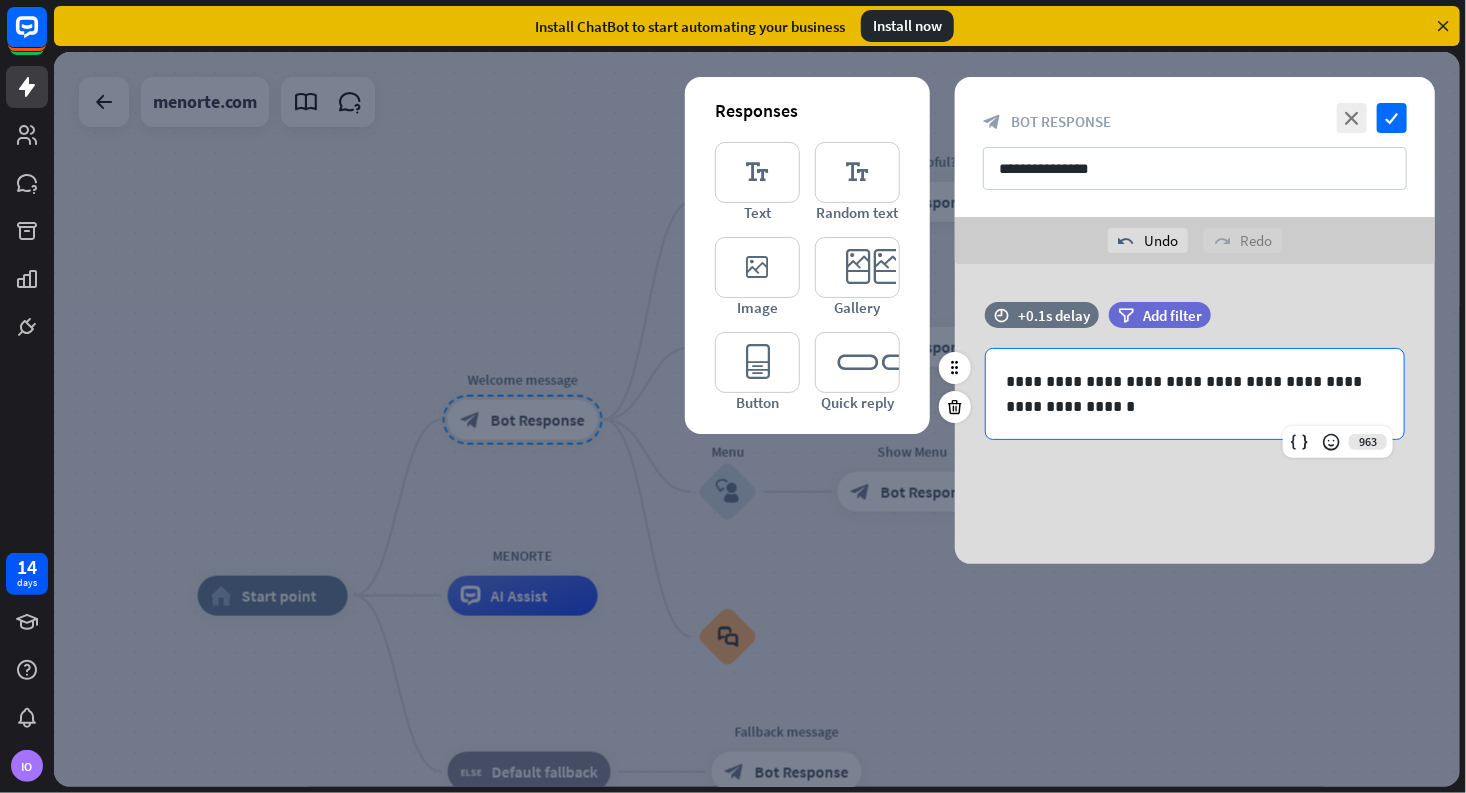 click on "filter   Add filter" at bounding box center (1210, 315) 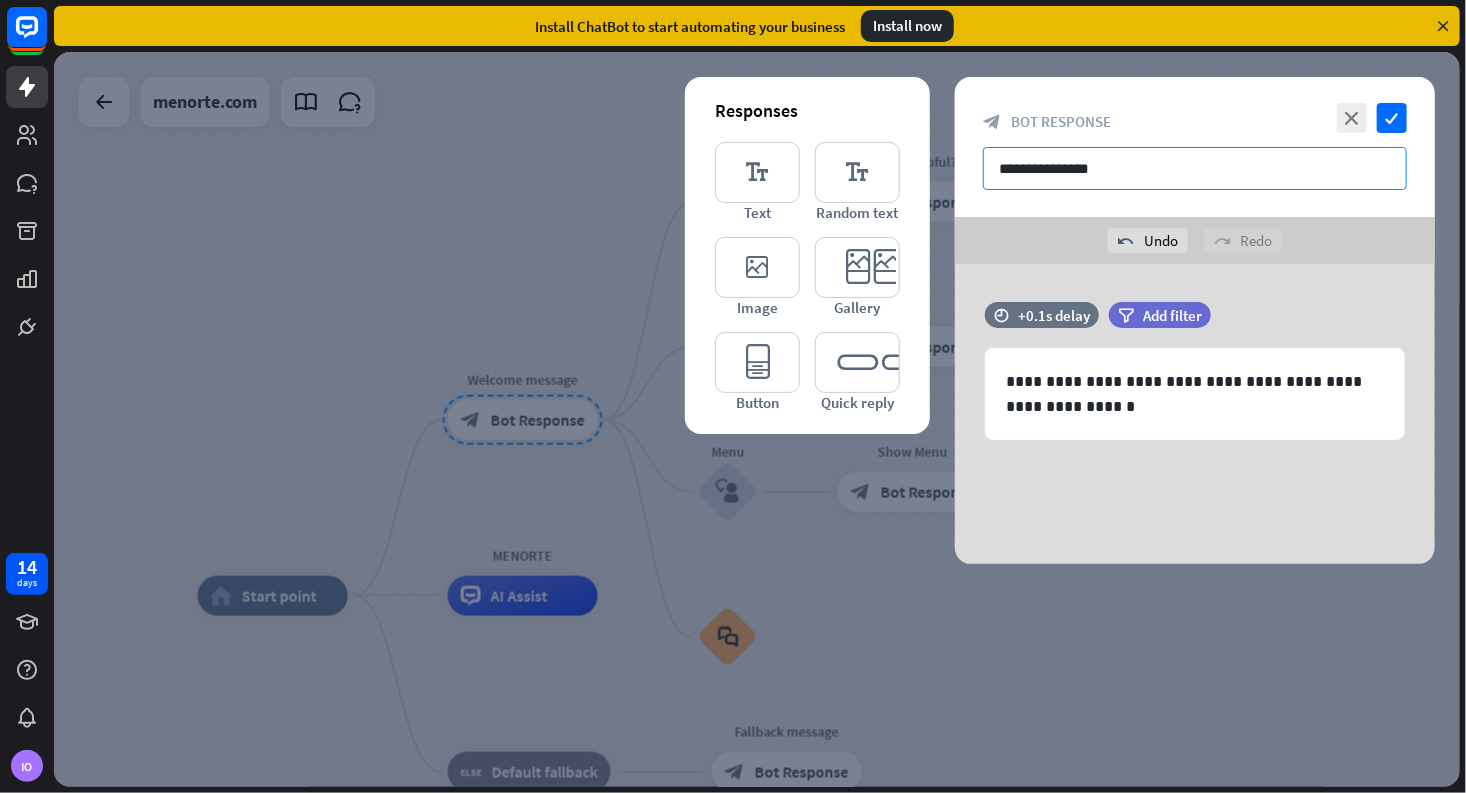click on "**********" at bounding box center (1195, 168) 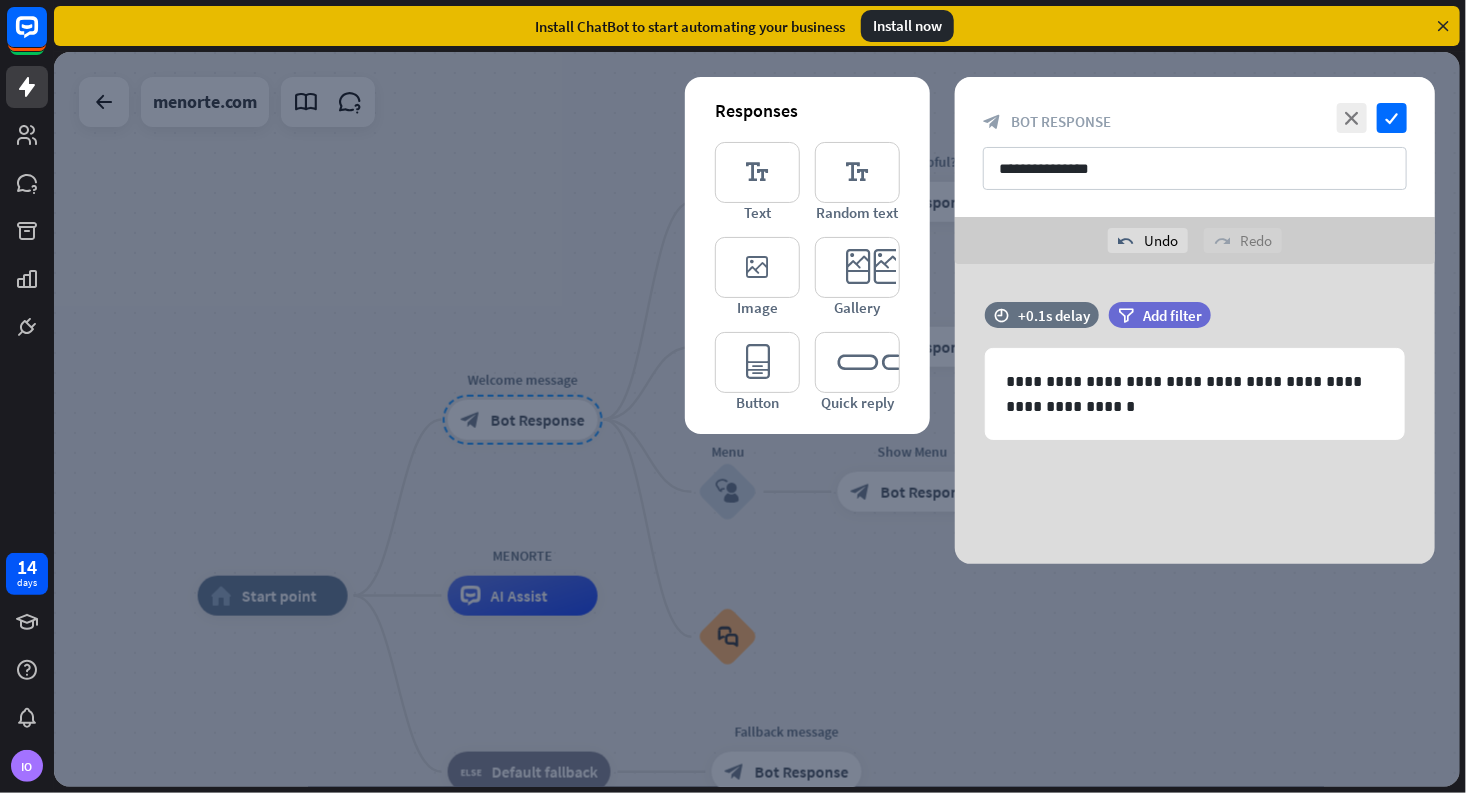 click on "redo
Redo" at bounding box center [1243, 240] 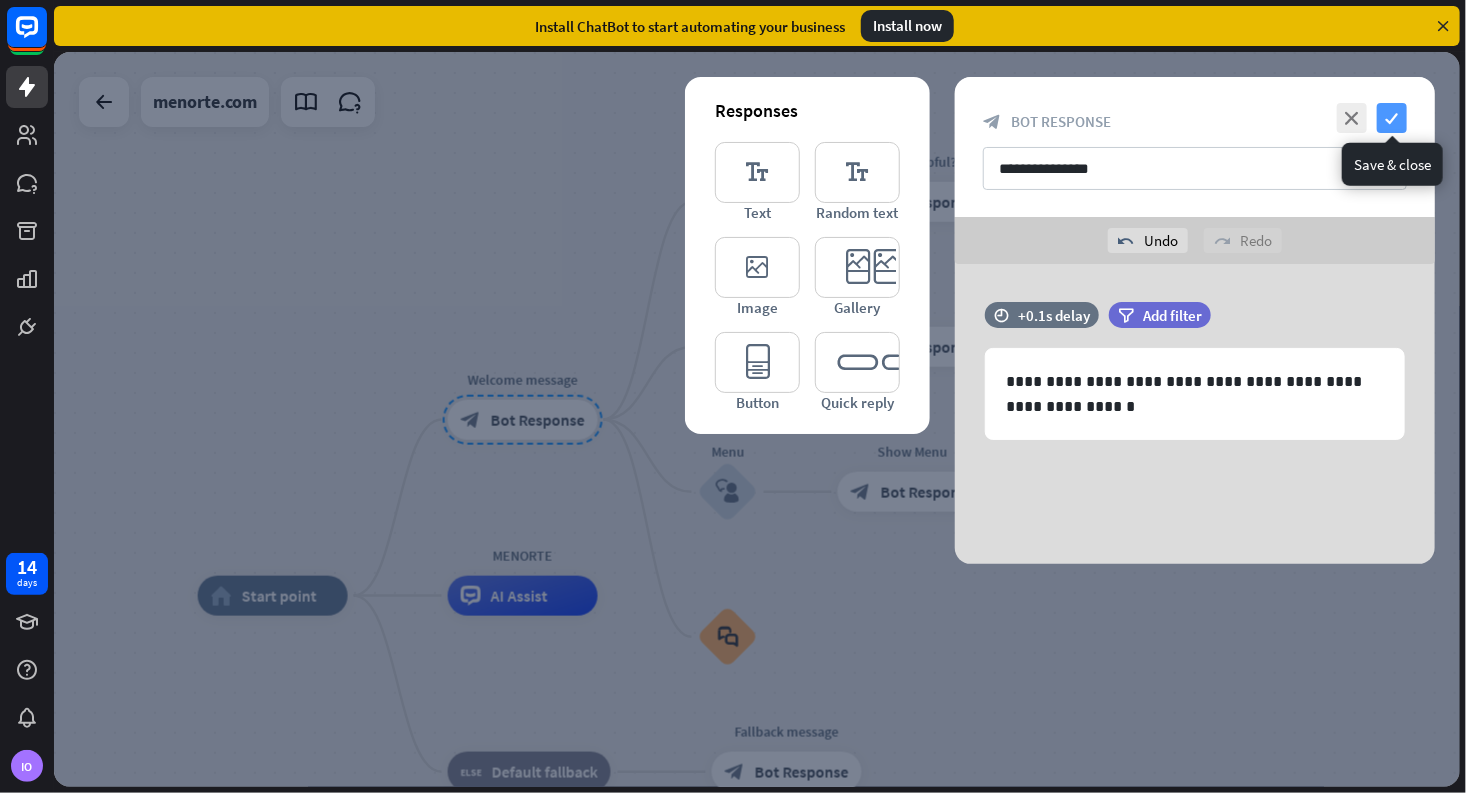 click on "check" at bounding box center [1392, 118] 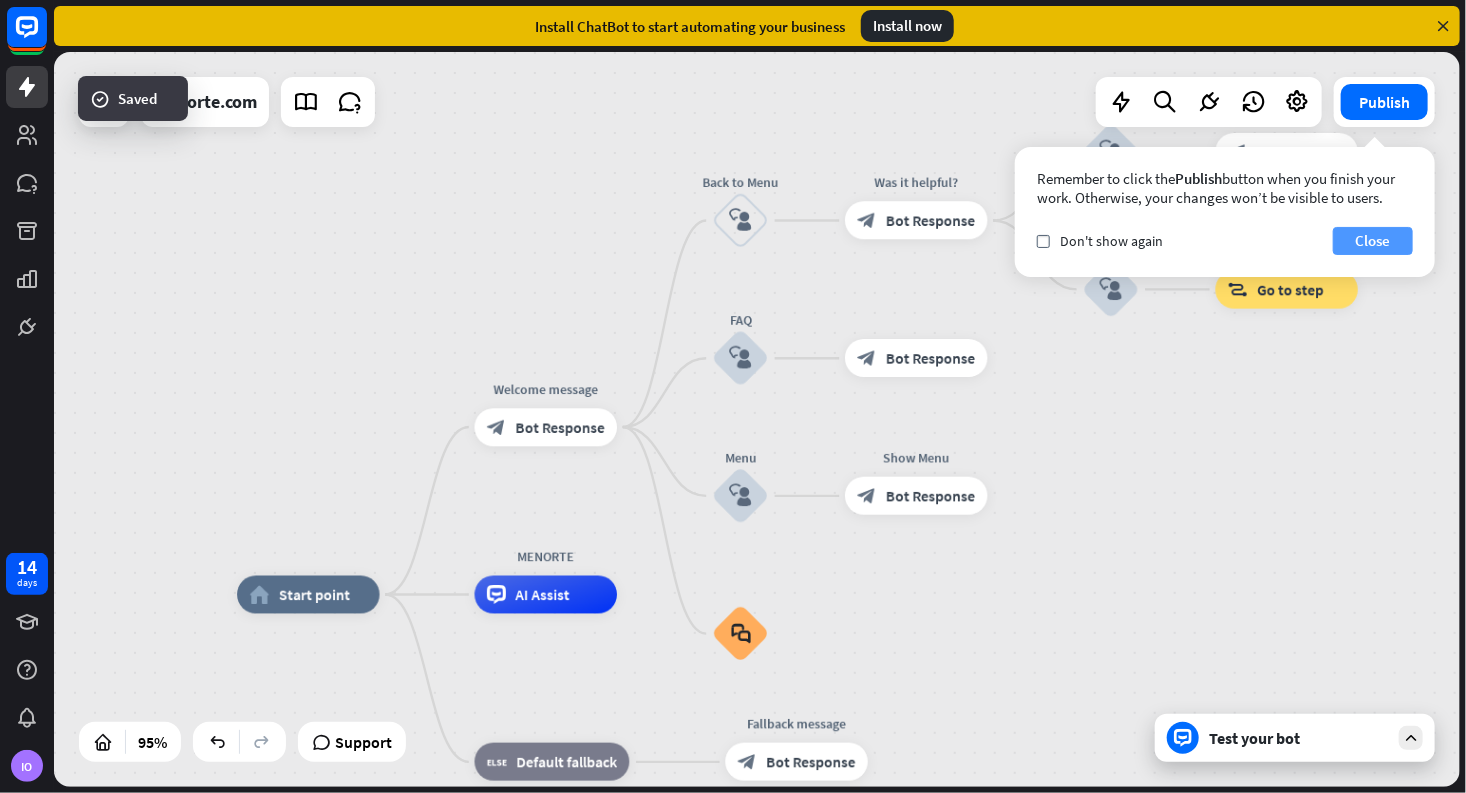 click on "Close" at bounding box center [1373, 241] 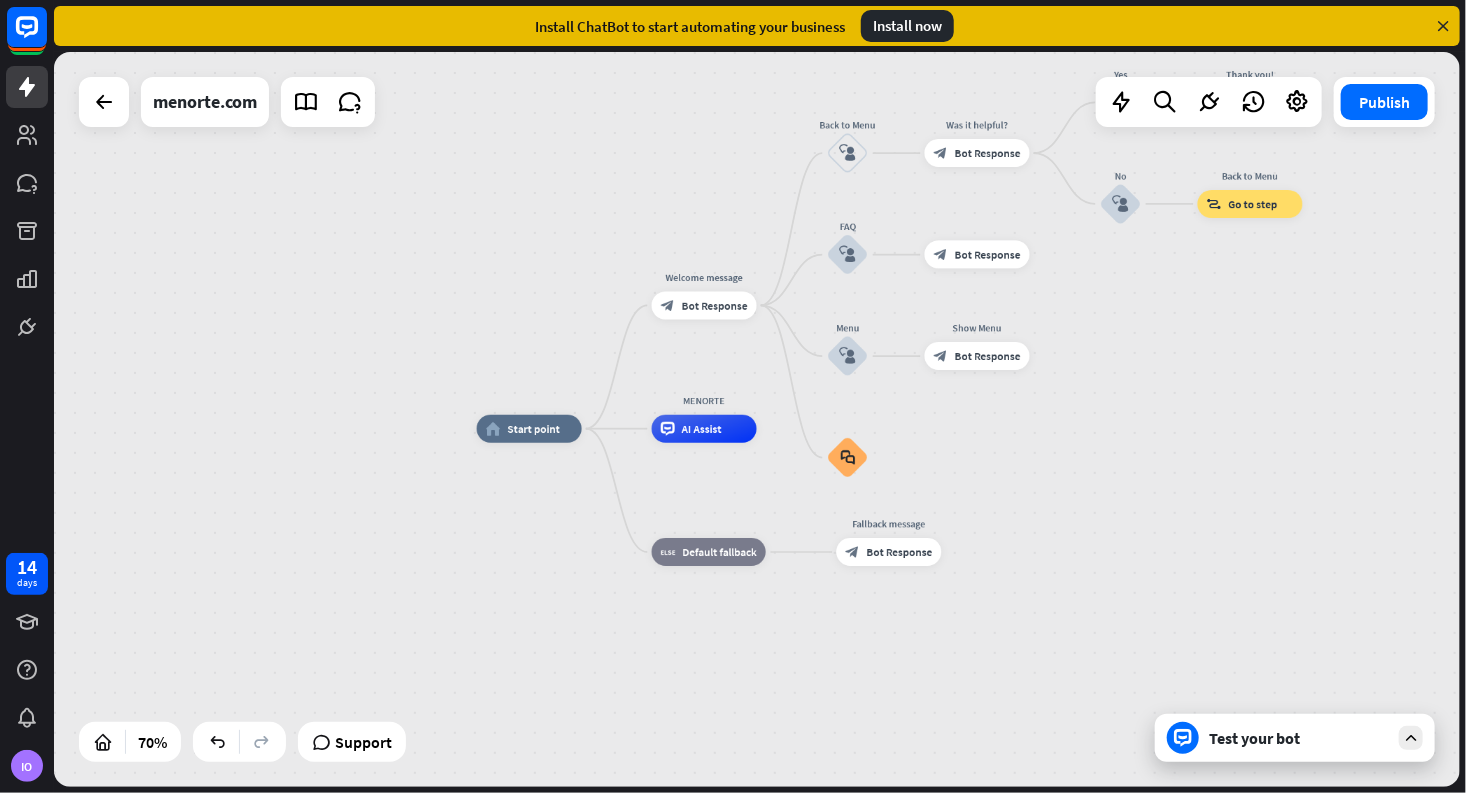 drag, startPoint x: 960, startPoint y: 667, endPoint x: 1043, endPoint y: 532, distance: 158.47397 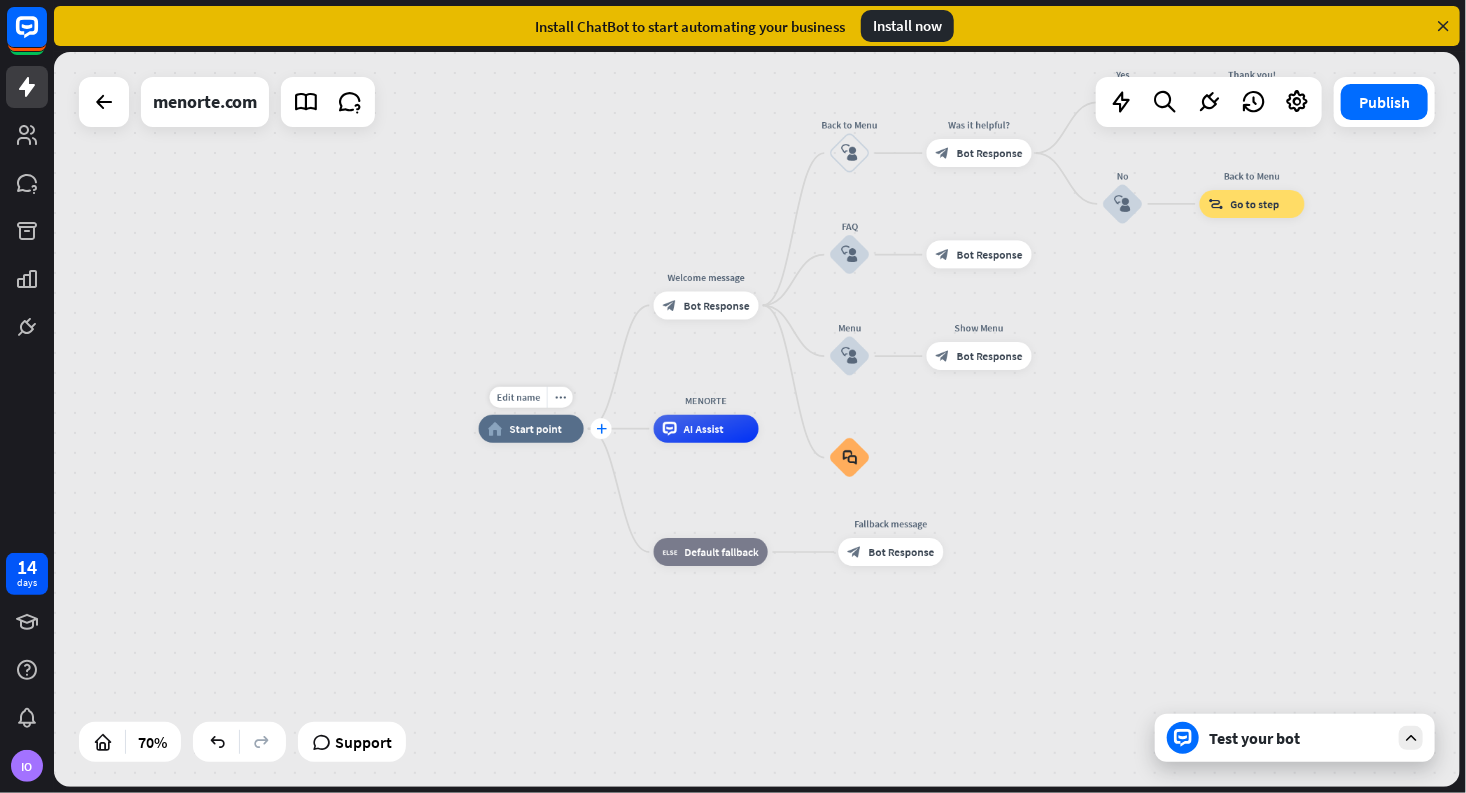 click on "plus" at bounding box center (601, 428) 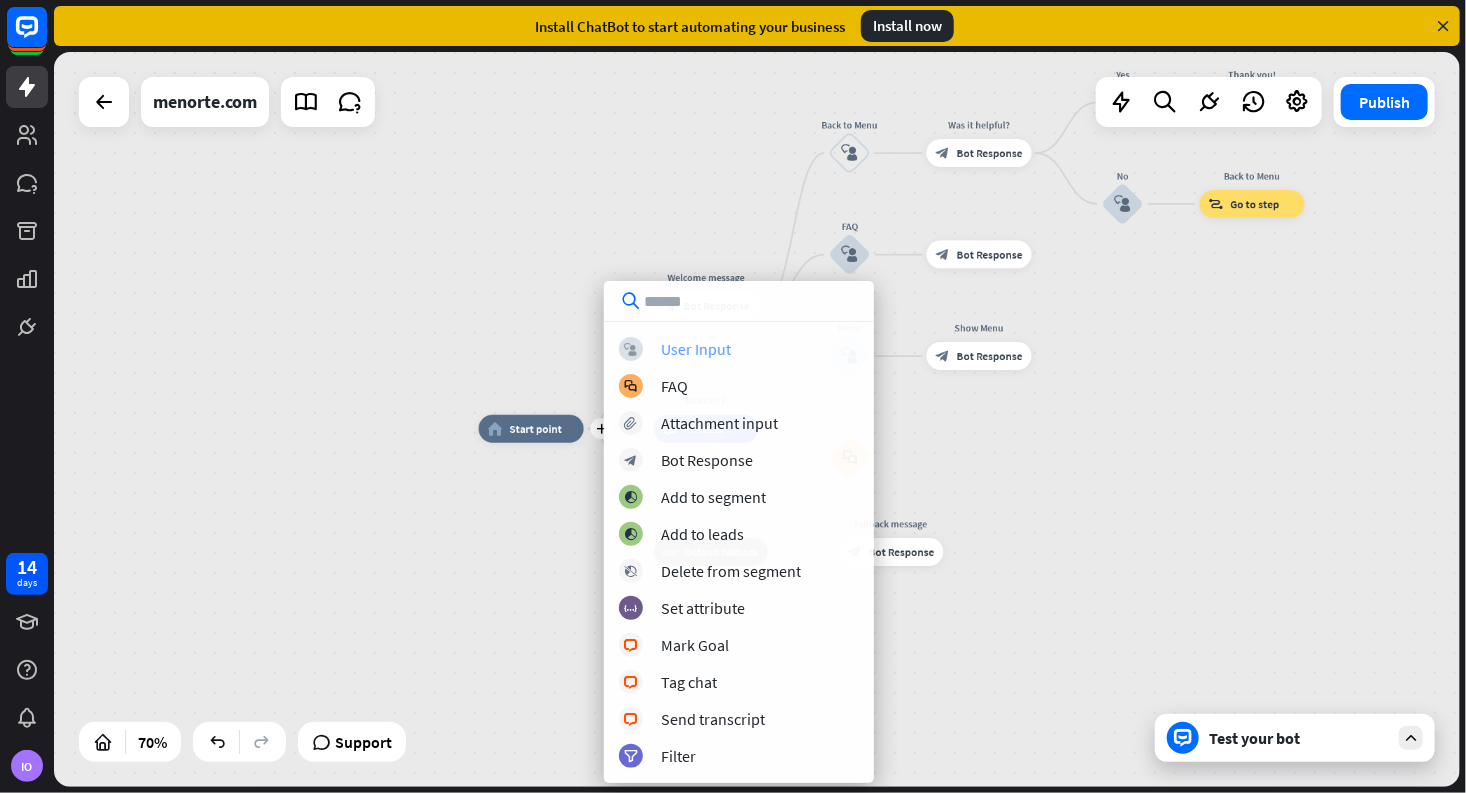 click on "User Input" at bounding box center [696, 349] 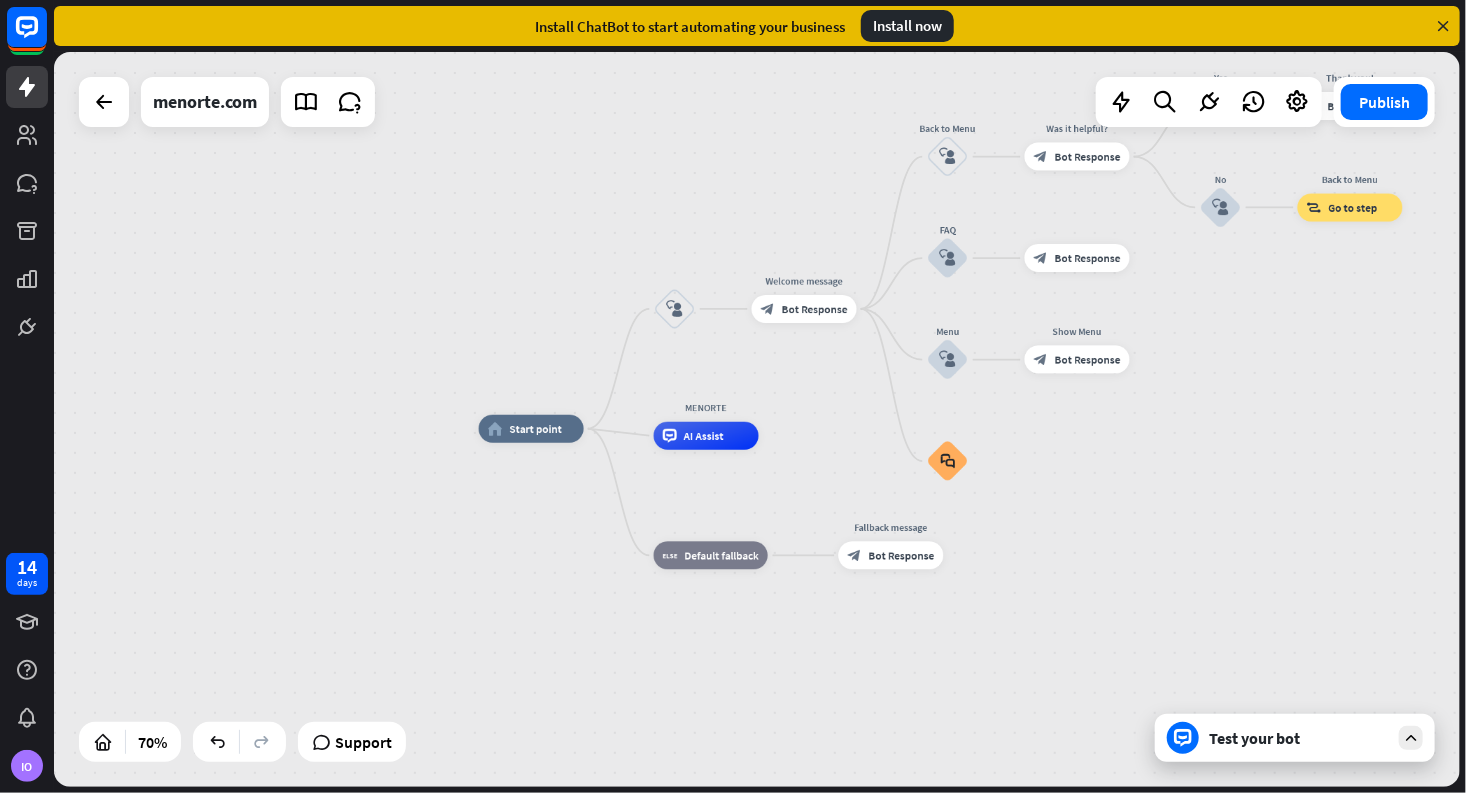 drag, startPoint x: 674, startPoint y: 303, endPoint x: 620, endPoint y: 434, distance: 141.69333 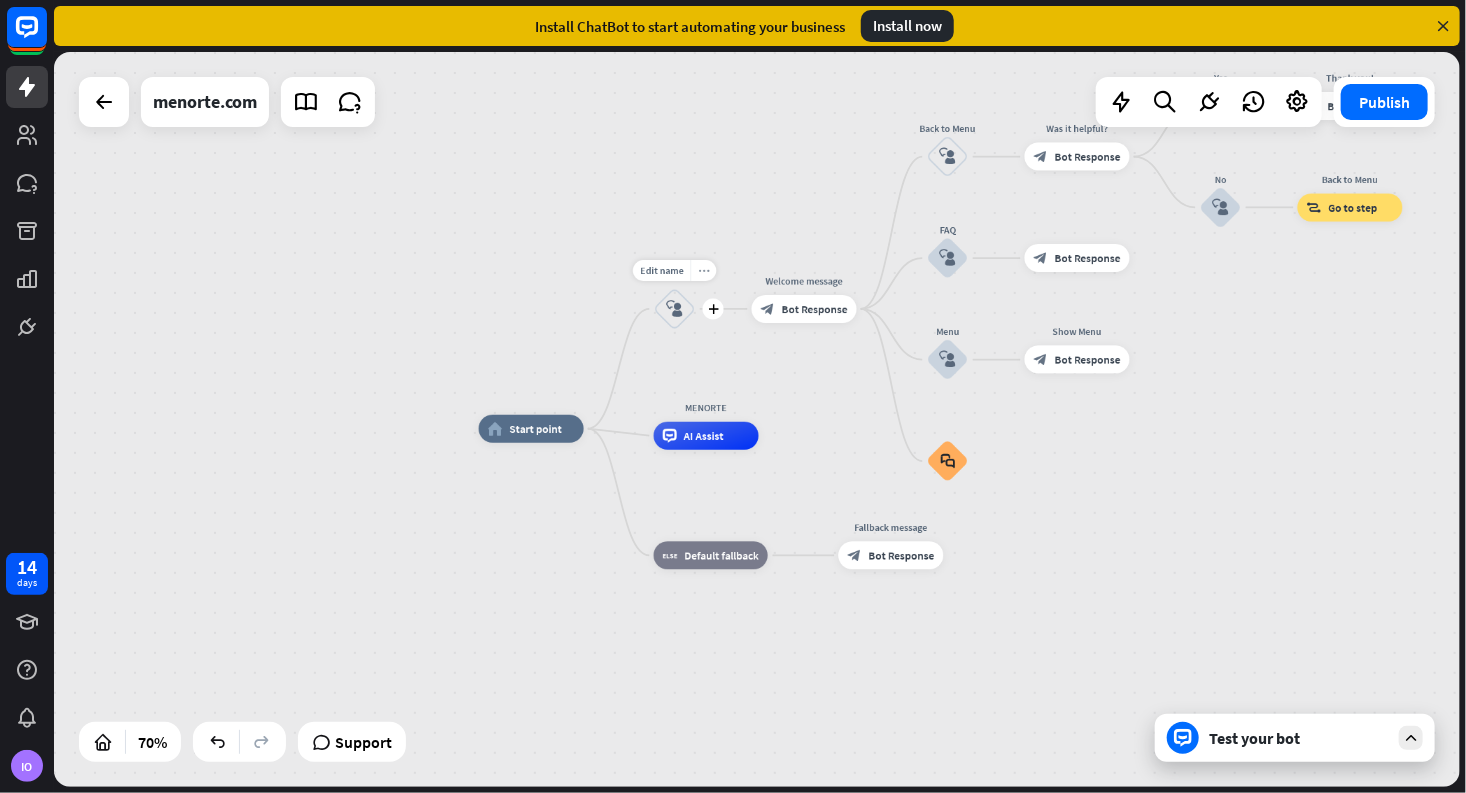 click on "more_horiz" at bounding box center (703, 270) 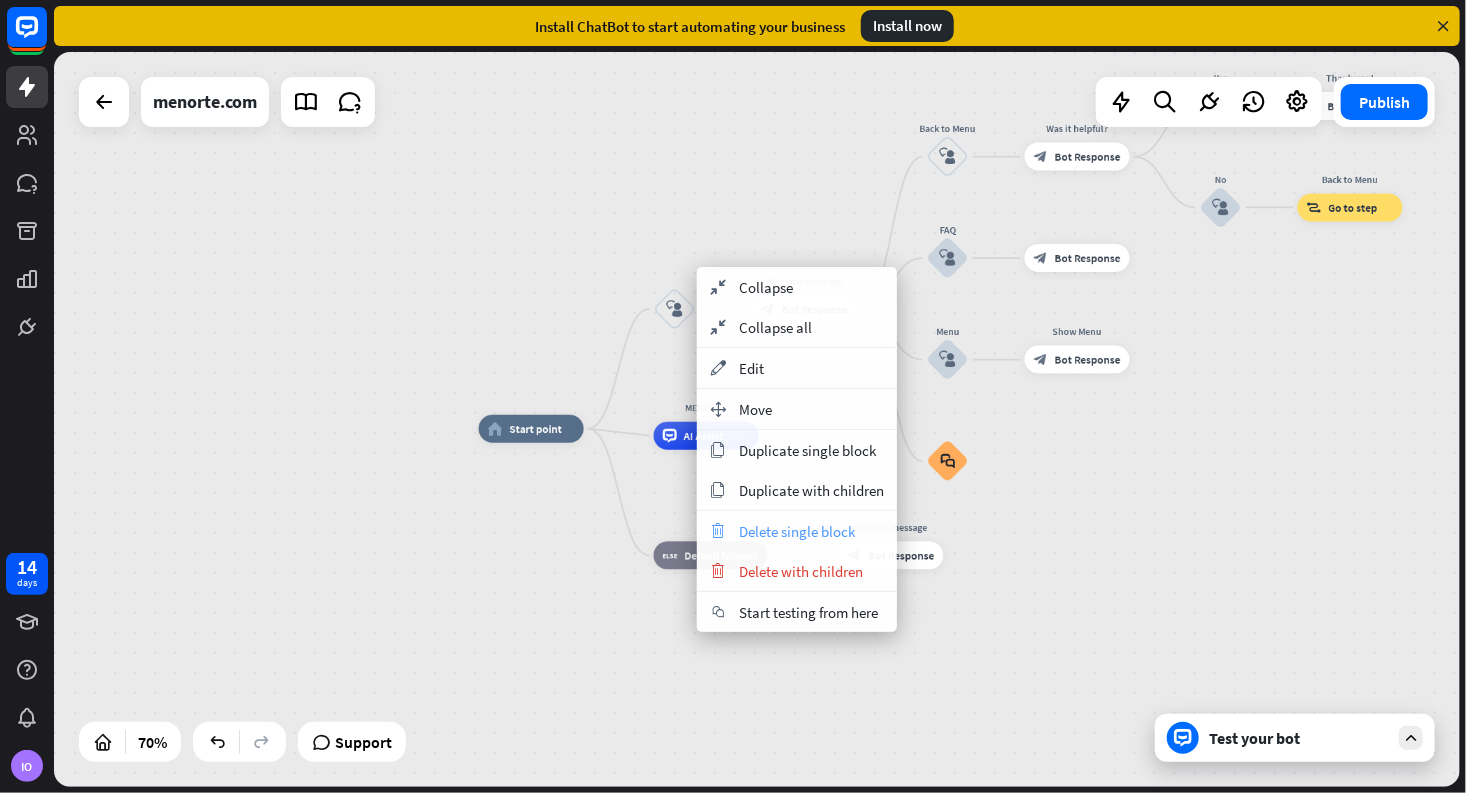 click on "Delete single block" at bounding box center [797, 531] 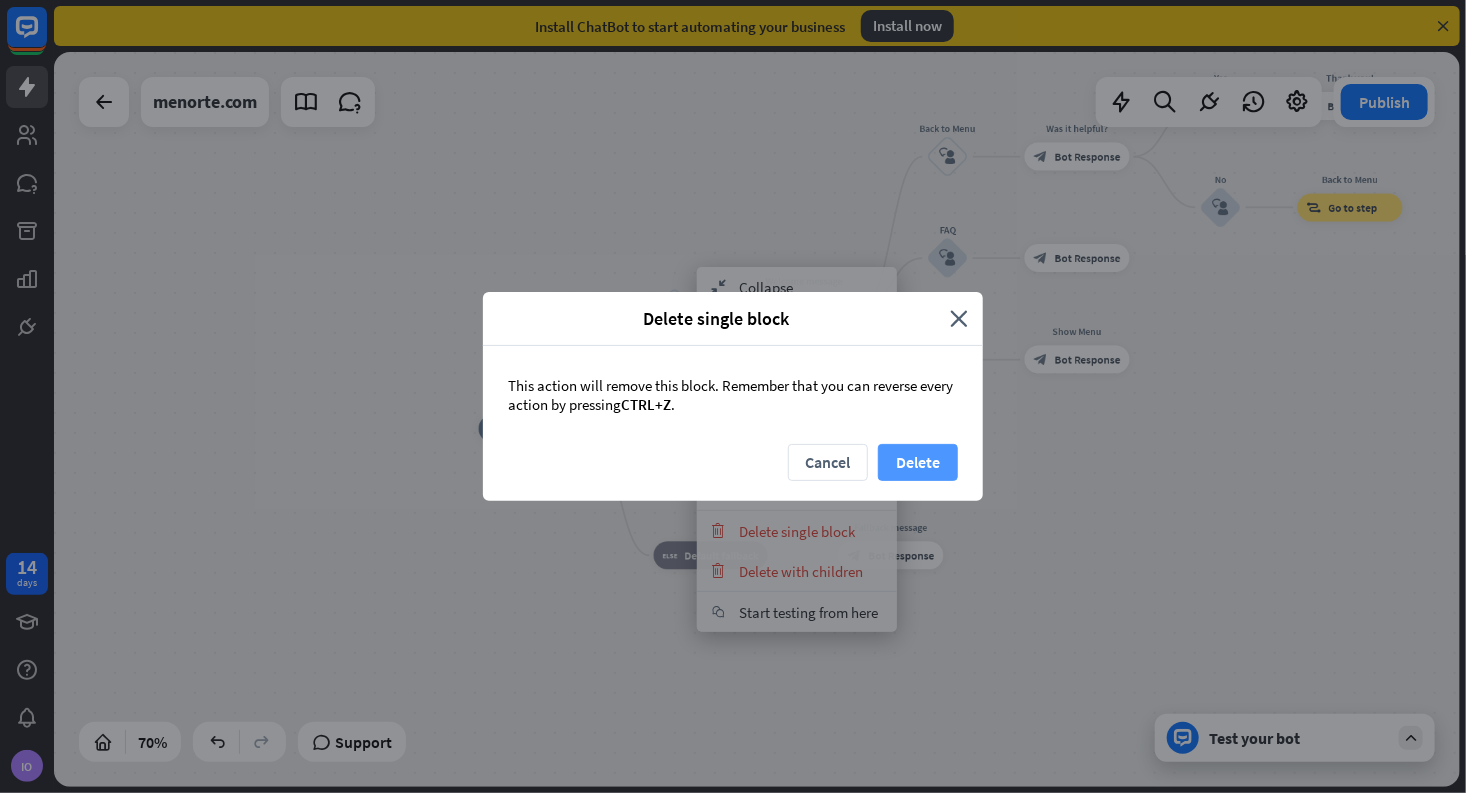 click on "Delete" at bounding box center [918, 462] 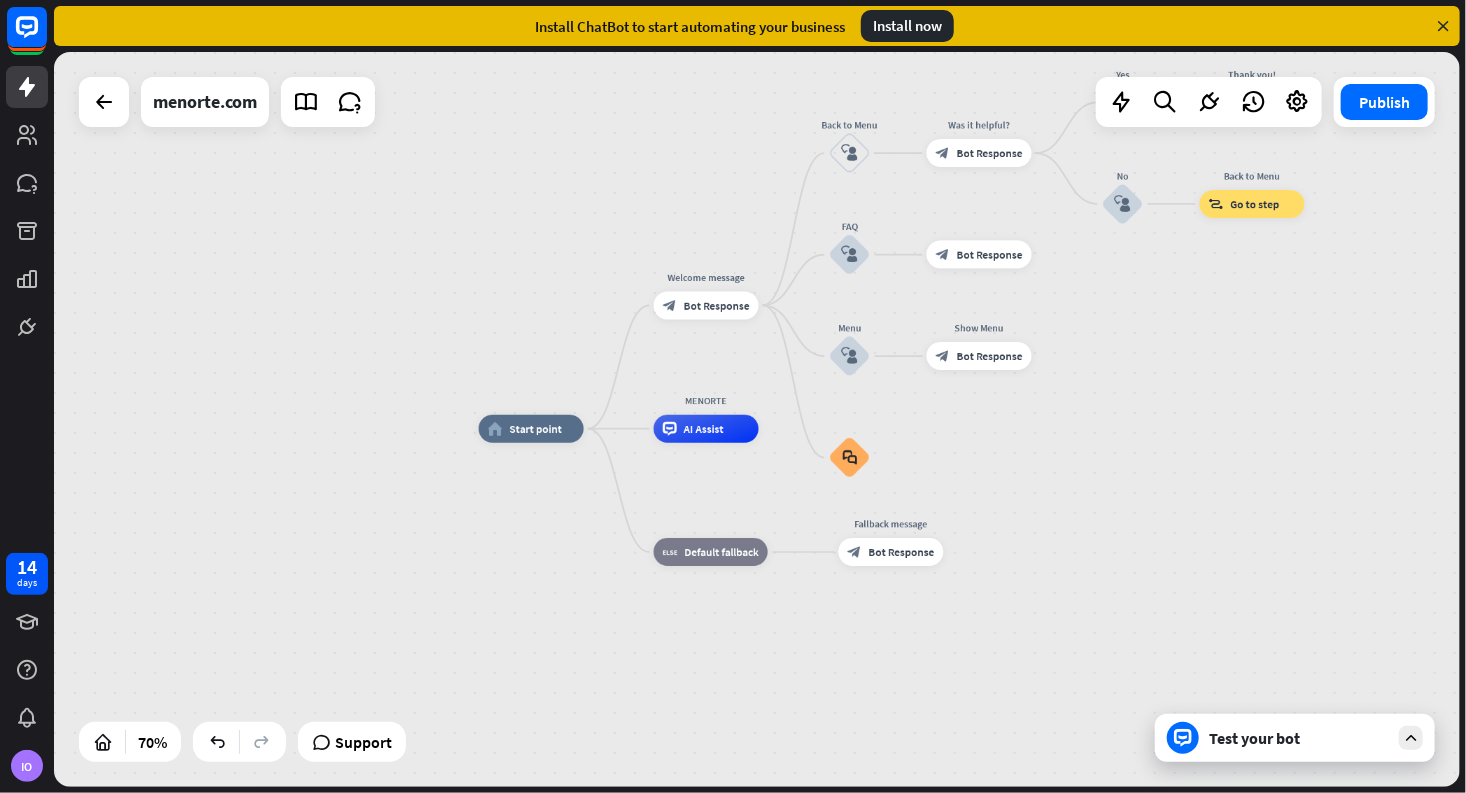 click on "Test your bot" at bounding box center (1295, 738) 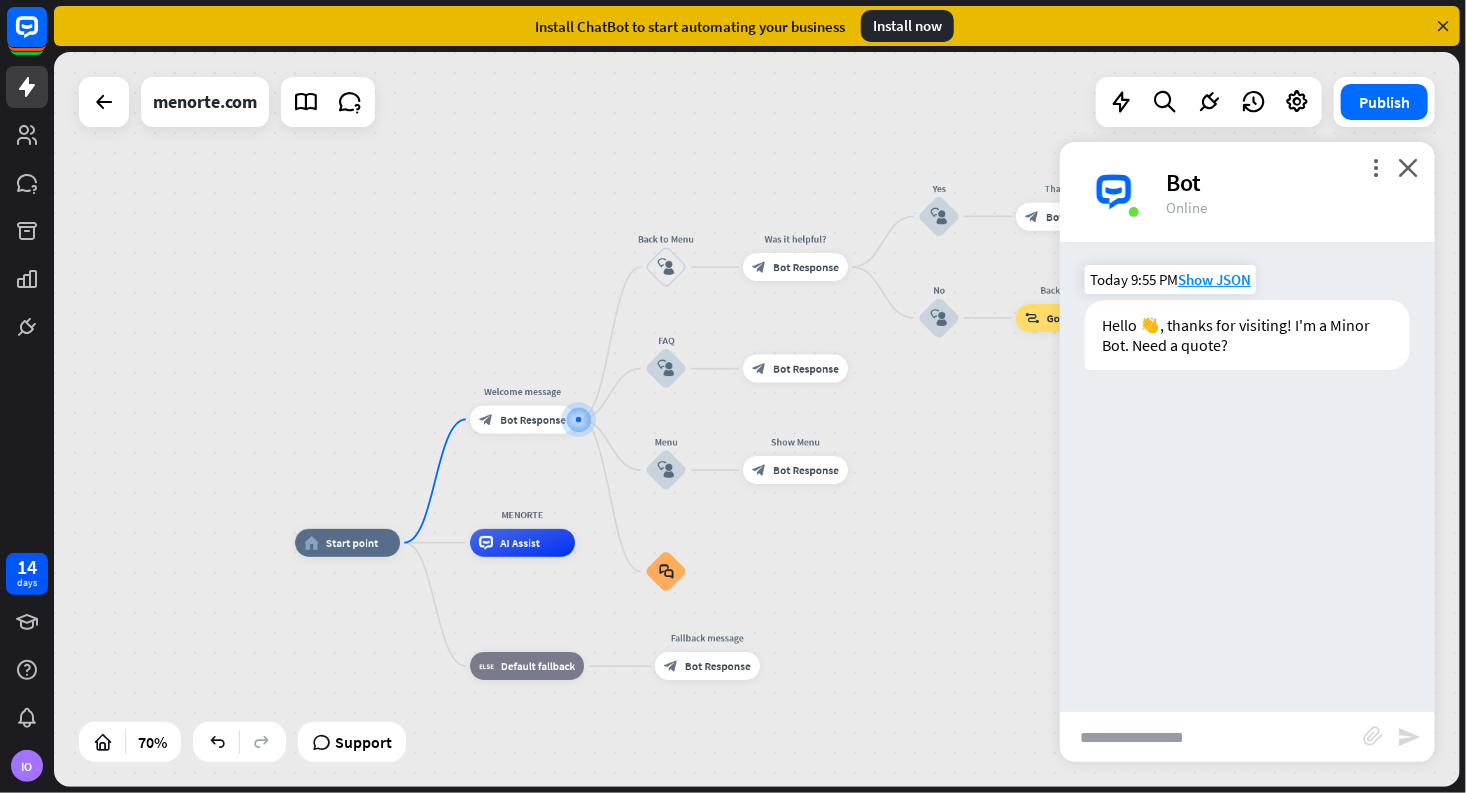 click on "Hello 👋, thanks for visiting! I'm a Minor Bot. Need a quote?" at bounding box center [1247, 335] 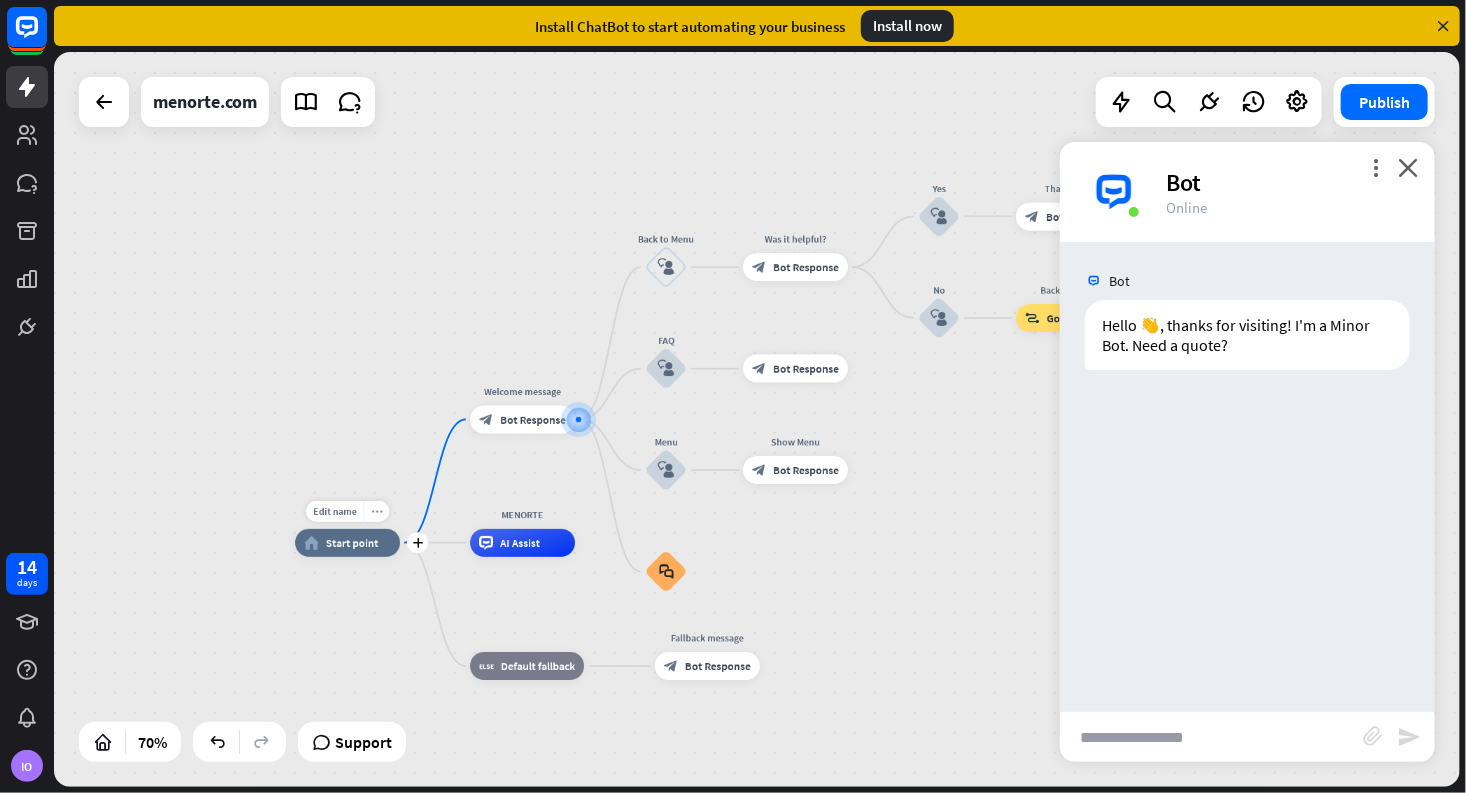 click on "more_horiz" at bounding box center [376, 511] 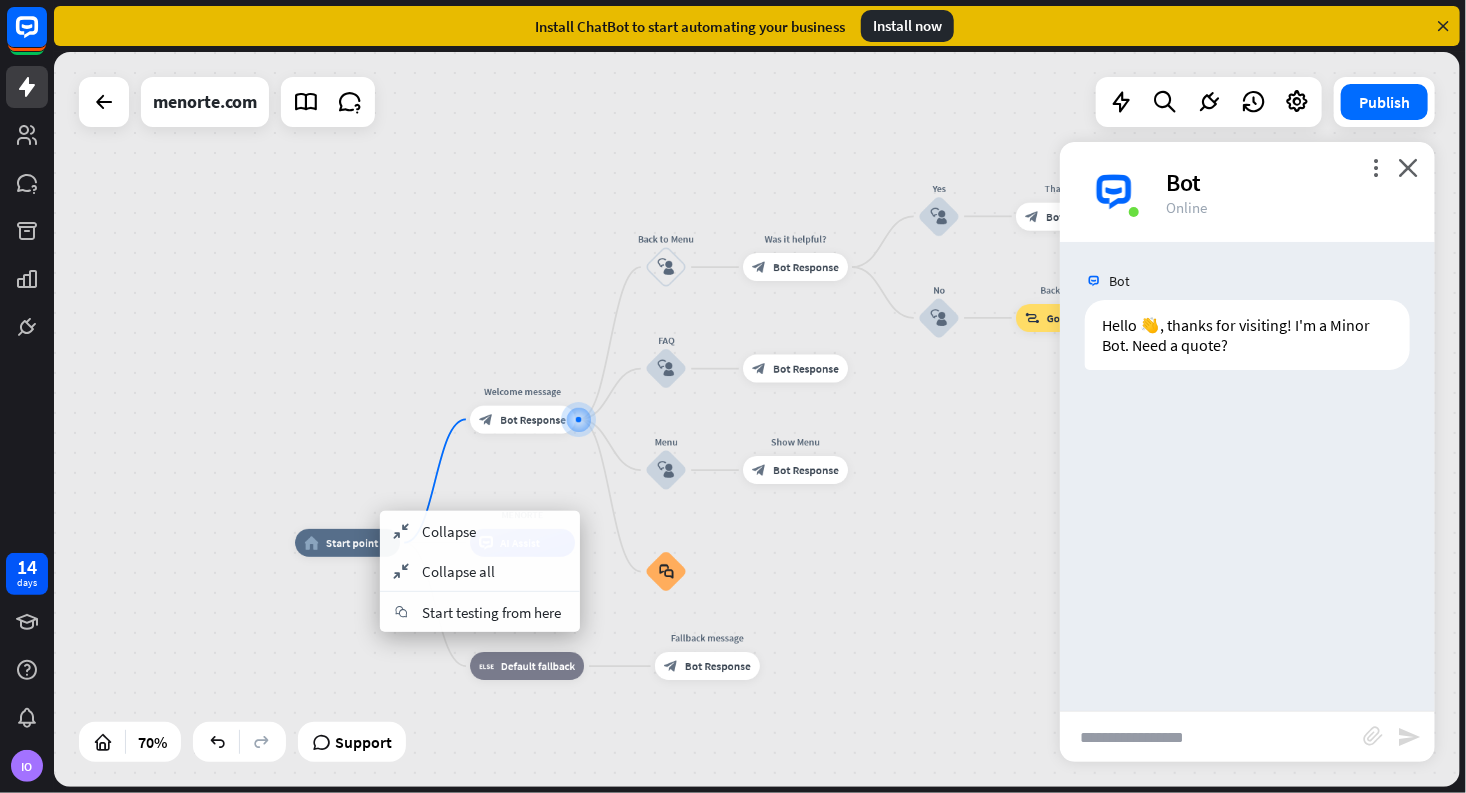 click on "home_2   Start point                 Welcome message   block_bot_response   Bot Response                     Back to Menu   block_user_input                 Was it helpful?   block_bot_response   Bot Response                 Yes   block_user_input                 Thank you!   block_bot_response   Bot Response                 No   block_user_input                 Back to Menu   block_goto   Go to step                 FAQ   block_user_input                   block_bot_response   Bot Response                 Menu   block_user_input                 Show Menu   block_bot_response   Bot Response                   block_faq                 MENORTE     AI Assist                   block_fallback   Default fallback                 Fallback message   block_bot_response   Bot Response" at bounding box center [757, 419] 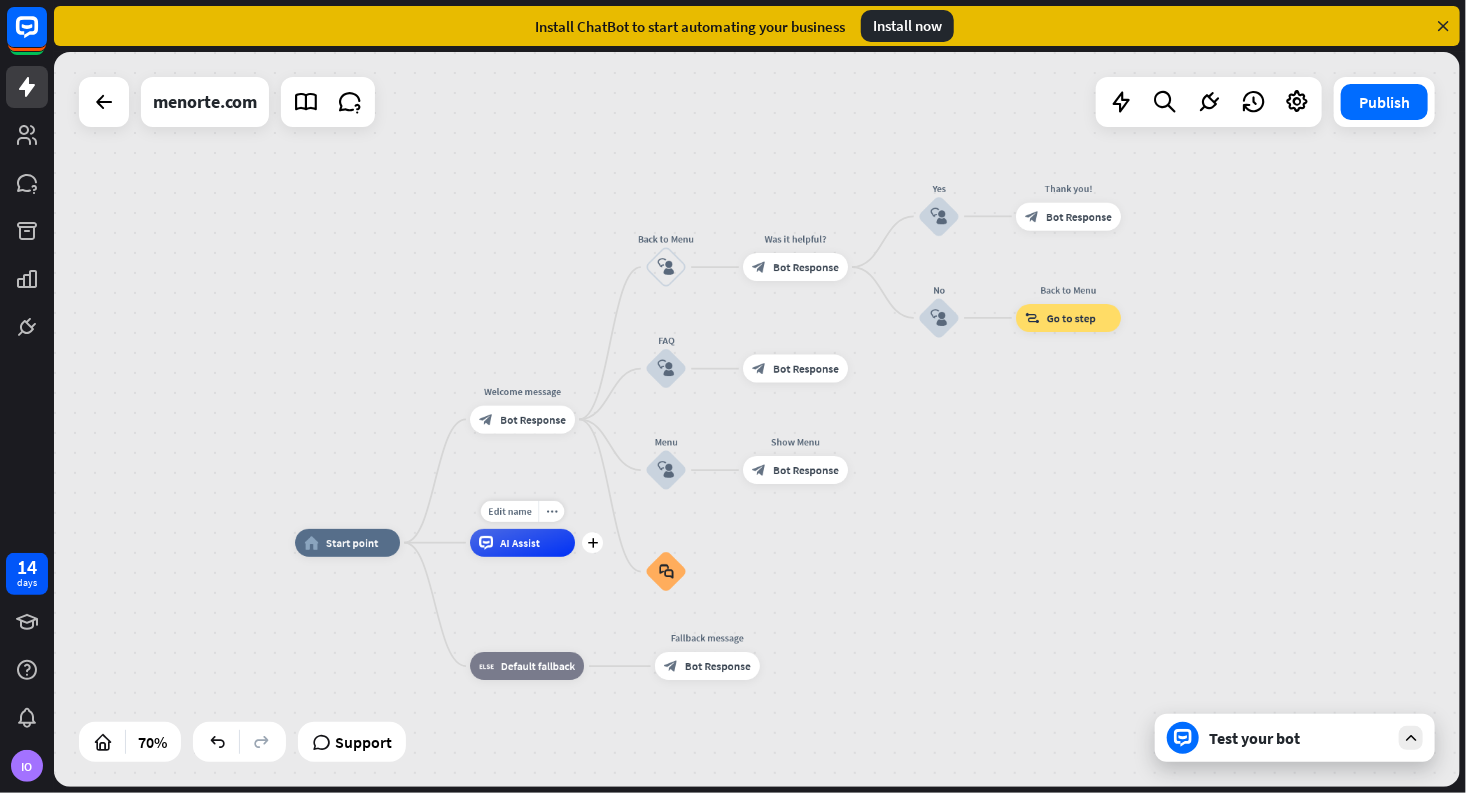 click on "Edit name   more_horiz         plus   MENORTE     AI Assist" at bounding box center (522, 543) 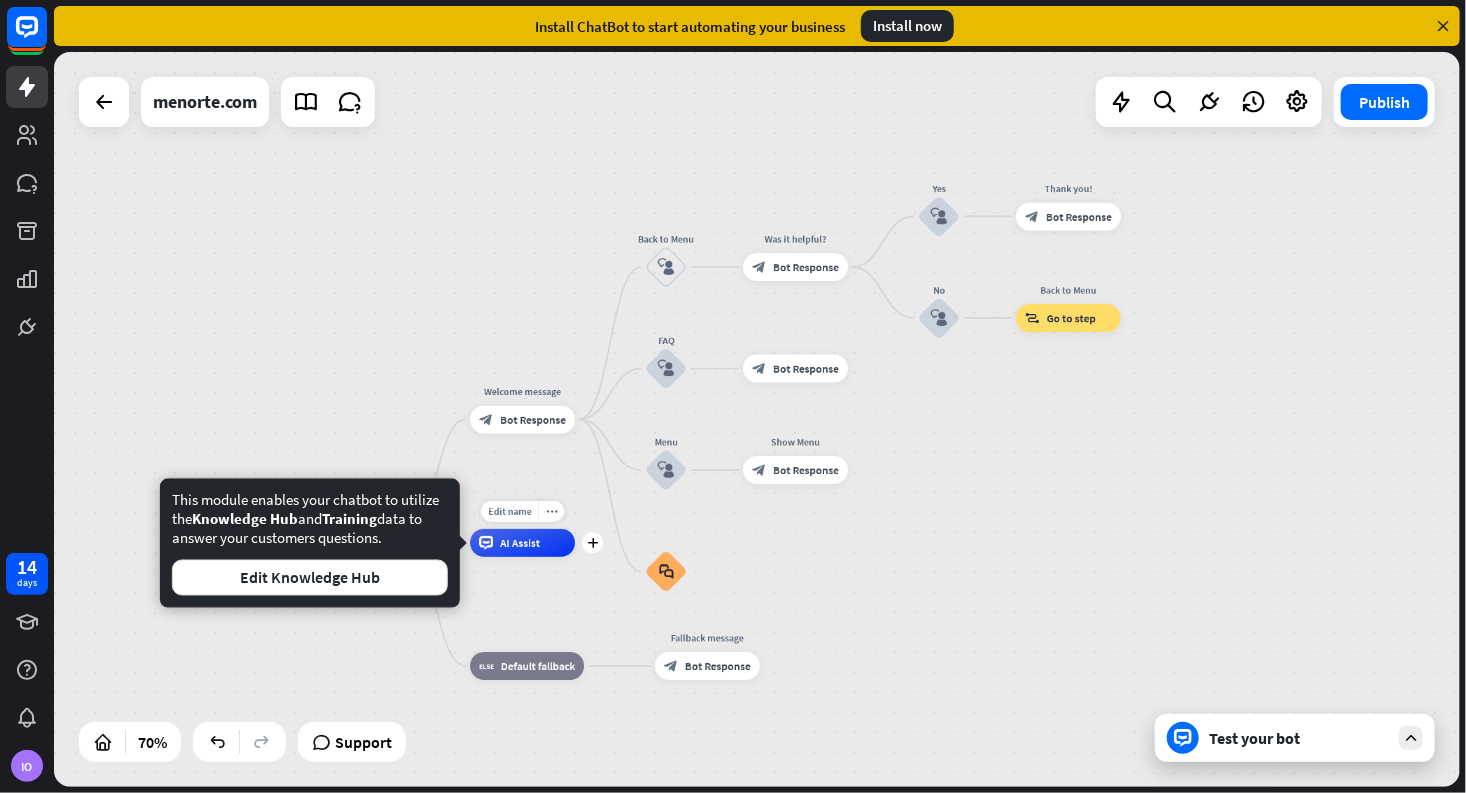 click on "home_2   Start point                 Welcome message   block_bot_response   Bot Response                 Back to Menu   block_user_input                 Was it helpful?   block_bot_response   Bot Response                 Yes   block_user_input                 Thank you!   block_bot_response   Bot Response                 No   block_user_input                 Back to Menu   block_goto   Go to step                 FAQ   block_user_input                   block_bot_response   Bot Response                 Menu   block_user_input                 Show Menu   block_bot_response   Bot Response                   block_faq       Edit name   more_horiz         plus   MENORTE     AI Assist                   block_fallback   Default fallback                 Fallback message   block_bot_response   Bot Response" at bounding box center (787, 800) 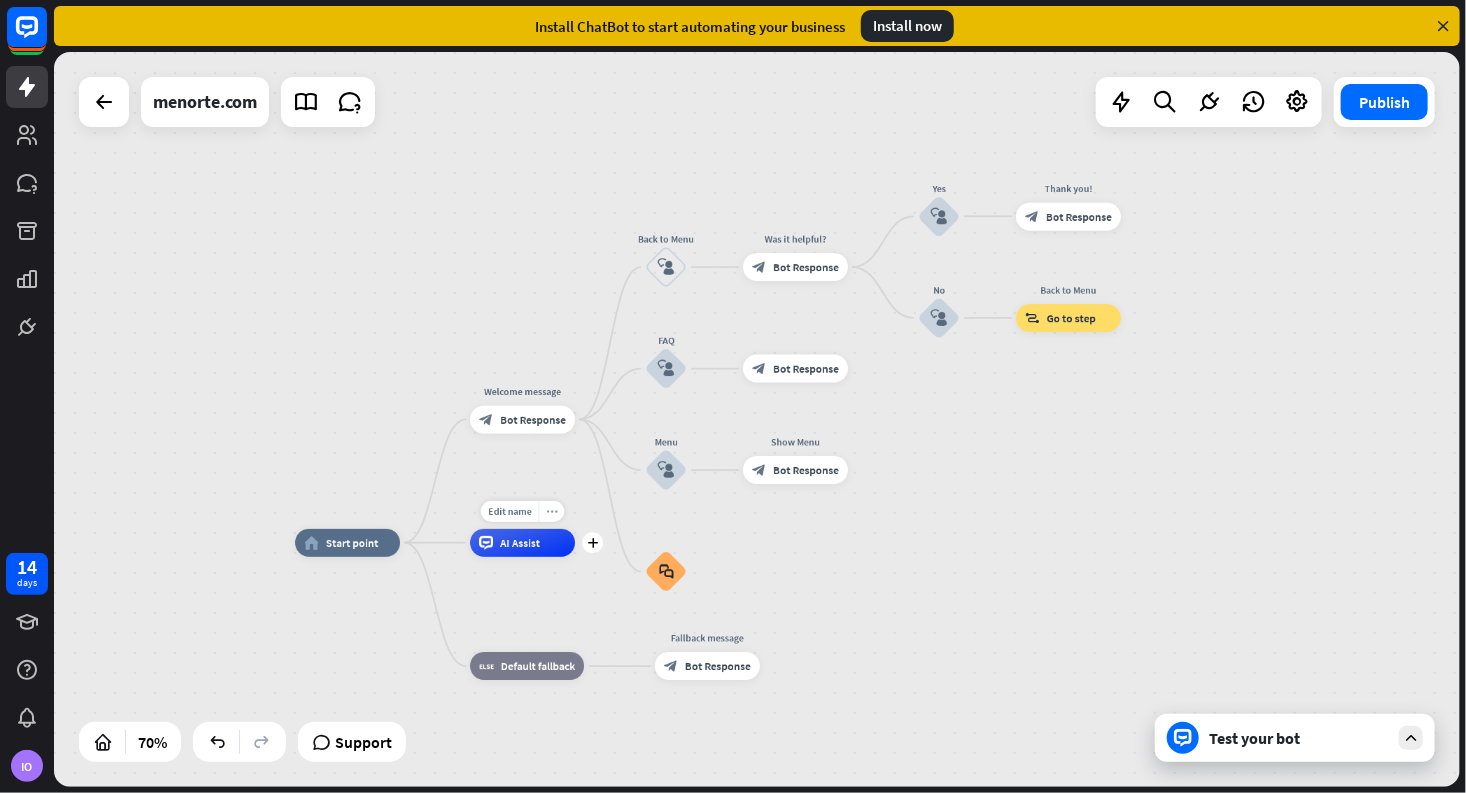 click on "more_horiz" at bounding box center [551, 511] 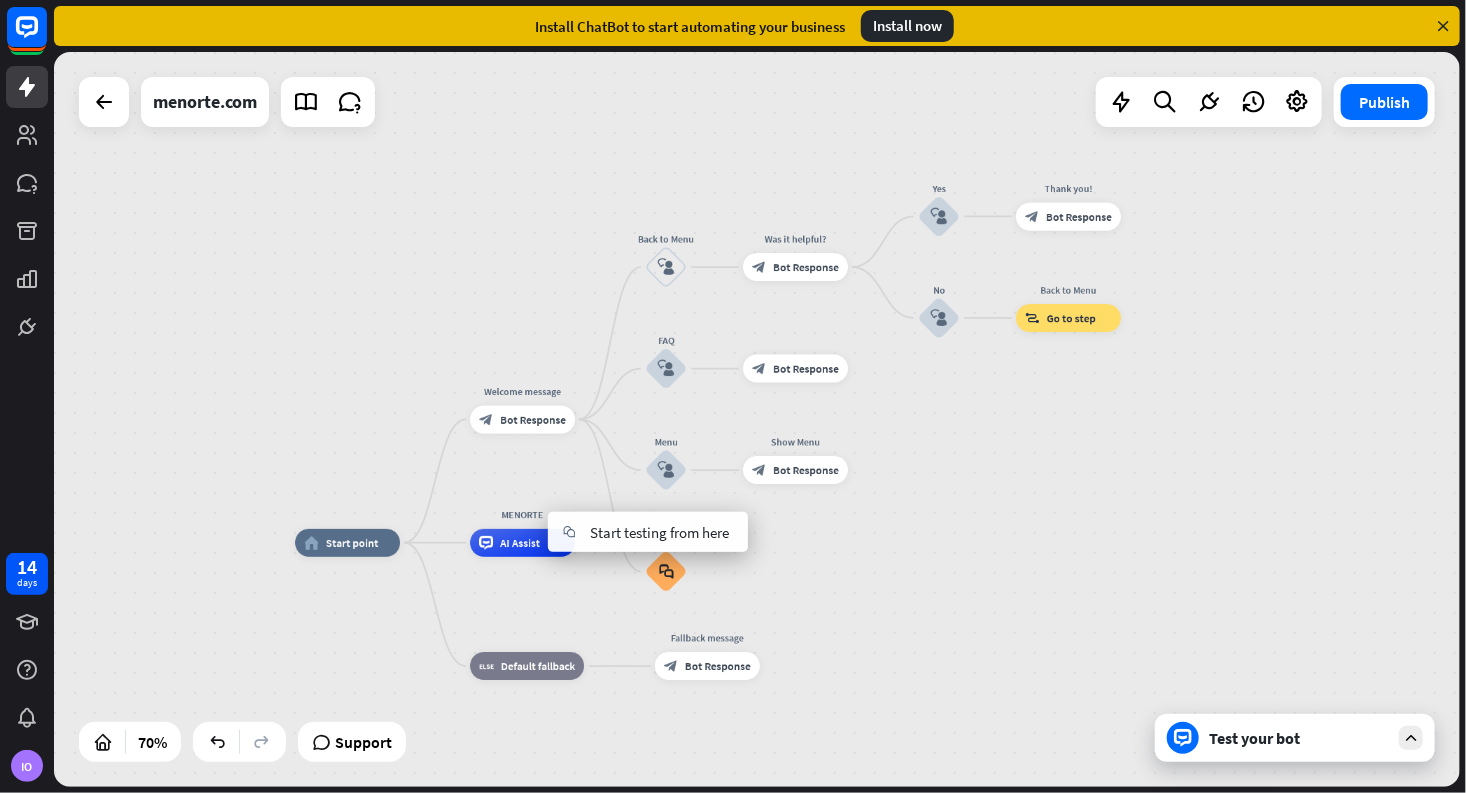 click on "home_2   Start point                 Welcome message   block_bot_response   Bot Response                 Back to Menu   block_user_input                 Was it helpful?   block_bot_response   Bot Response                 Yes   block_user_input                 Thank you!   block_bot_response   Bot Response                 No   block_user_input                 Back to Menu   block_goto   Go to step                 FAQ   block_user_input                   block_bot_response   Bot Response                 Menu   block_user_input                 Show Menu   block_bot_response   Bot Response                   block_faq                 MENORTE     AI Assist                   block_fallback   Default fallback                 Fallback message   block_bot_response   Bot Response" at bounding box center [787, 800] 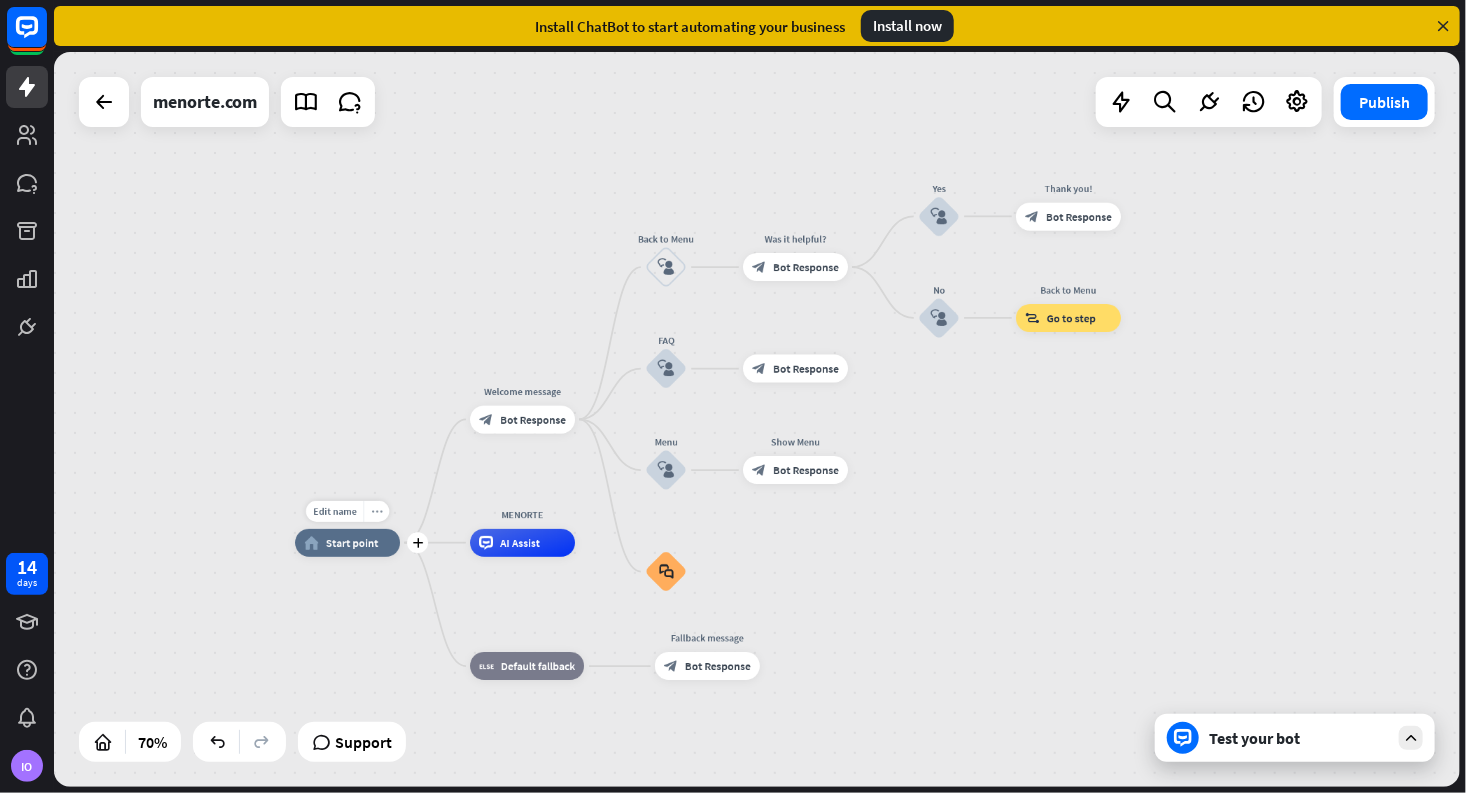 click on "more_horiz" at bounding box center [376, 511] 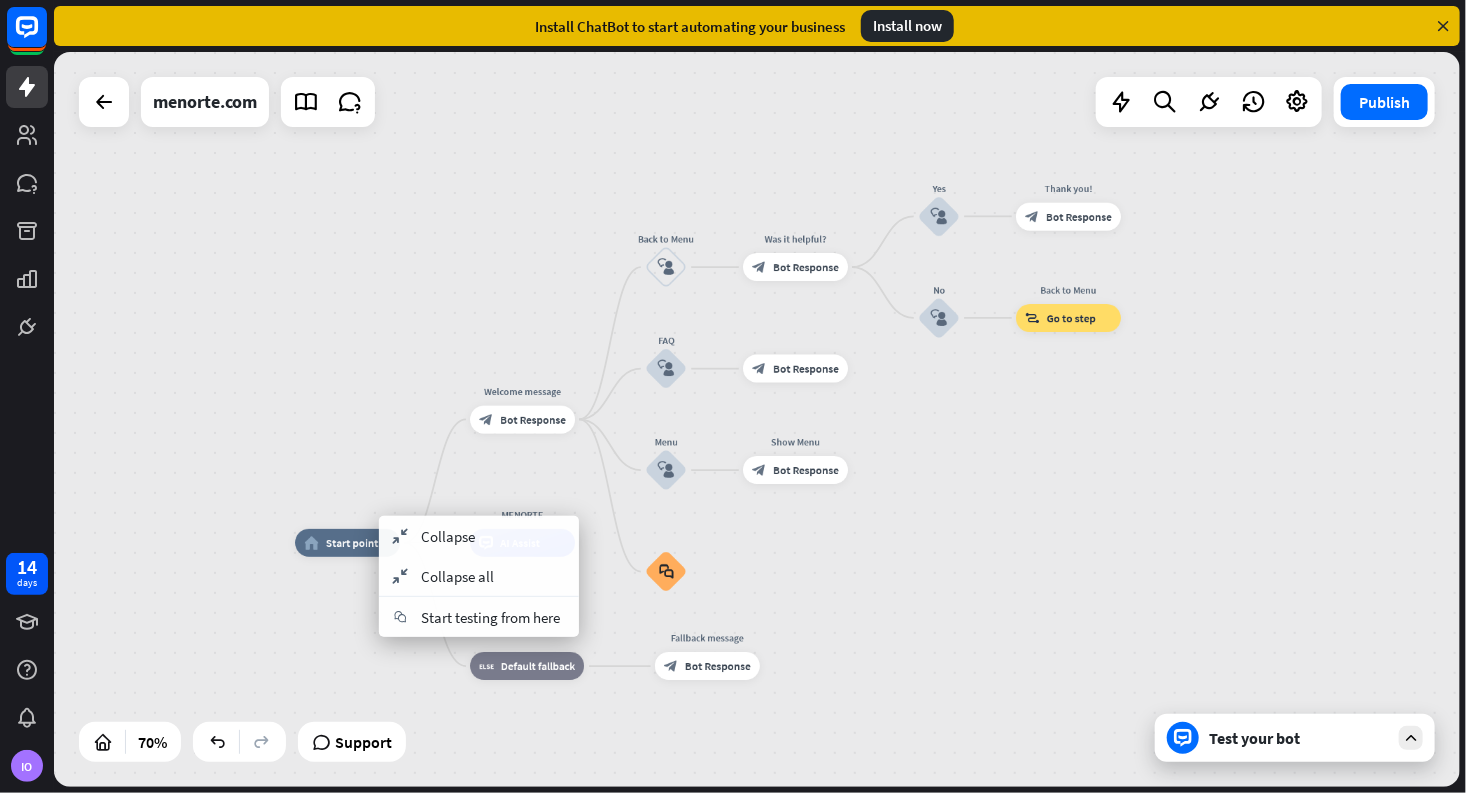 click on "home_2   Start point                 Welcome message   block_bot_response   Bot Response                 Back to Menu   block_user_input                 Was it helpful?   block_bot_response   Bot Response                 Yes   block_user_input                 Thank you!   block_bot_response   Bot Response                 No   block_user_input                 Back to Menu   block_goto   Go to step                 FAQ   block_user_input                   block_bot_response   Bot Response                 Menu   block_user_input                 Show Menu   block_bot_response   Bot Response                   block_faq                 MENORTE     AI Assist       Edit name   more_horiz             block_fallback   Default fallback                 Fallback message   block_bot_response   Bot Response" at bounding box center (787, 800) 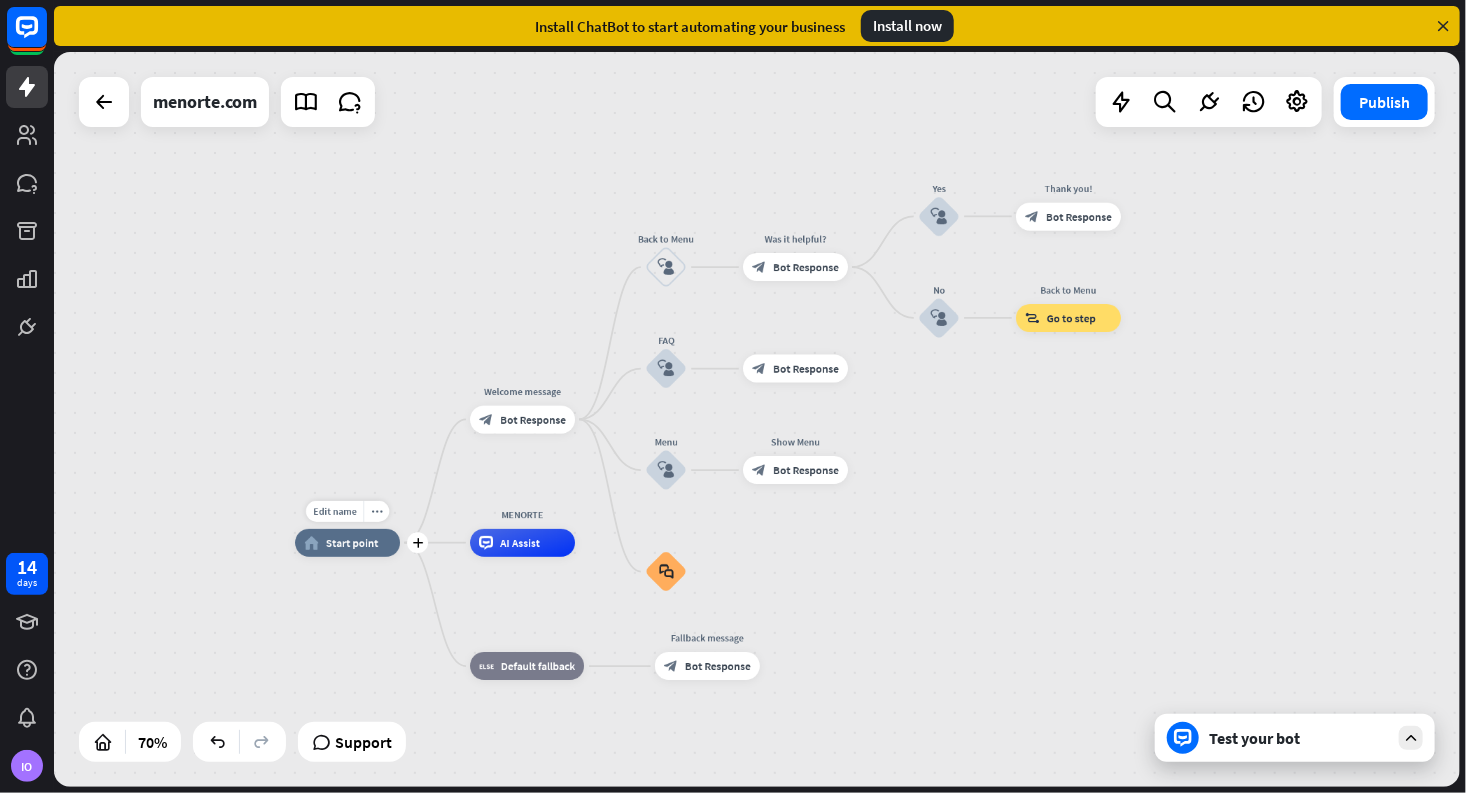 click on "Start point" at bounding box center [352, 543] 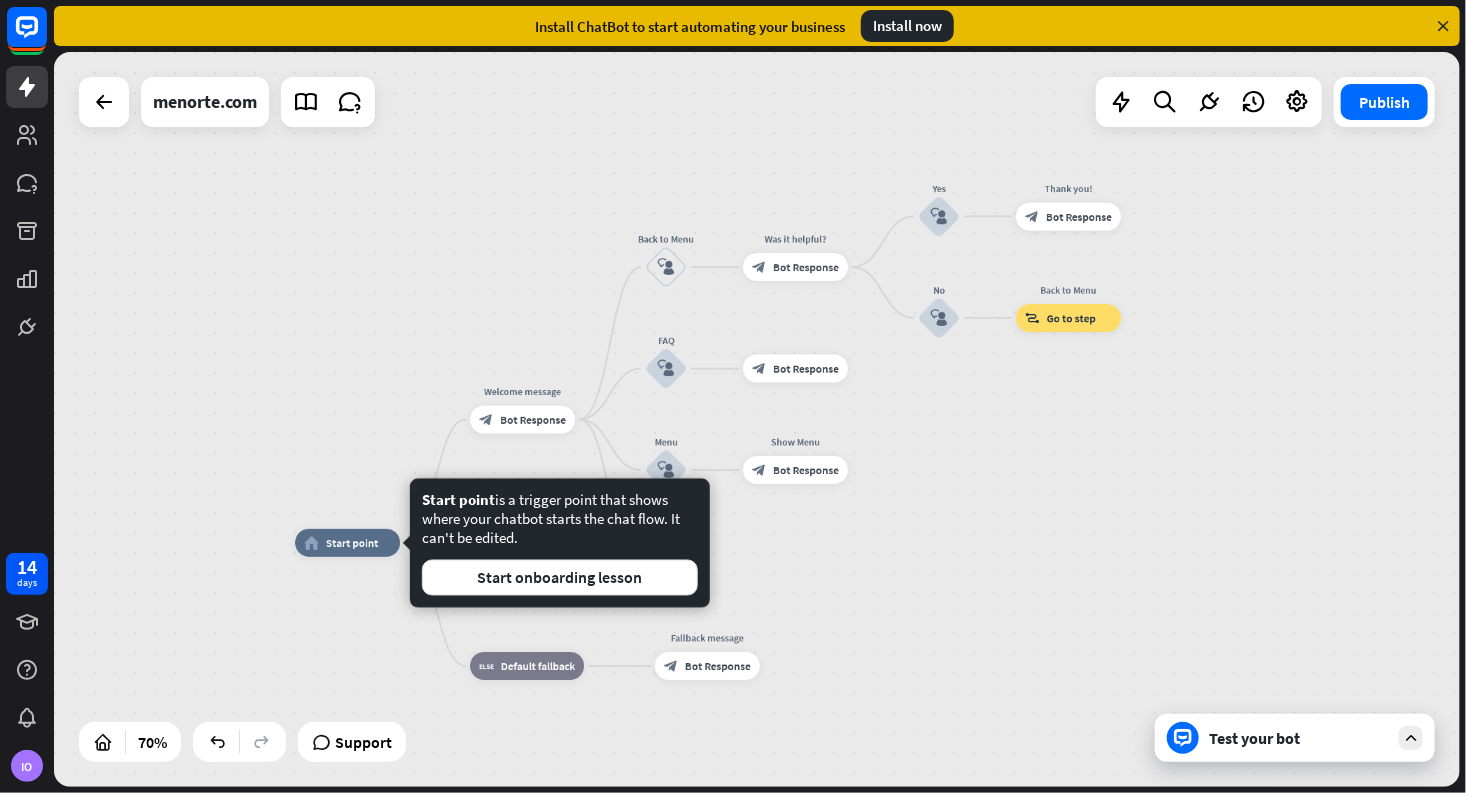 click on "Edit name   more_horiz             home_2   Start point                 Welcome message   block_bot_response   Bot Response                 Back to Menu   block_user_input                 Was it helpful?   block_bot_response   Bot Response                 Yes   block_user_input                 Thank you!   block_bot_response   Bot Response                 No   block_user_input                 Back to Menu   block_goto   Go to step                 FAQ   block_user_input                   block_bot_response   Bot Response                 Menu   block_user_input                 Show Menu   block_bot_response   Bot Response                   block_faq                 MENORTE     AI Assist                   block_fallback   Default fallback                 Fallback message   block_bot_response   Bot Response" at bounding box center [787, 800] 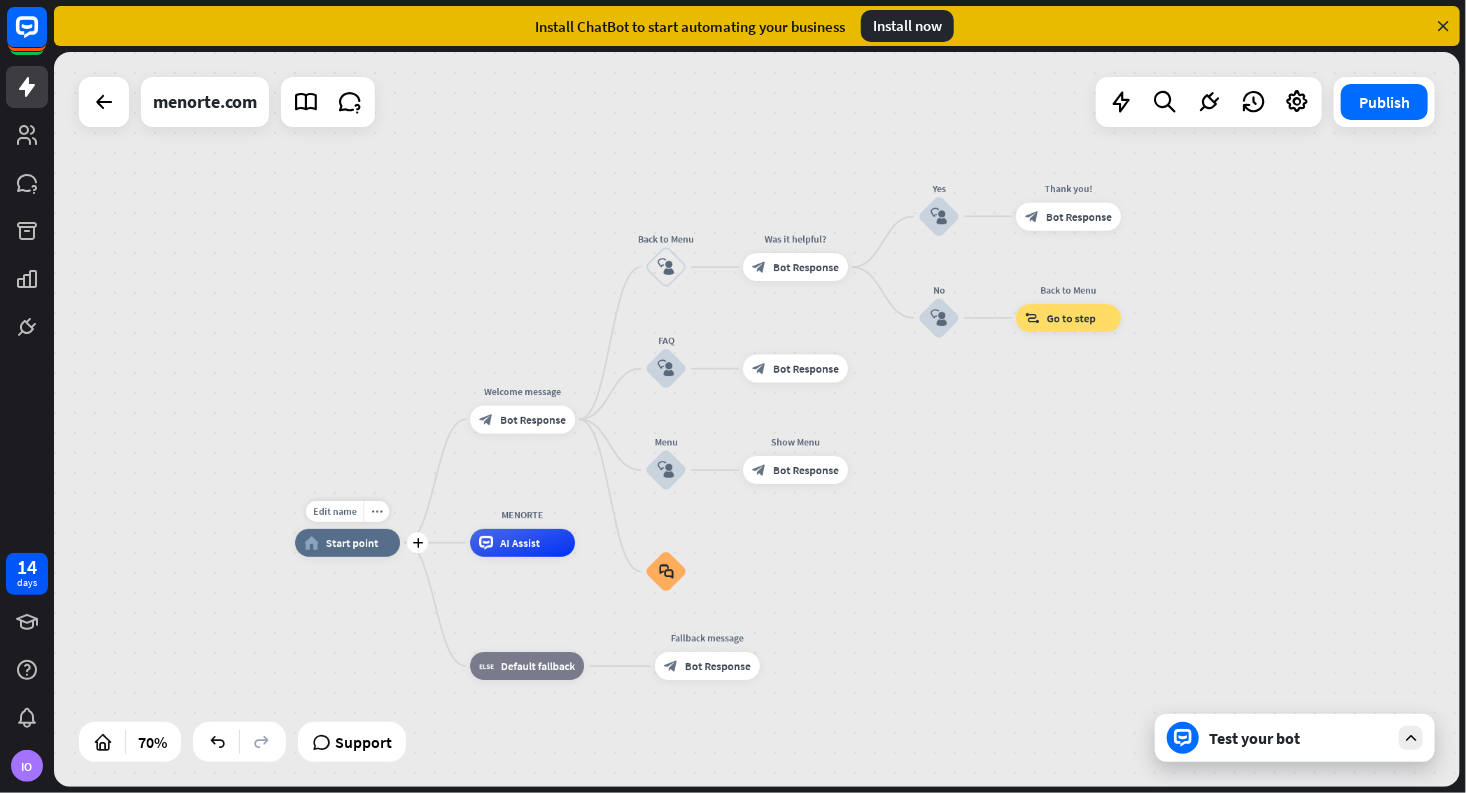 click on "plus" at bounding box center (417, 542) 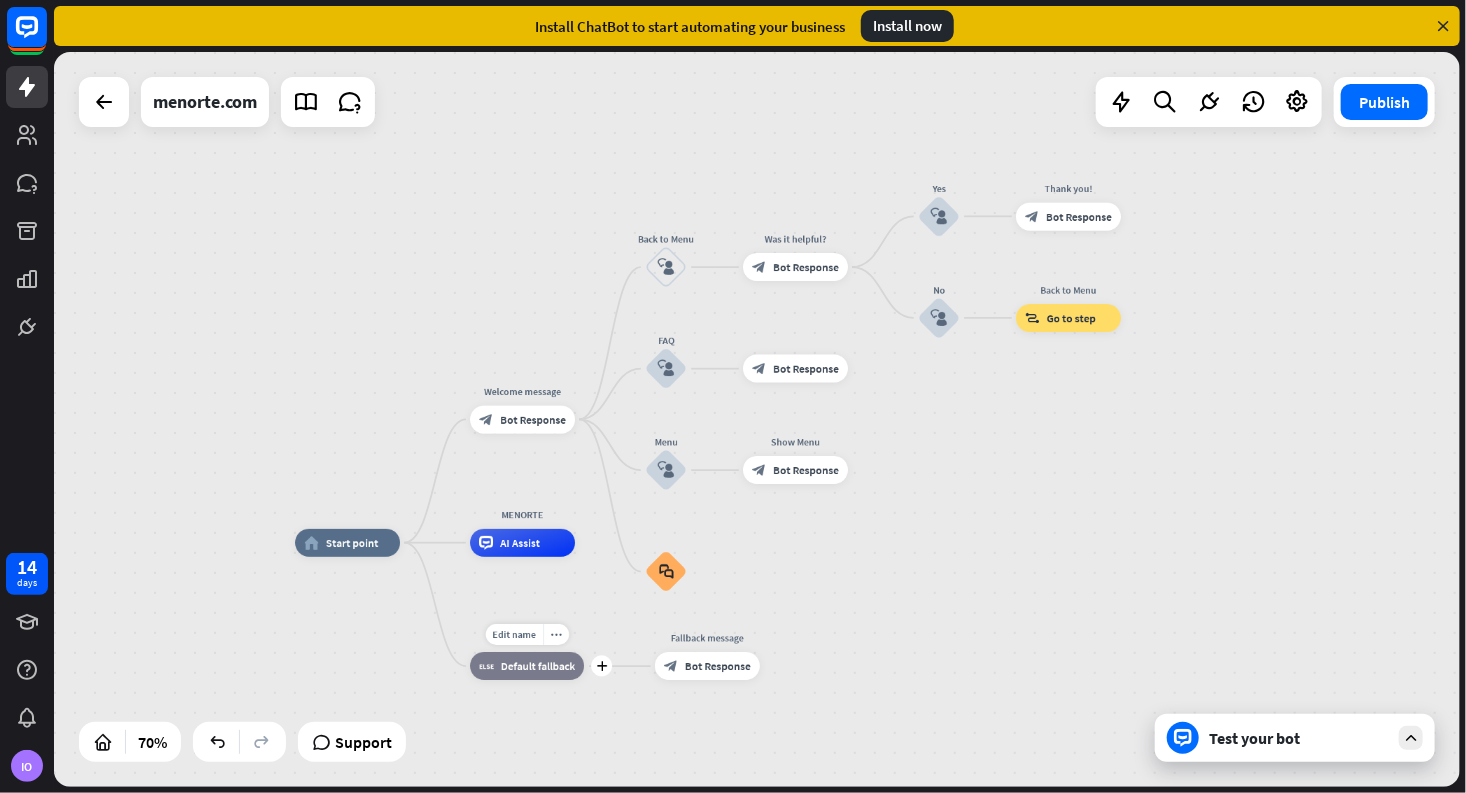 click on "Default fallback" at bounding box center (538, 666) 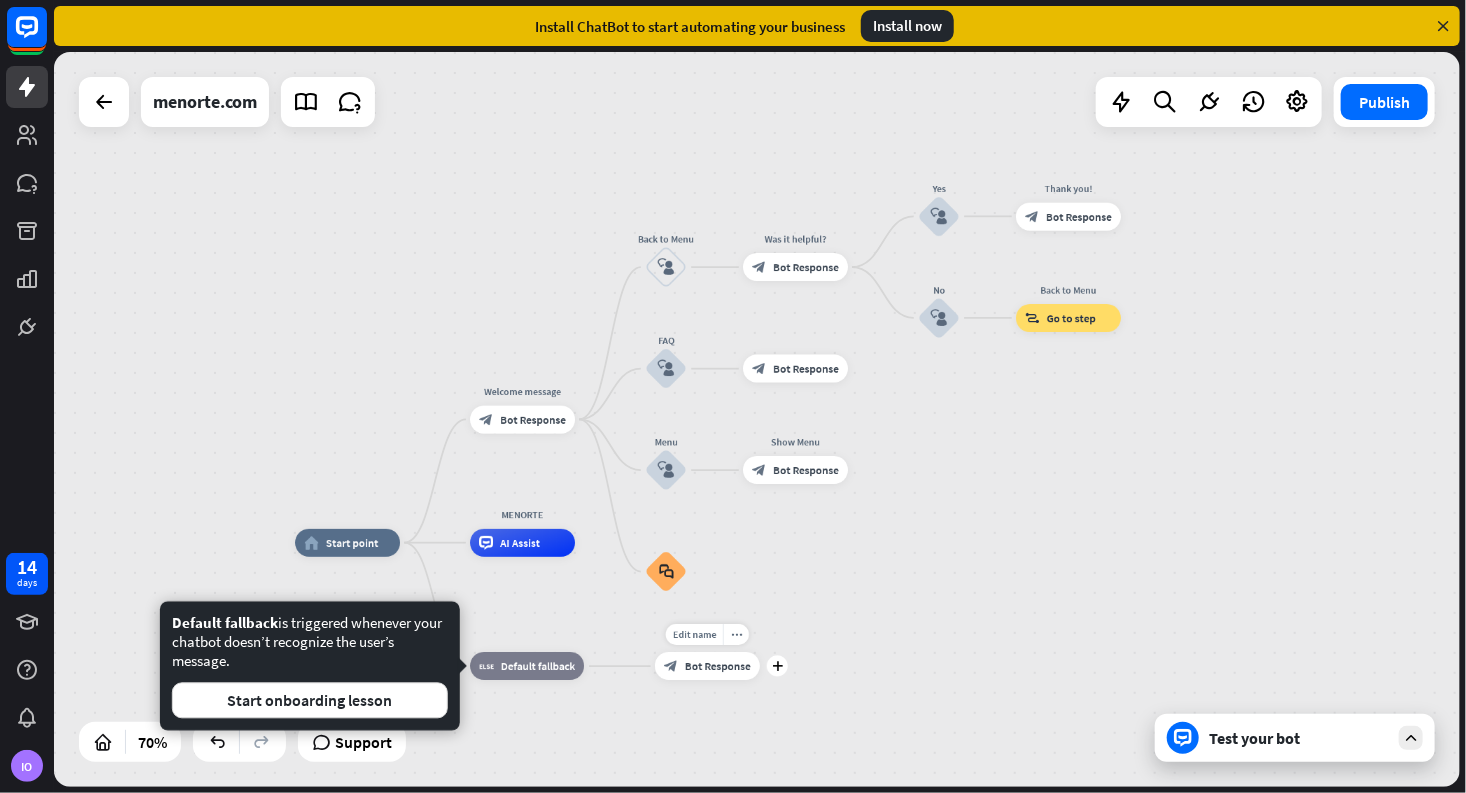 click on "home_2   Start point                 Welcome message   block_bot_response   Bot Response                 Back to Menu   block_user_input                 Was it helpful?   block_bot_response   Bot Response                 Yes   block_user_input                 Thank you!   block_bot_response   Bot Response                 No   block_user_input                 Back to Menu   block_goto   Go to step                 FAQ   block_user_input                   block_bot_response   Bot Response                 Menu   block_user_input                 Show Menu   block_bot_response   Bot Response                   block_faq                 MENORTE     AI Assist       Edit name   more_horiz             block_fallback   Default fallback       Edit name   more_horiz         plus   Fallback message   block_bot_response   Bot Response" at bounding box center [787, 800] 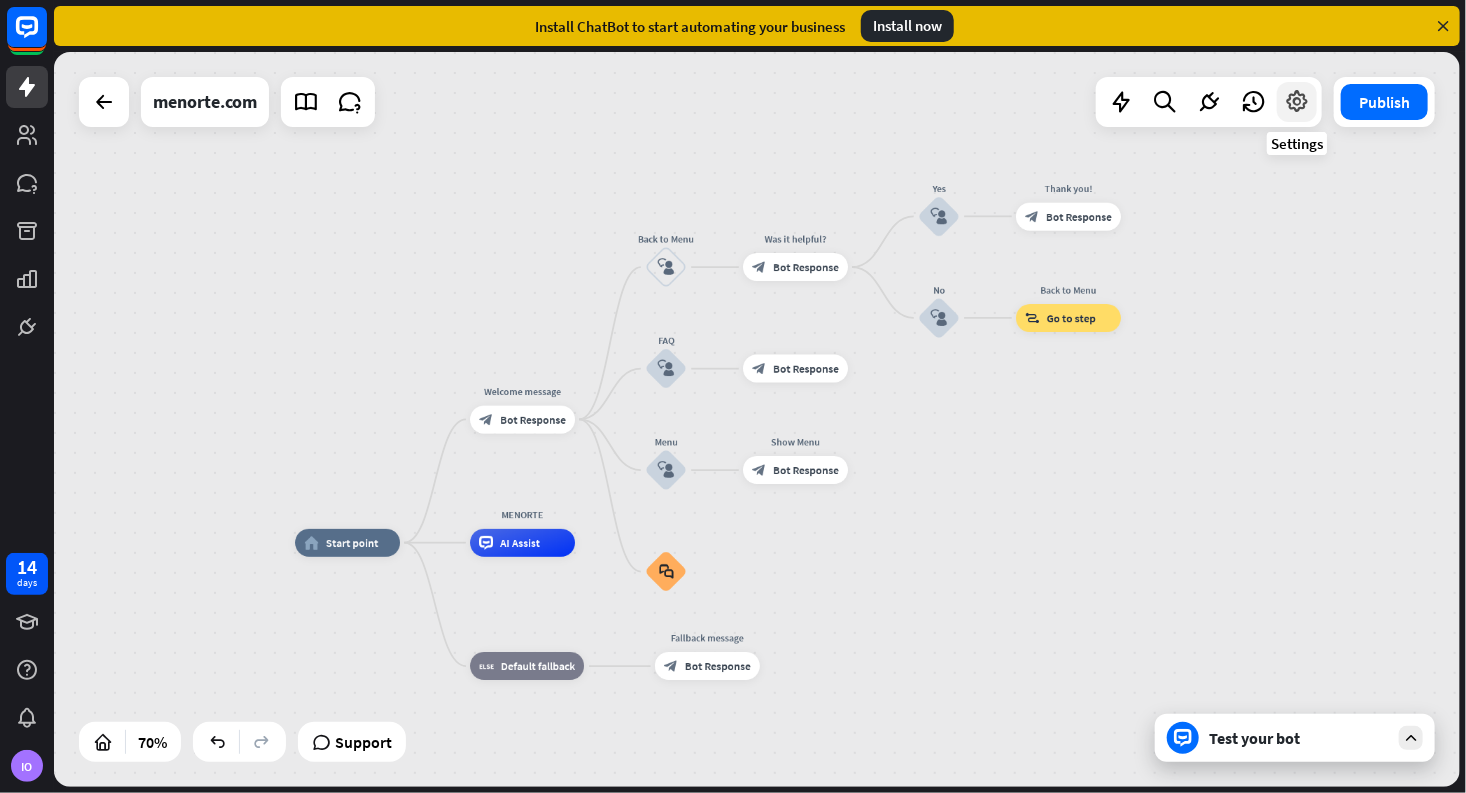 click at bounding box center [1297, 102] 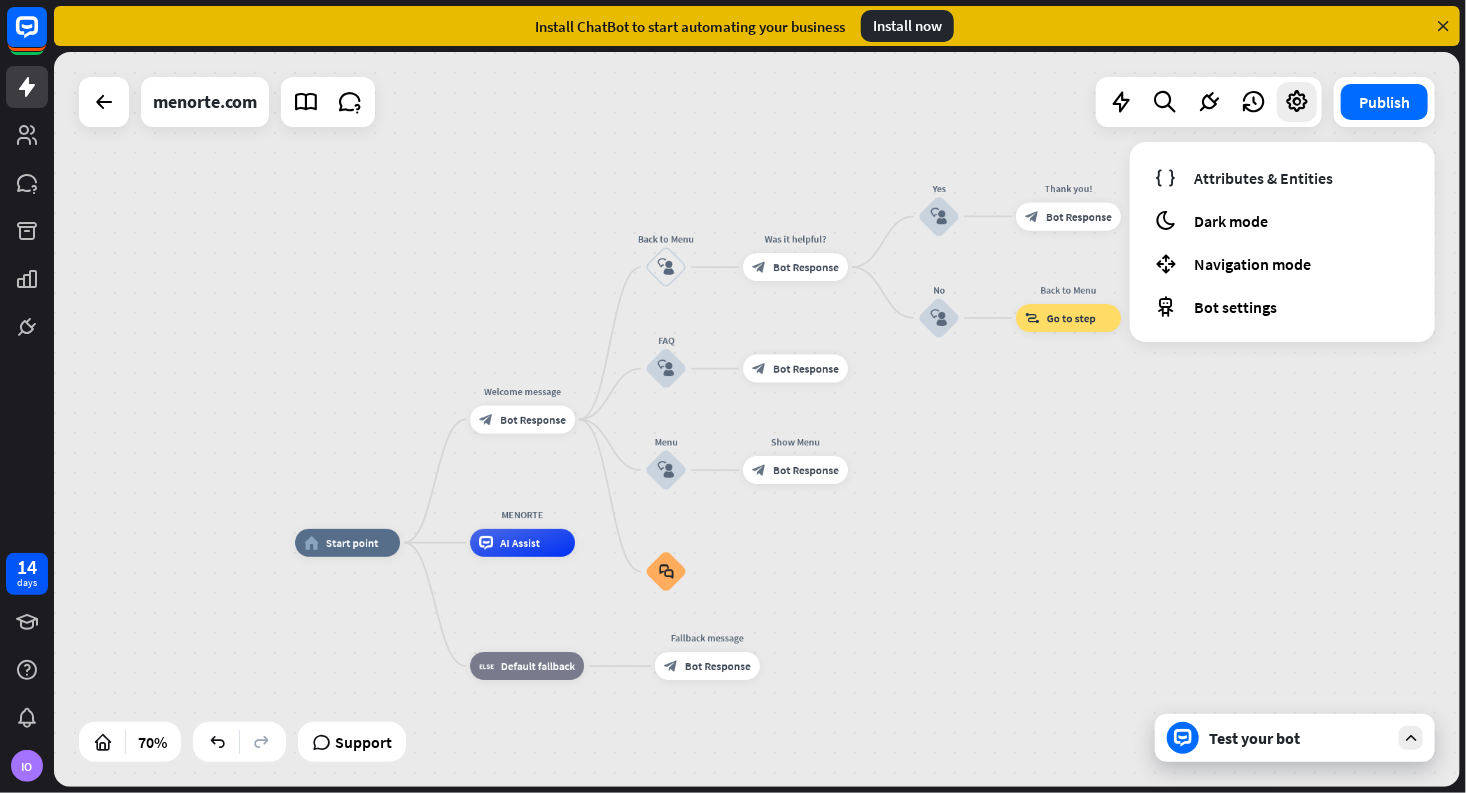click on "home_2   Start point                 Welcome message   block_bot_response   Bot Response                 Back to Menu   block_user_input                 Was it helpful?   block_bot_response   Bot Response                 Yes   block_user_input                 Thank you!   block_bot_response   Bot Response                 No   block_user_input                 Back to Menu   block_goto   Go to step                 FAQ   block_user_input                   block_bot_response   Bot Response                 Menu   block_user_input                 Show Menu   block_bot_response   Bot Response                   block_faq                 MENORTE     AI Assist                   block_fallback   Default fallback                 Fallback message   block_bot_response   Bot Response" at bounding box center [757, 419] 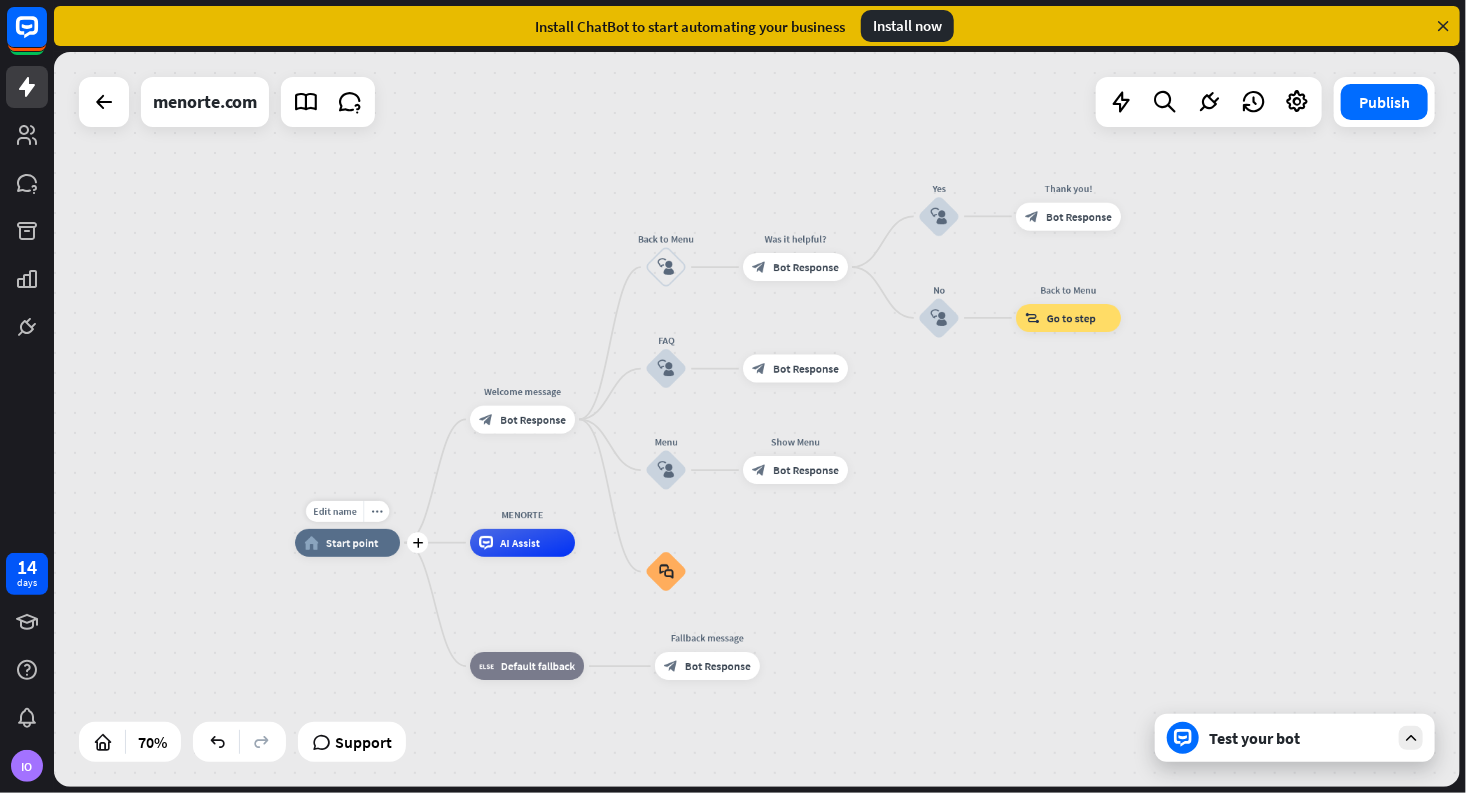 click on "Start point" at bounding box center (352, 543) 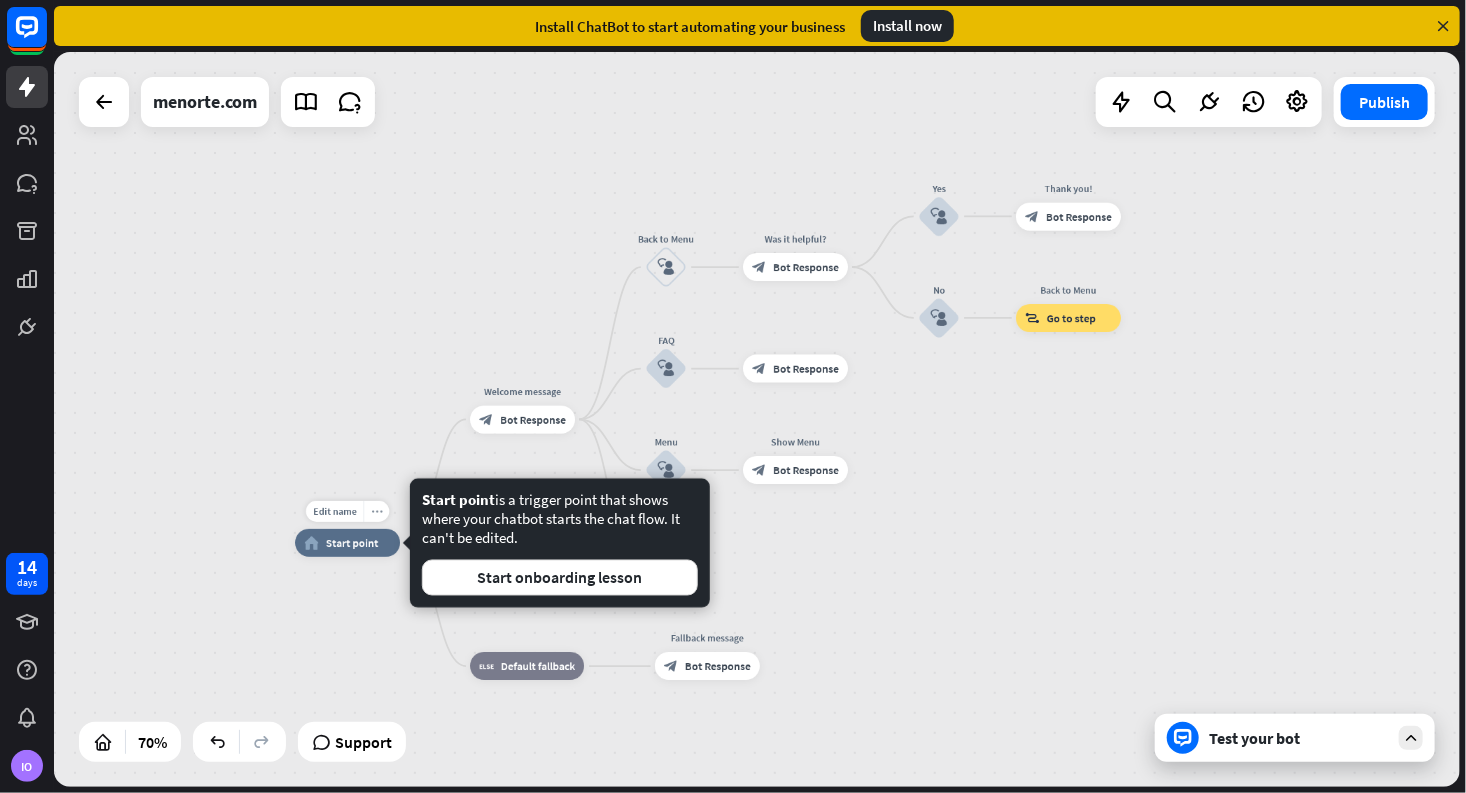 click on "more_horiz" at bounding box center [376, 511] 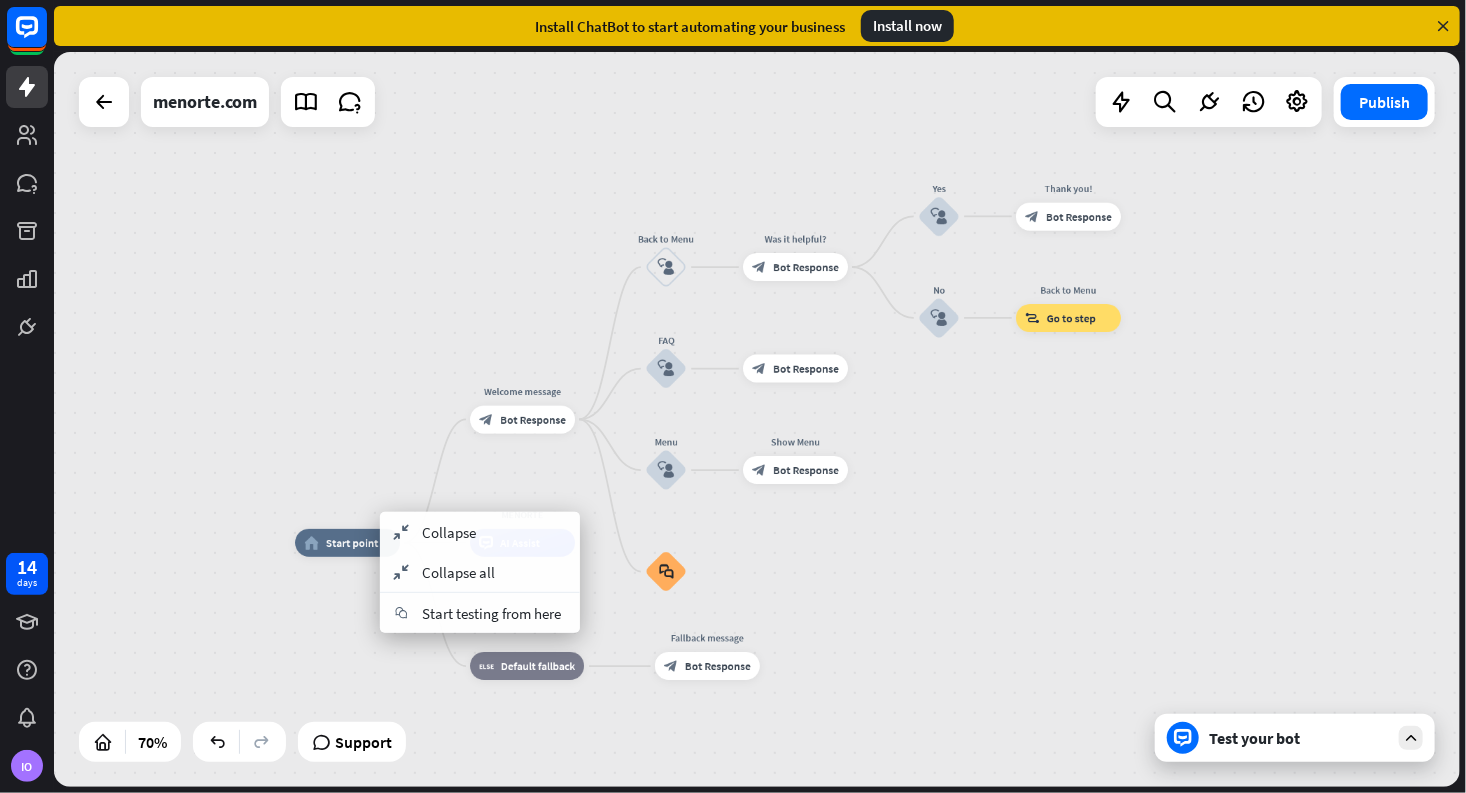 click on "home_2   Start point                 Welcome message   block_bot_response   Bot Response                 Back to Menu   block_user_input                 Was it helpful?   block_bot_response   Bot Response                 Yes   block_user_input                 Thank you!   block_bot_response   Bot Response                 No   block_user_input                 Back to Menu   block_goto   Go to step                 FAQ   block_user_input                   block_bot_response   Bot Response                 Menu   block_user_input                 Show Menu   block_bot_response   Bot Response                   block_faq                 MENORTE     AI Assist                   block_fallback   Default fallback                 Fallback message   block_bot_response   Bot Response" at bounding box center (787, 800) 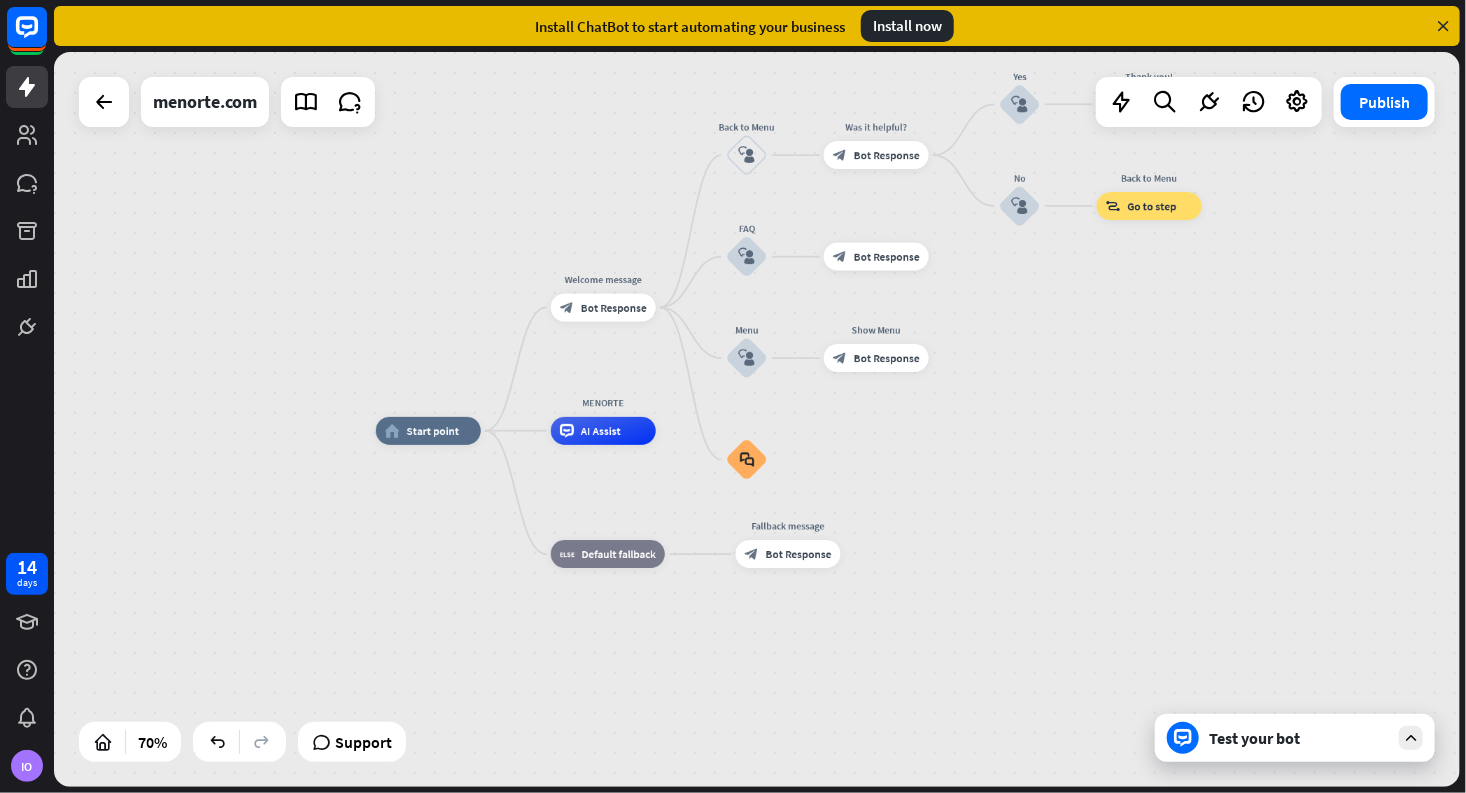 drag, startPoint x: 1025, startPoint y: 664, endPoint x: 1116, endPoint y: 568, distance: 132.27623 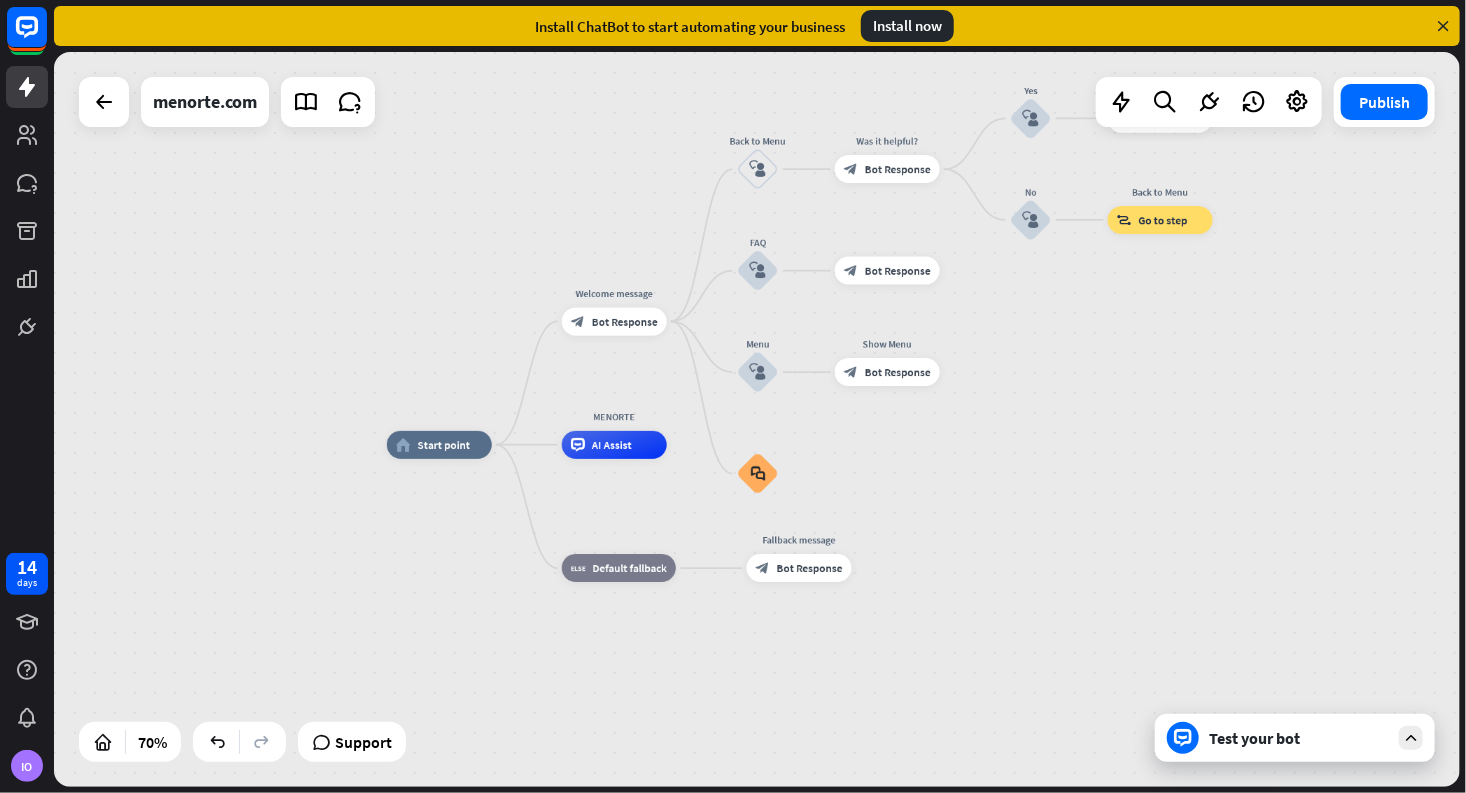 click at bounding box center (1411, 738) 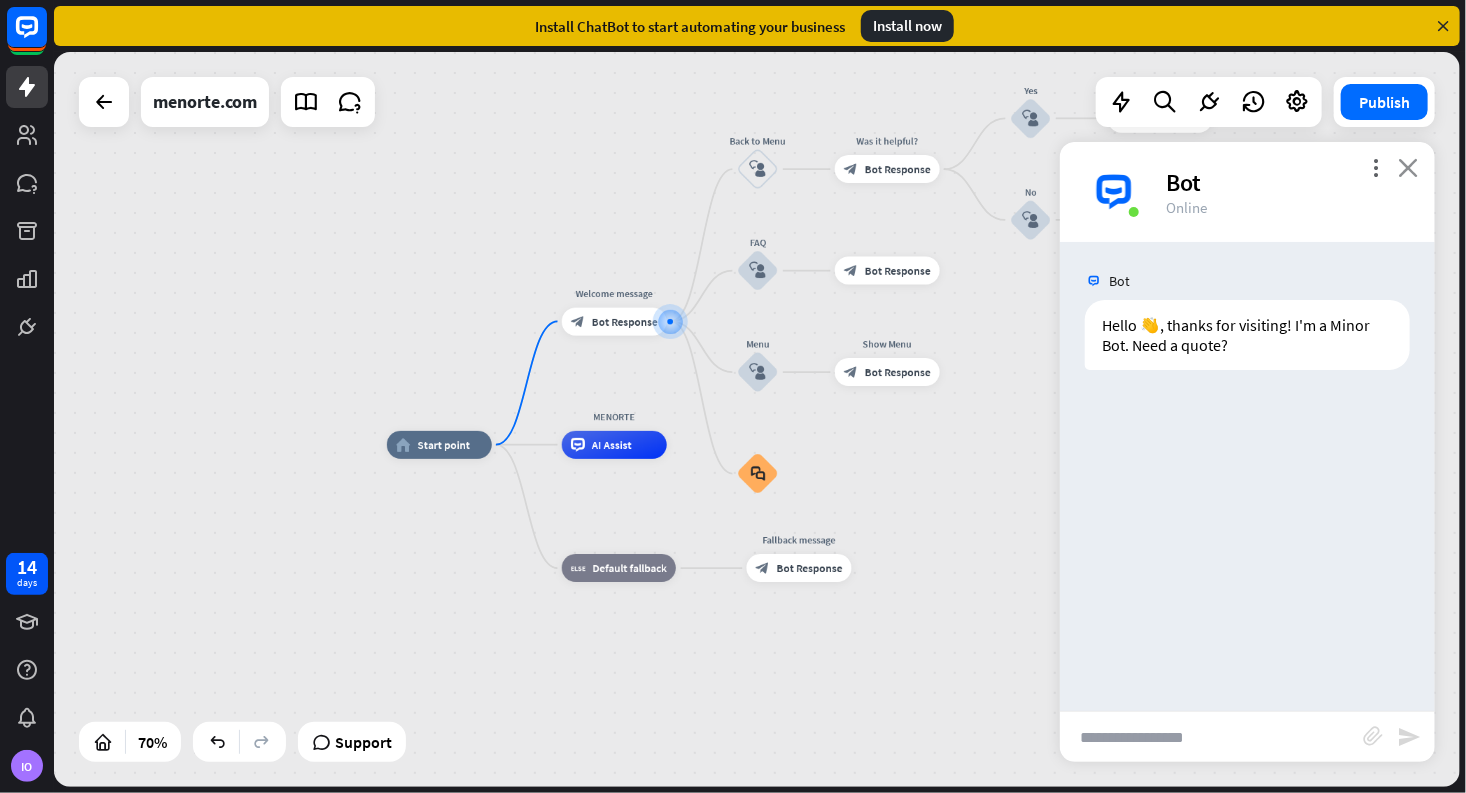 click on "close" at bounding box center (1408, 167) 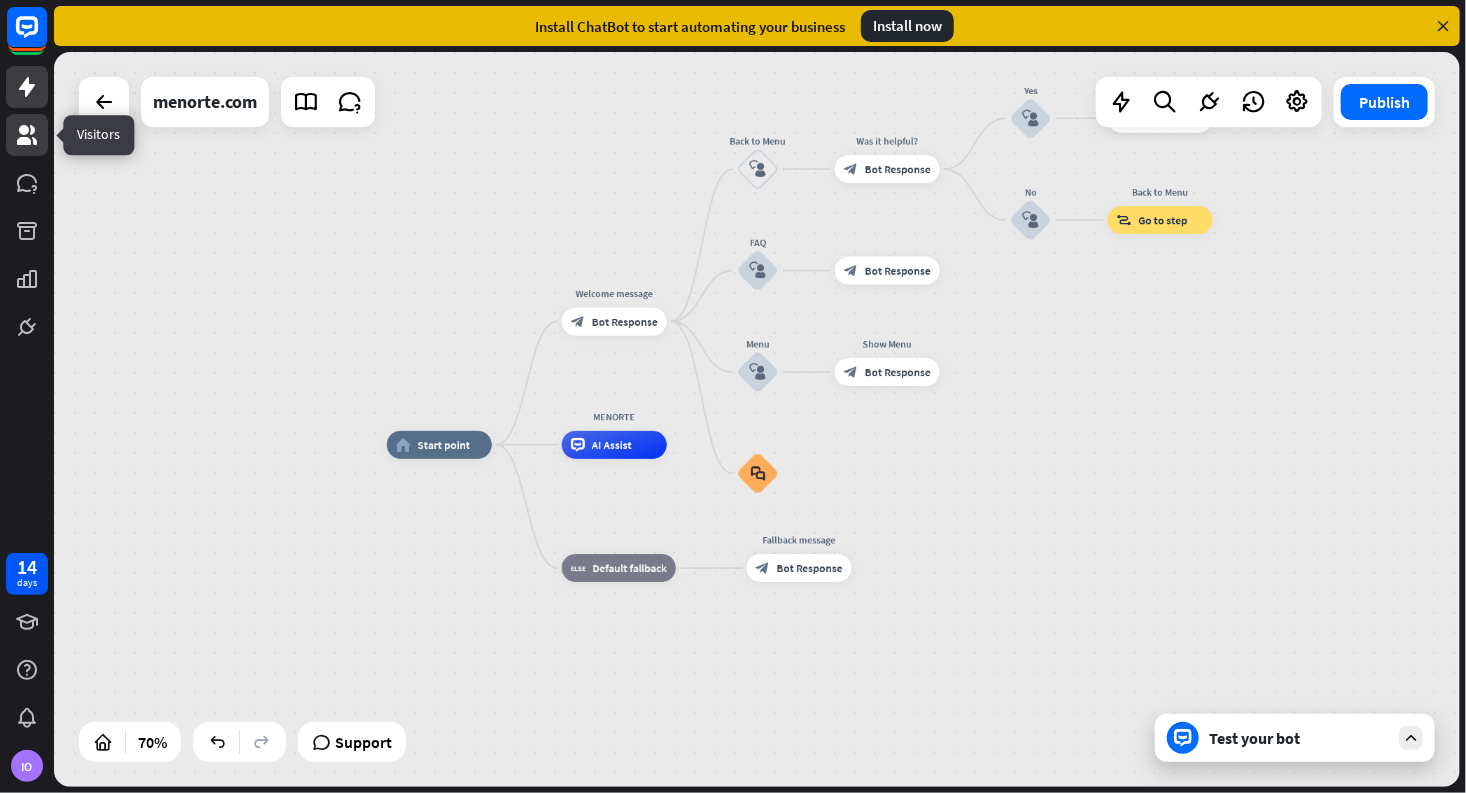 click 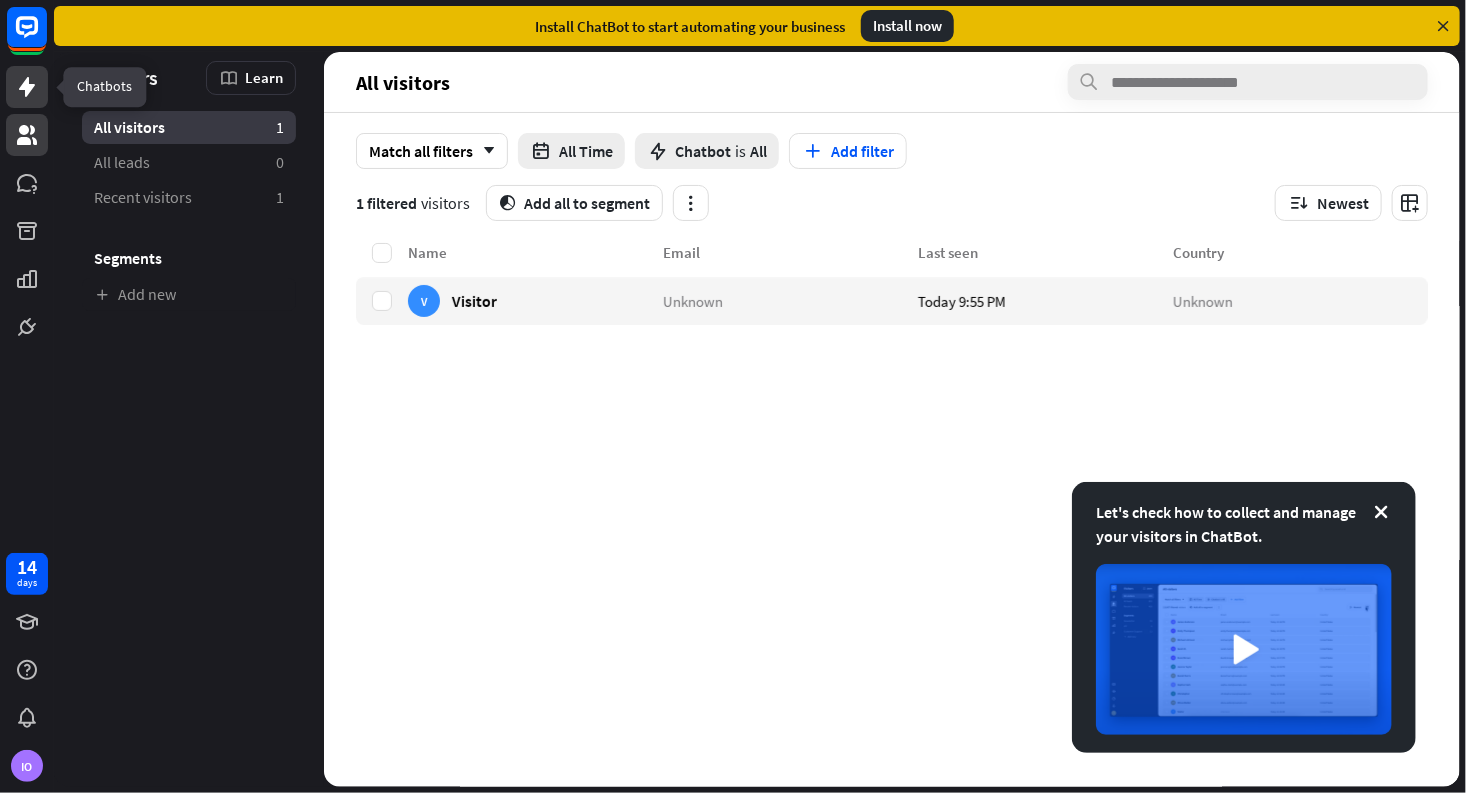 click 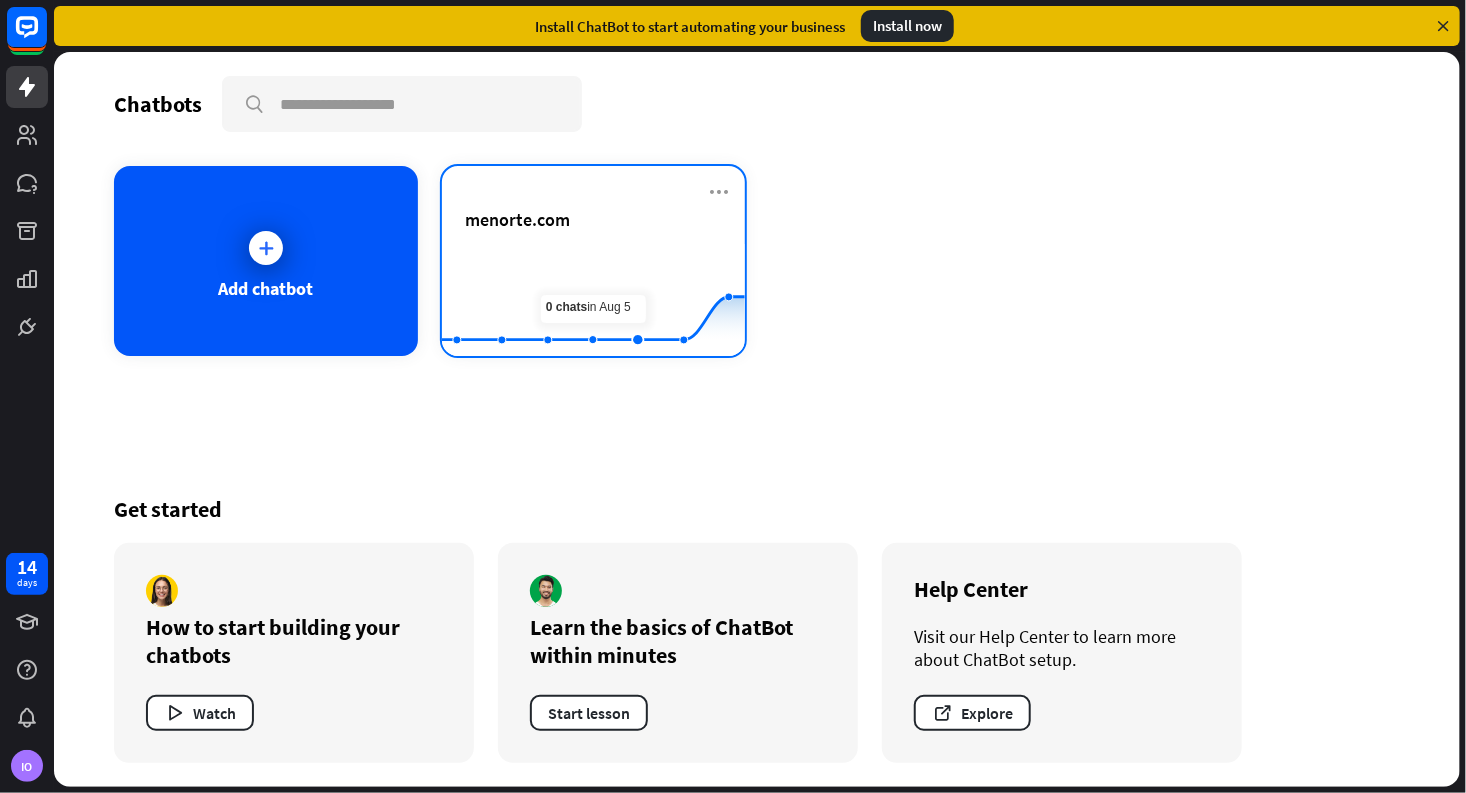 click 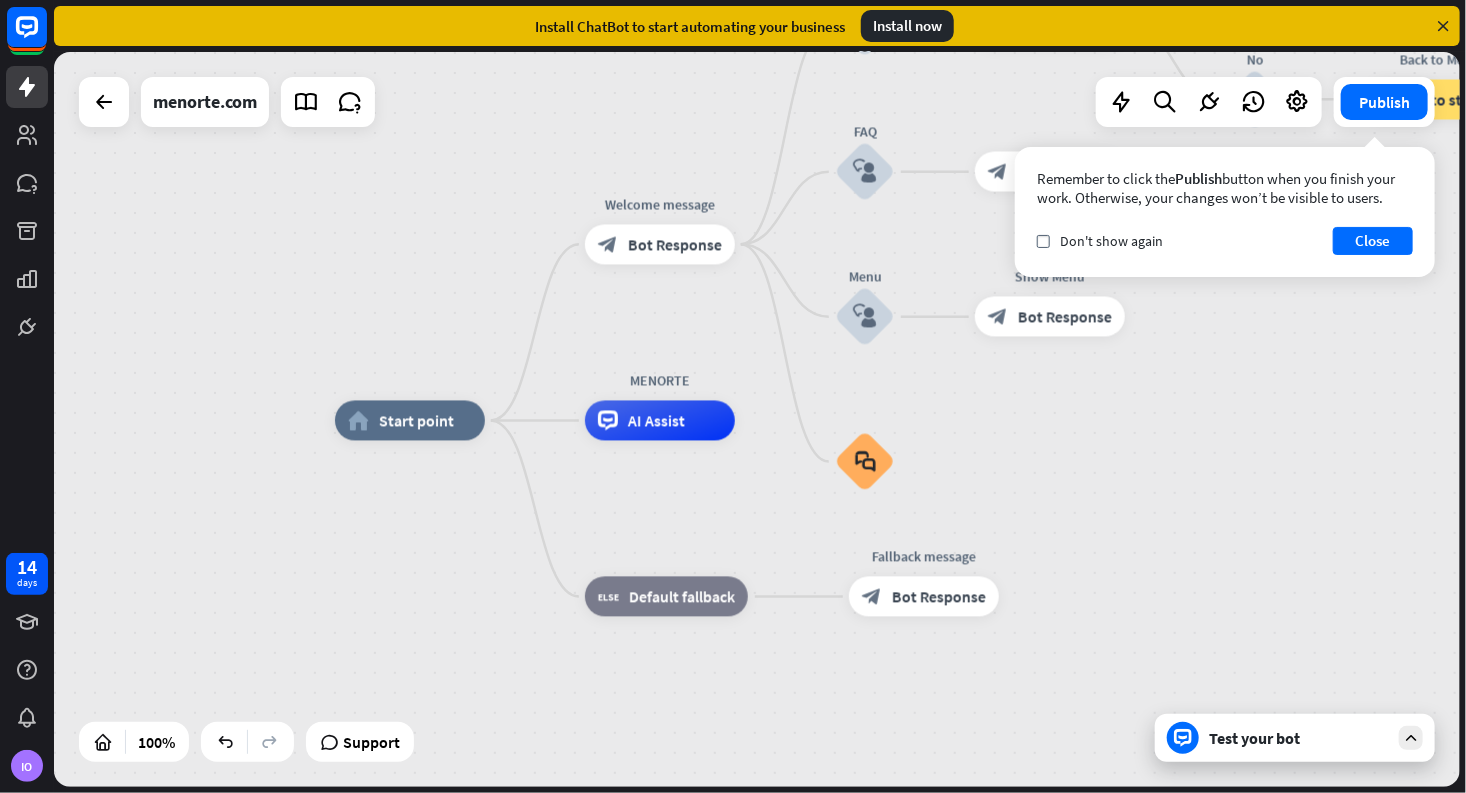 click on "home_2   Start point                 Welcome message   block_bot_response   Bot Response                 Back to Menu   block_user_input                 Was it helpful?   block_bot_response   Bot Response                 Yes   block_user_input                 Thank you!   block_bot_response   Bot Response                 No   block_user_input                 Back to Menu   block_goto   Go to step                 FAQ   block_user_input                   block_bot_response   Bot Response                 Menu   block_user_input                 Show Menu   block_bot_response   Bot Response                   block_faq                 MENORTE     AI Assist                   block_fallback   Default fallback                 Fallback message   block_bot_response   Bot Response" at bounding box center (1038, 788) 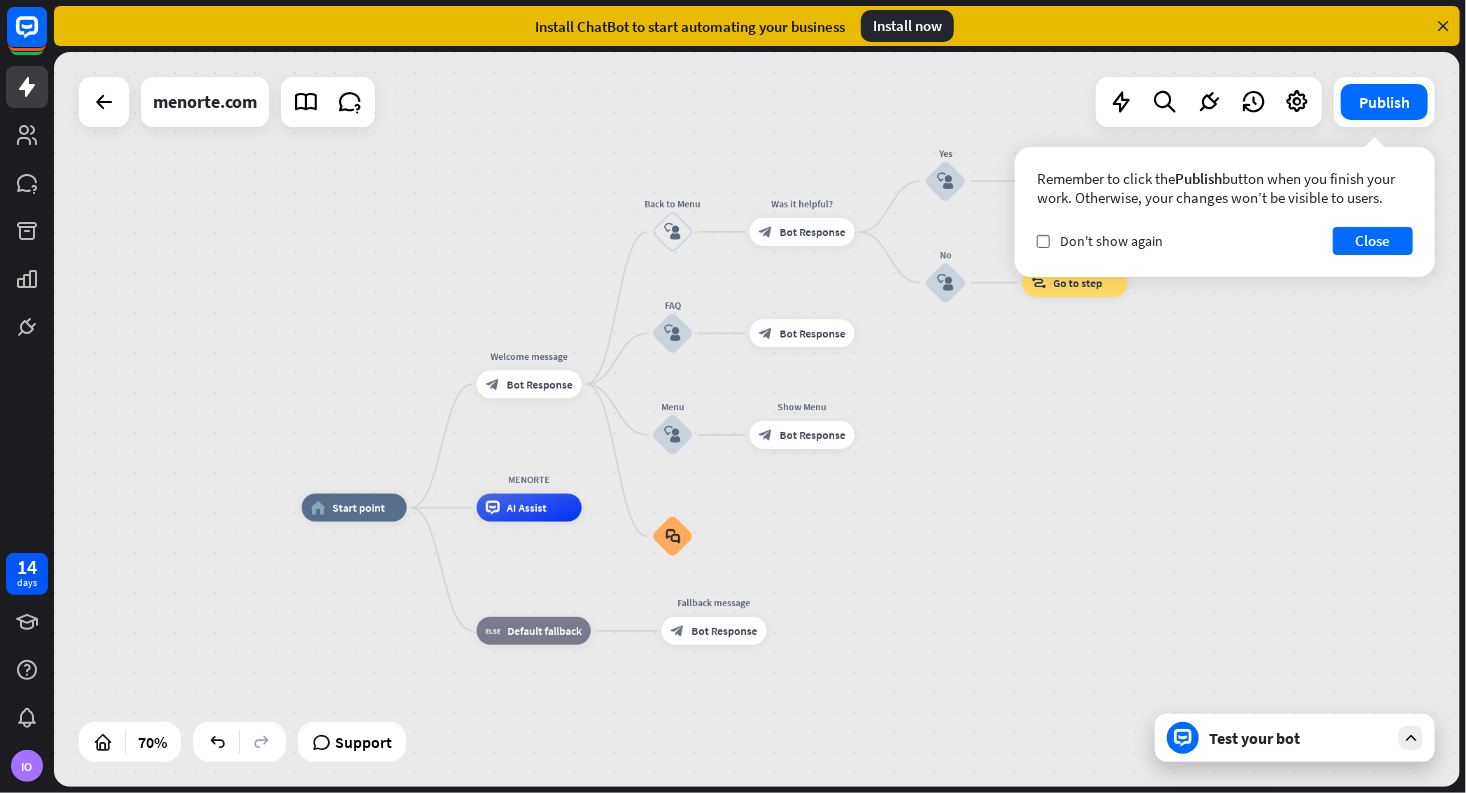 drag, startPoint x: 1260, startPoint y: 414, endPoint x: 1011, endPoint y: 501, distance: 263.76126 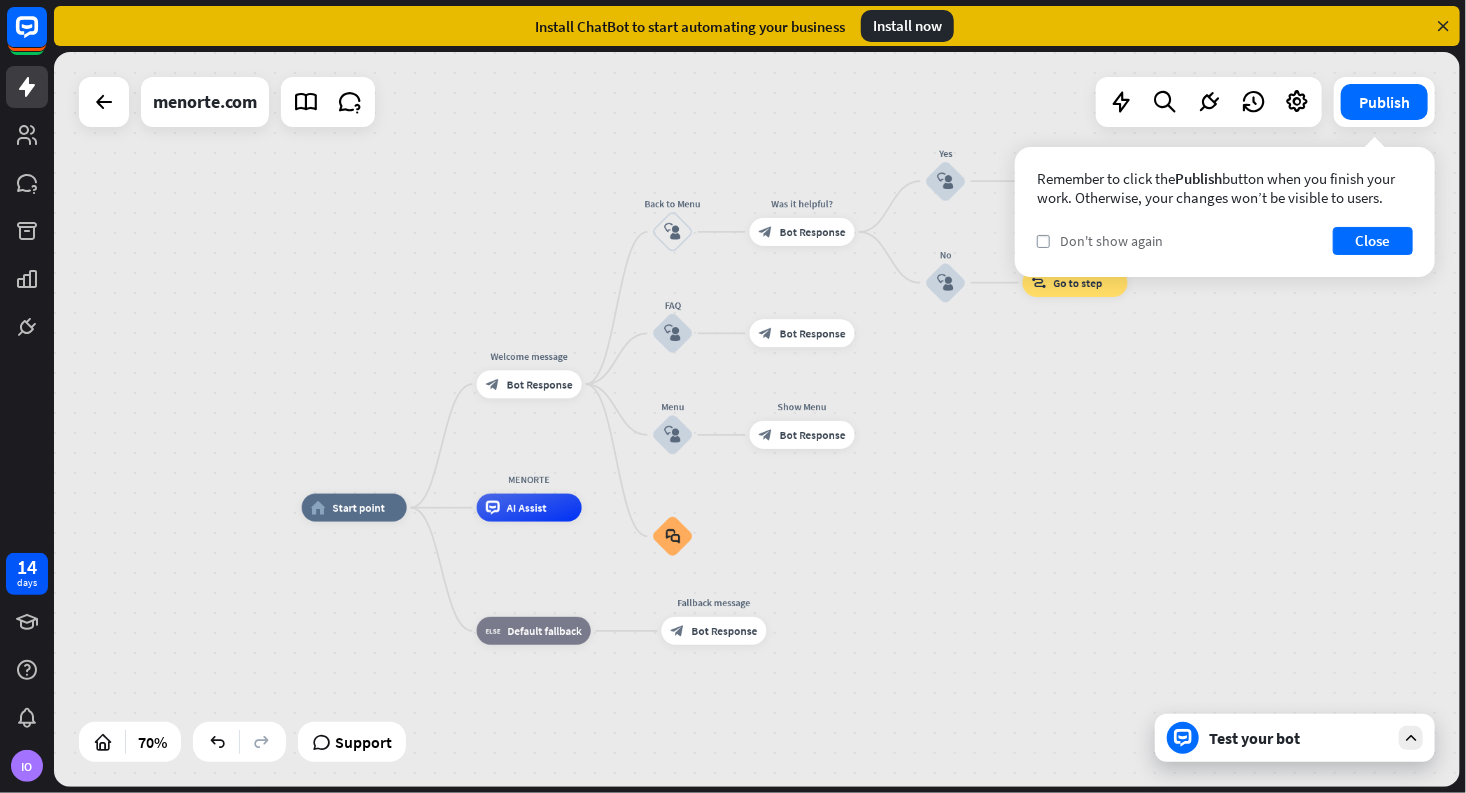 click on "Don't show again" at bounding box center [1111, 241] 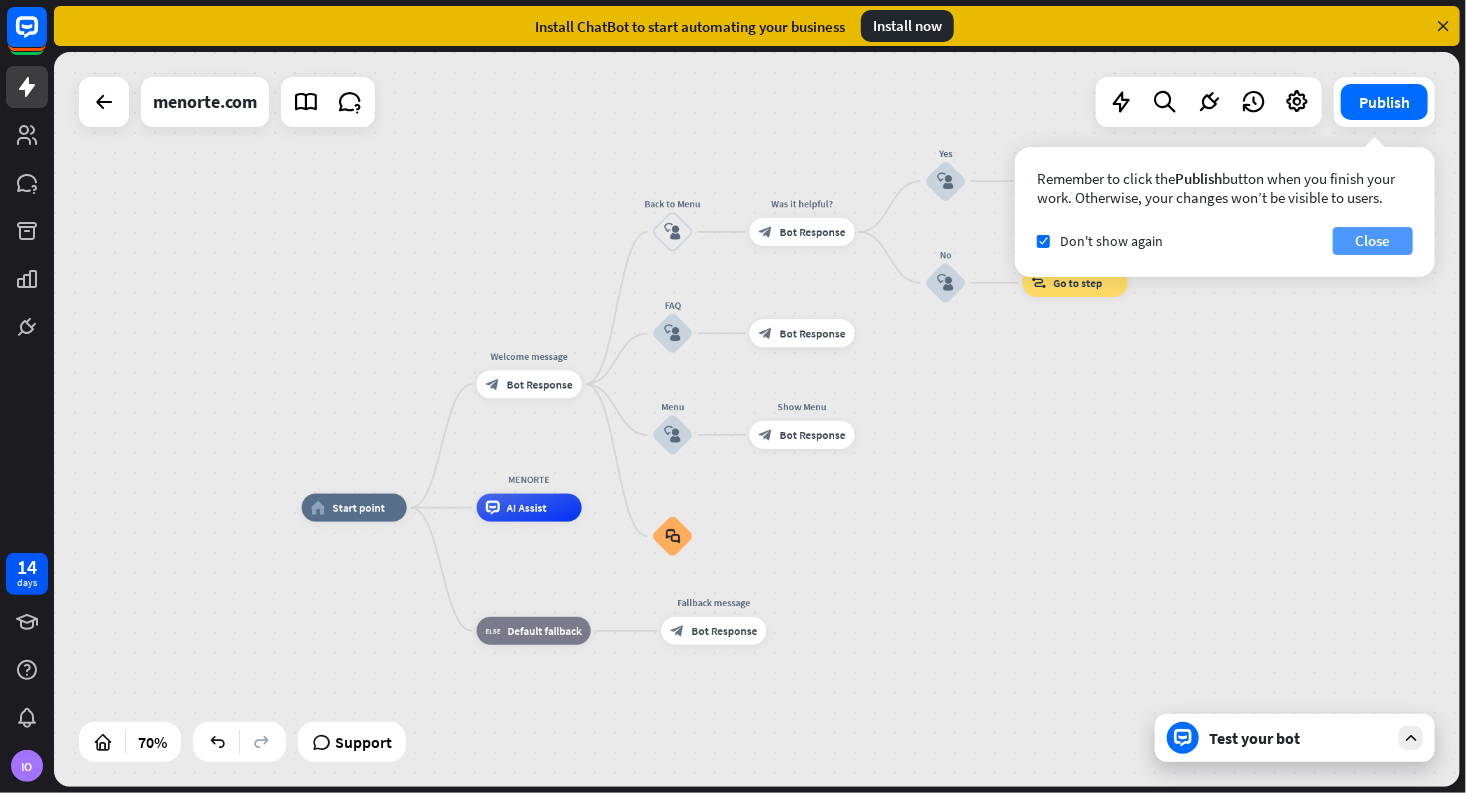 click on "Close" at bounding box center (1373, 241) 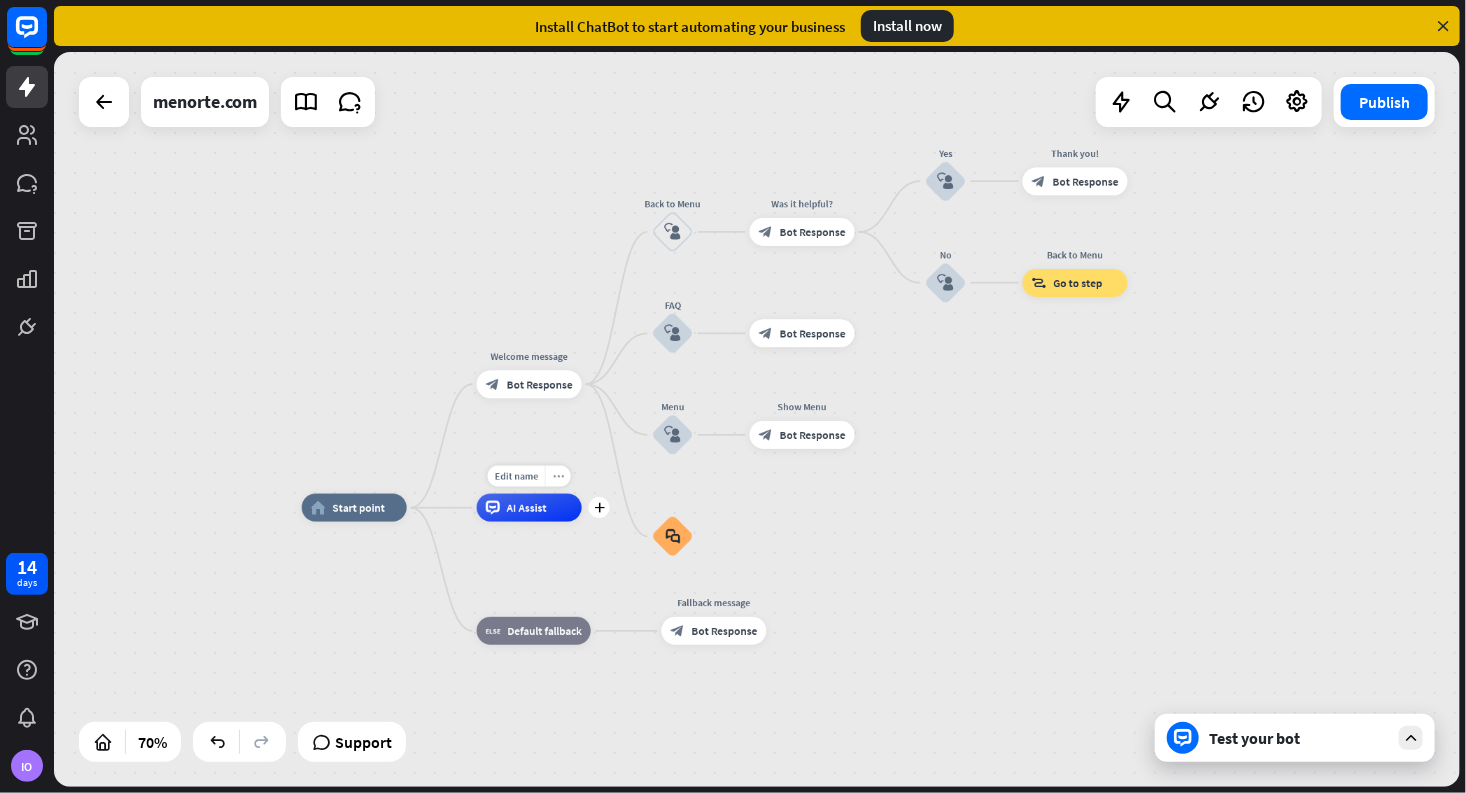 click on "more_horiz" at bounding box center [558, 476] 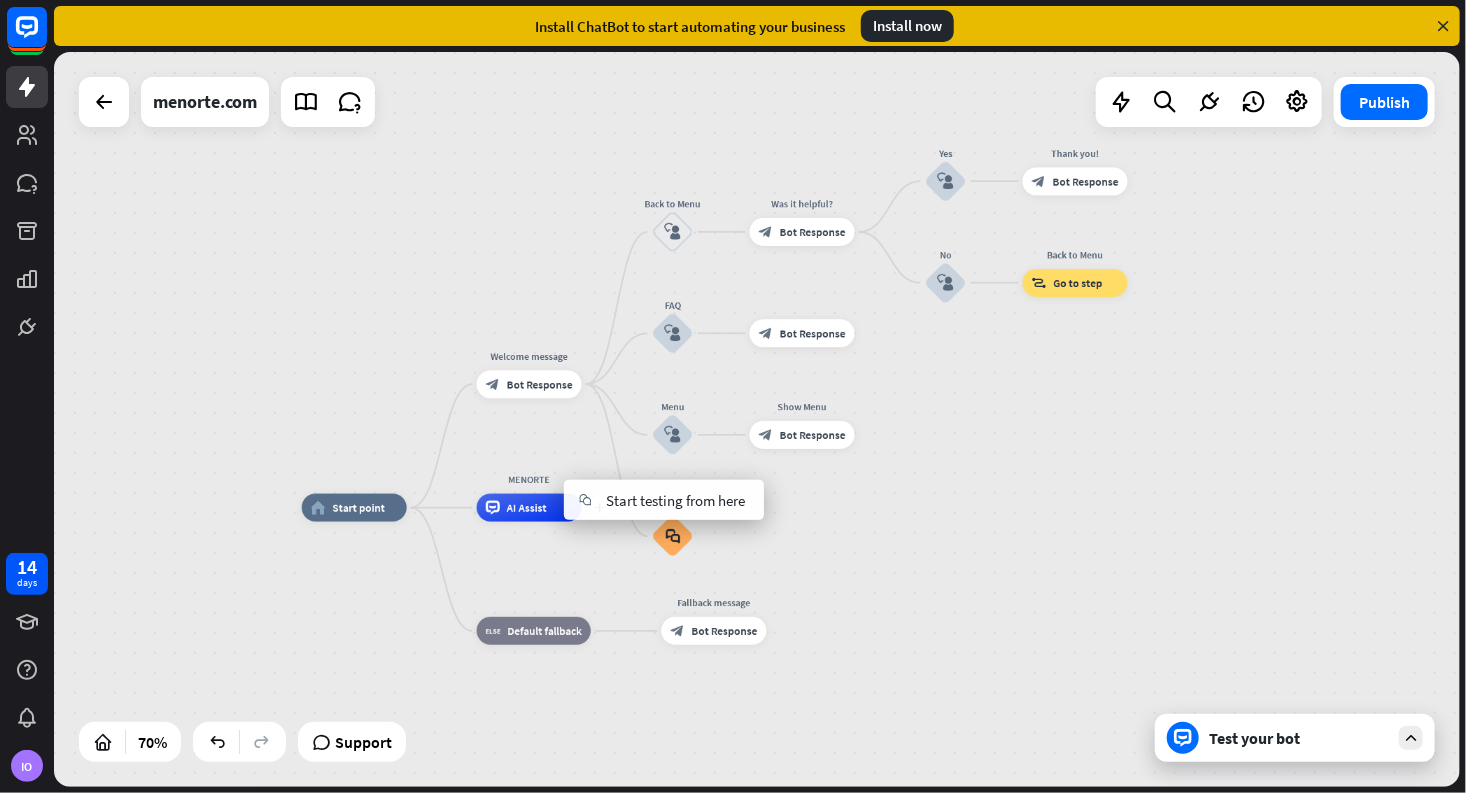 click on "AI Assist" at bounding box center [527, 508] 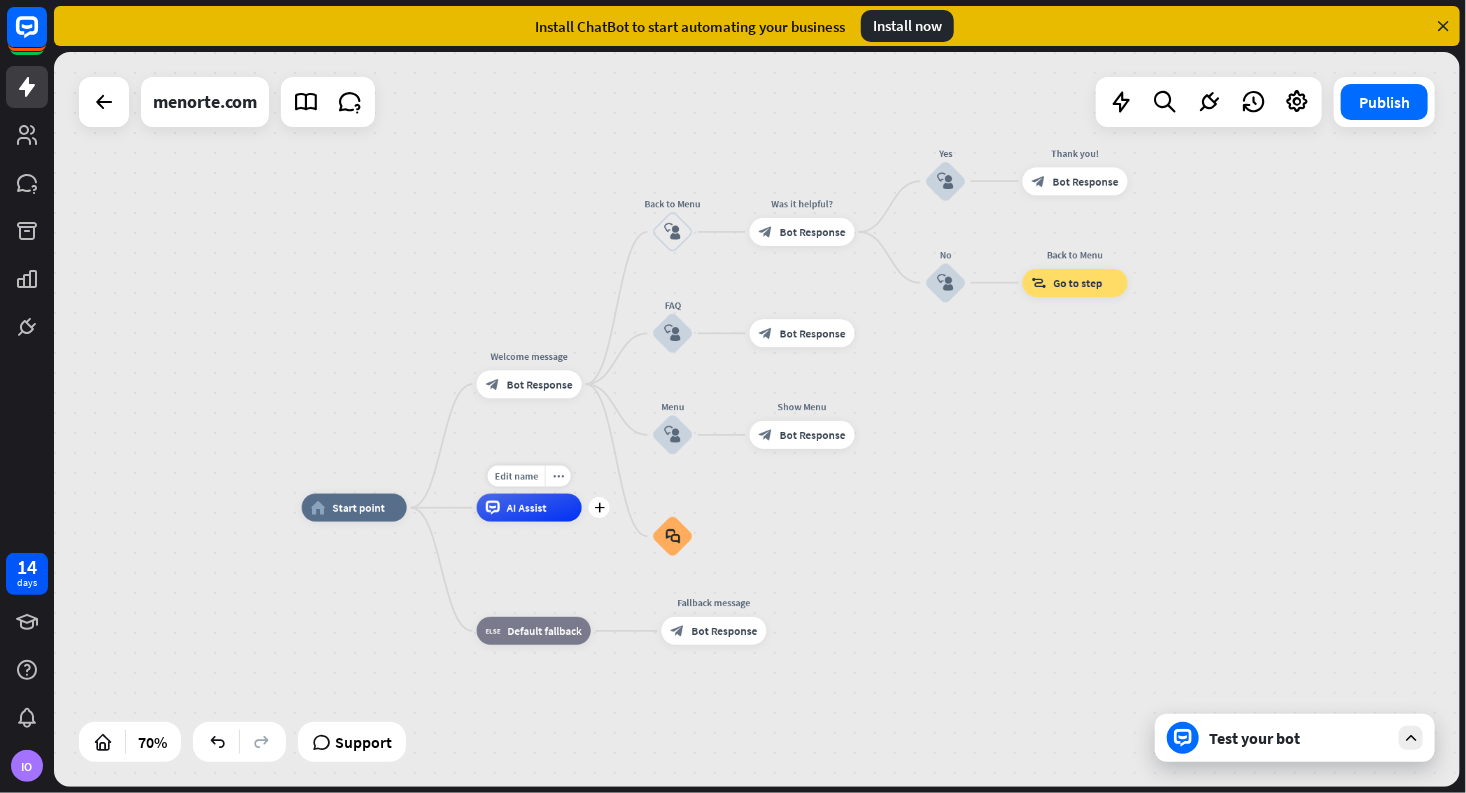 click on "AI Assist" at bounding box center [527, 508] 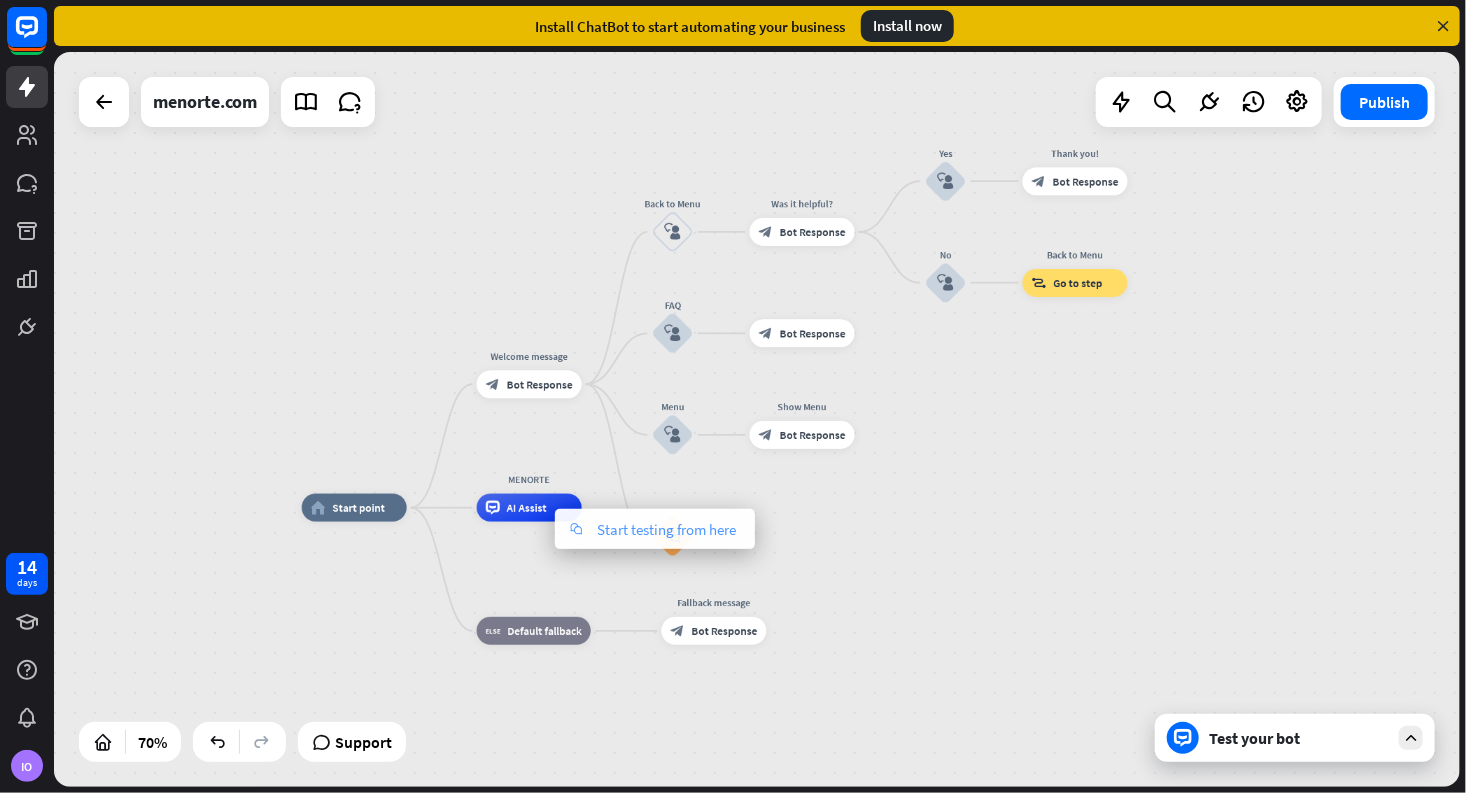 click on "Start testing from here" at bounding box center (666, 529) 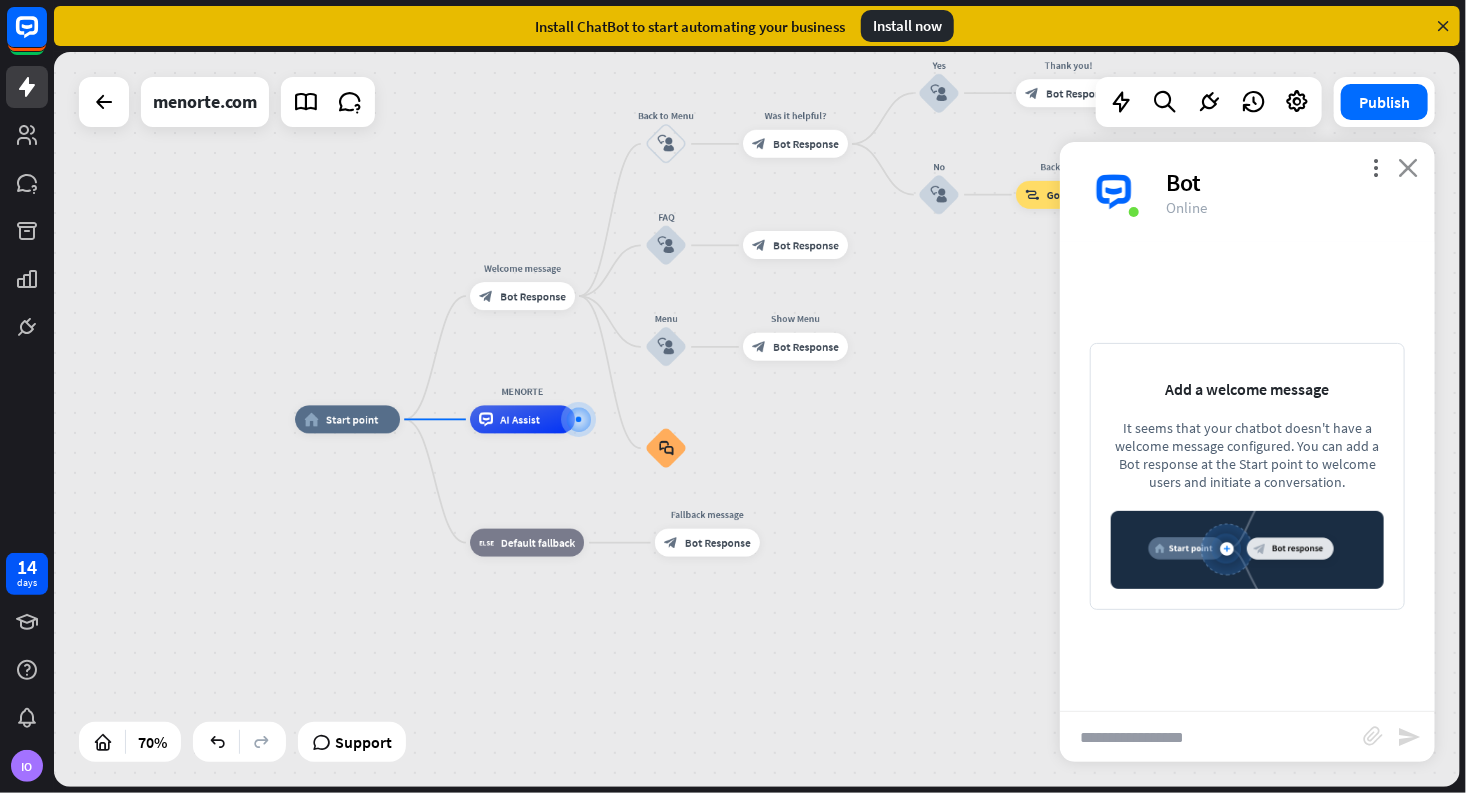 click on "close" at bounding box center (1408, 167) 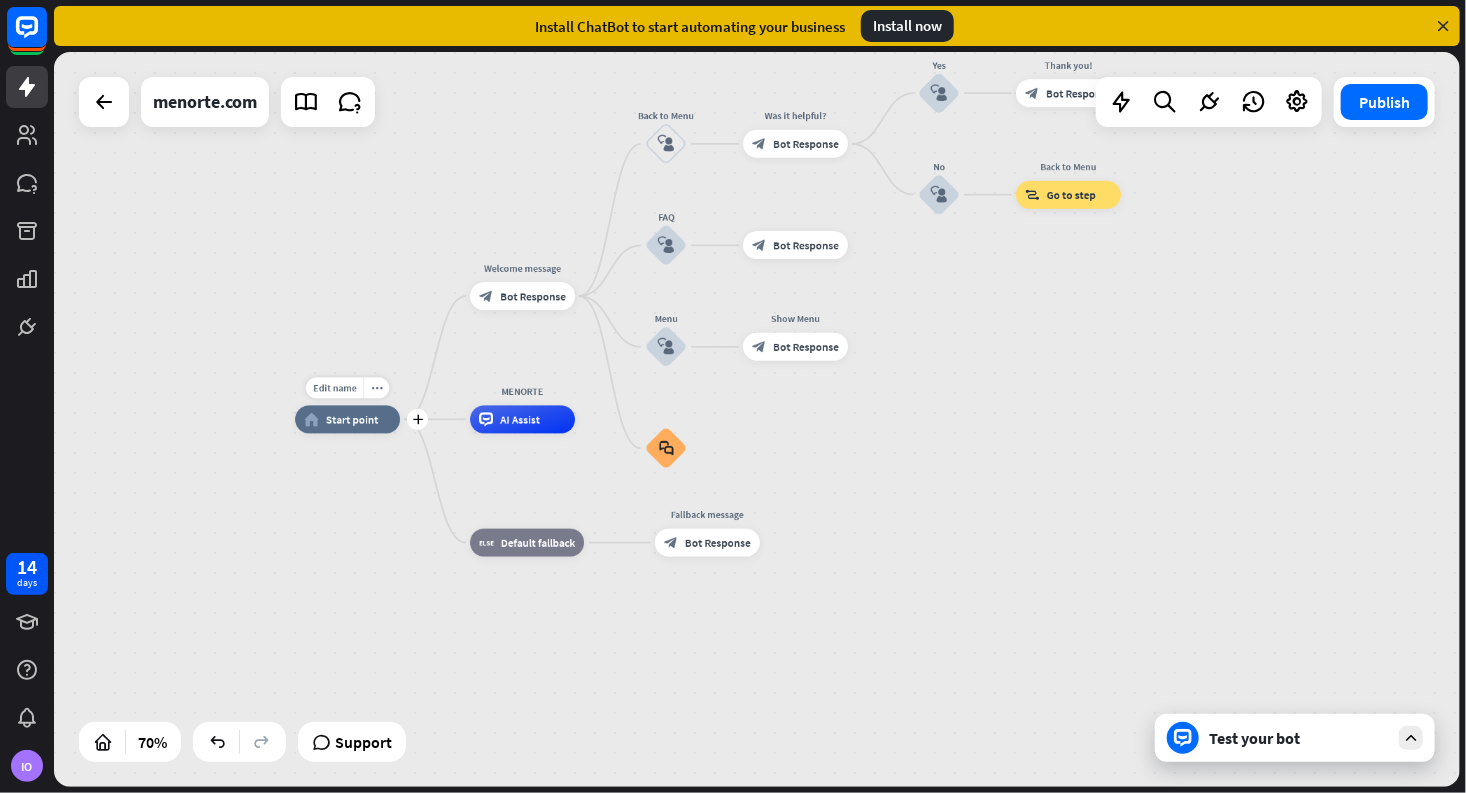 click on "home_2   Start point" at bounding box center [347, 420] 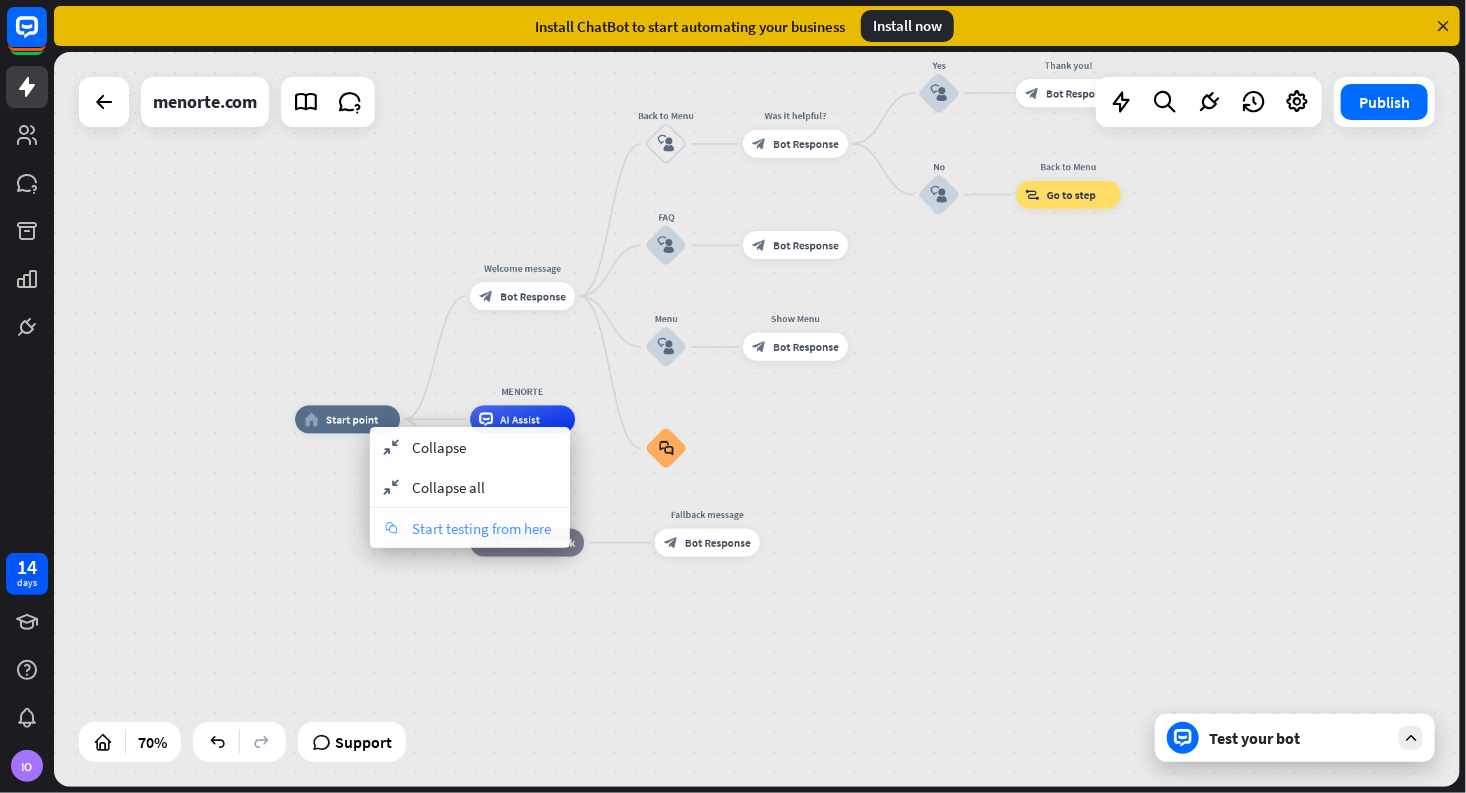 click on "Start testing from here" at bounding box center [481, 528] 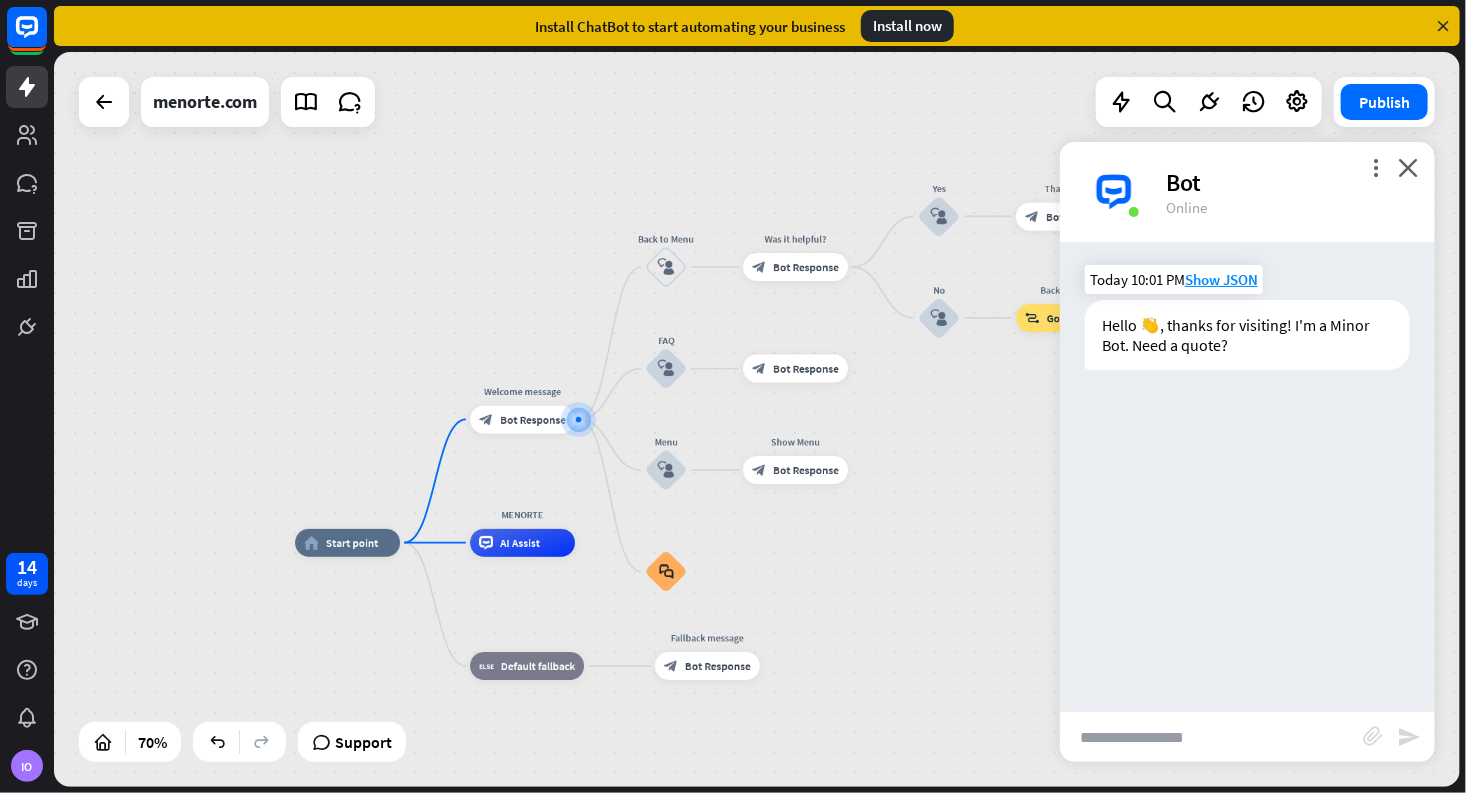 drag, startPoint x: 1265, startPoint y: 335, endPoint x: 1354, endPoint y: 331, distance: 89.08984 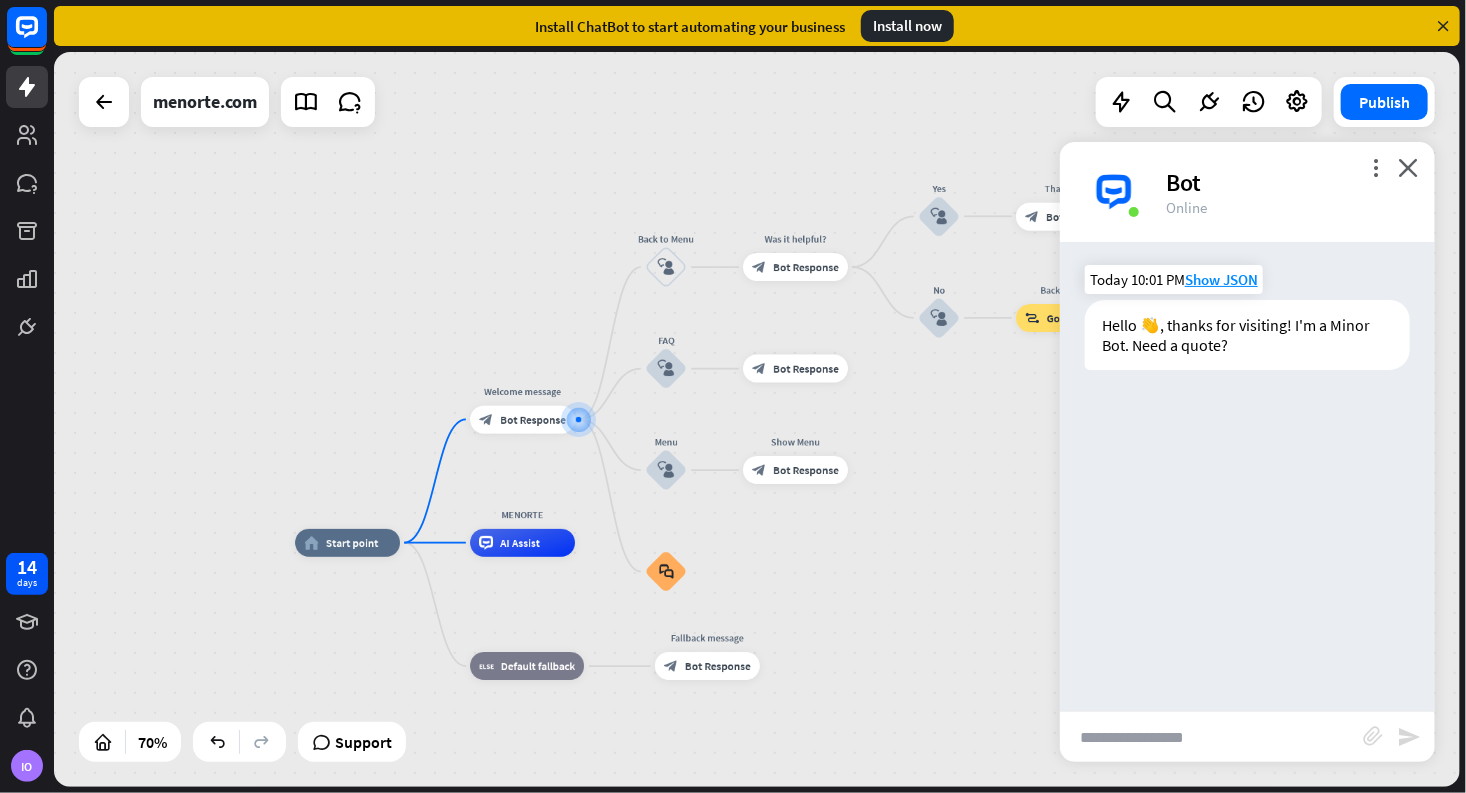 click on "Hello 👋, thanks for visiting! I'm a Minor Bot. Need a quote?" at bounding box center (1247, 335) 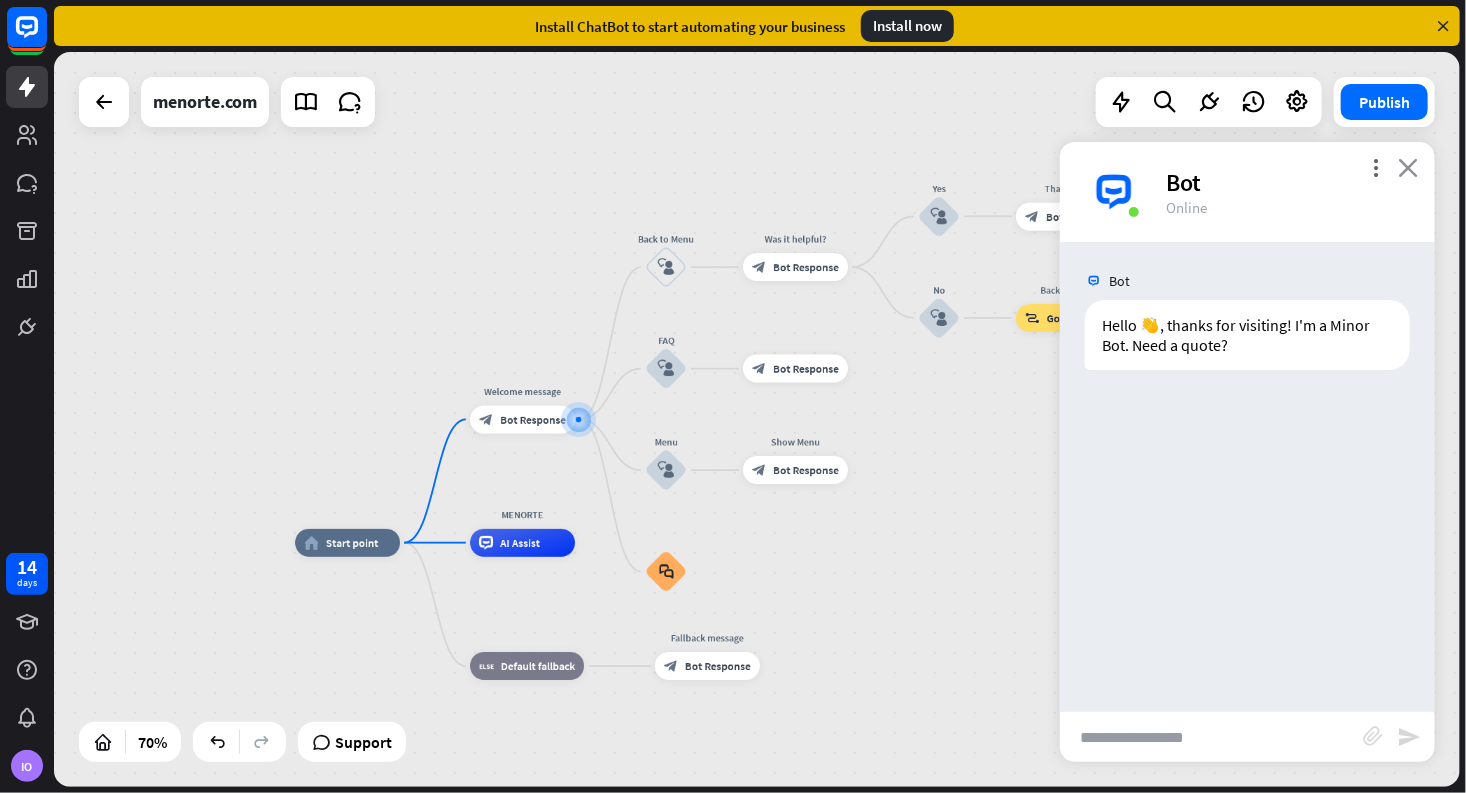 click on "close" at bounding box center (1408, 167) 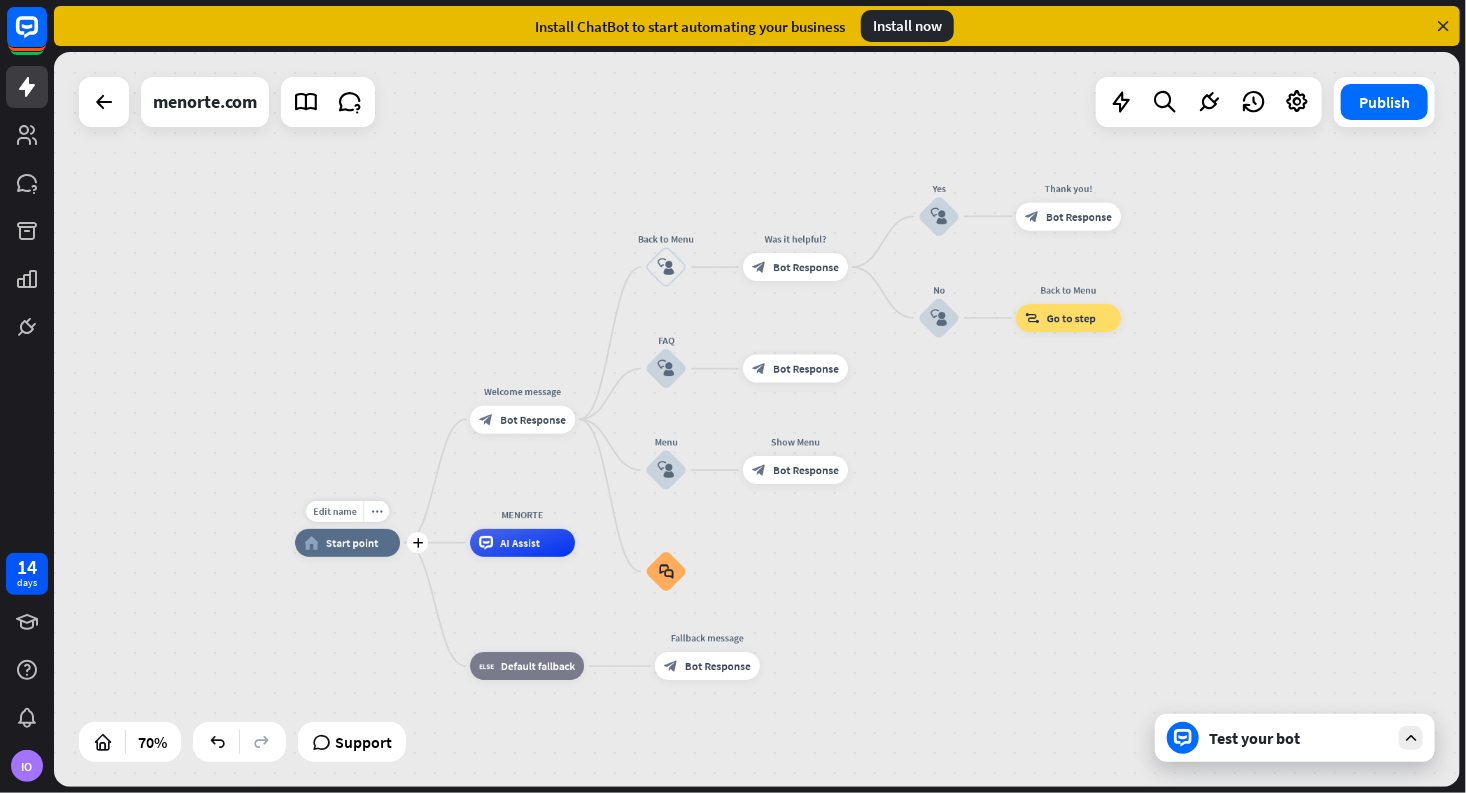 click on "Start point" at bounding box center [352, 543] 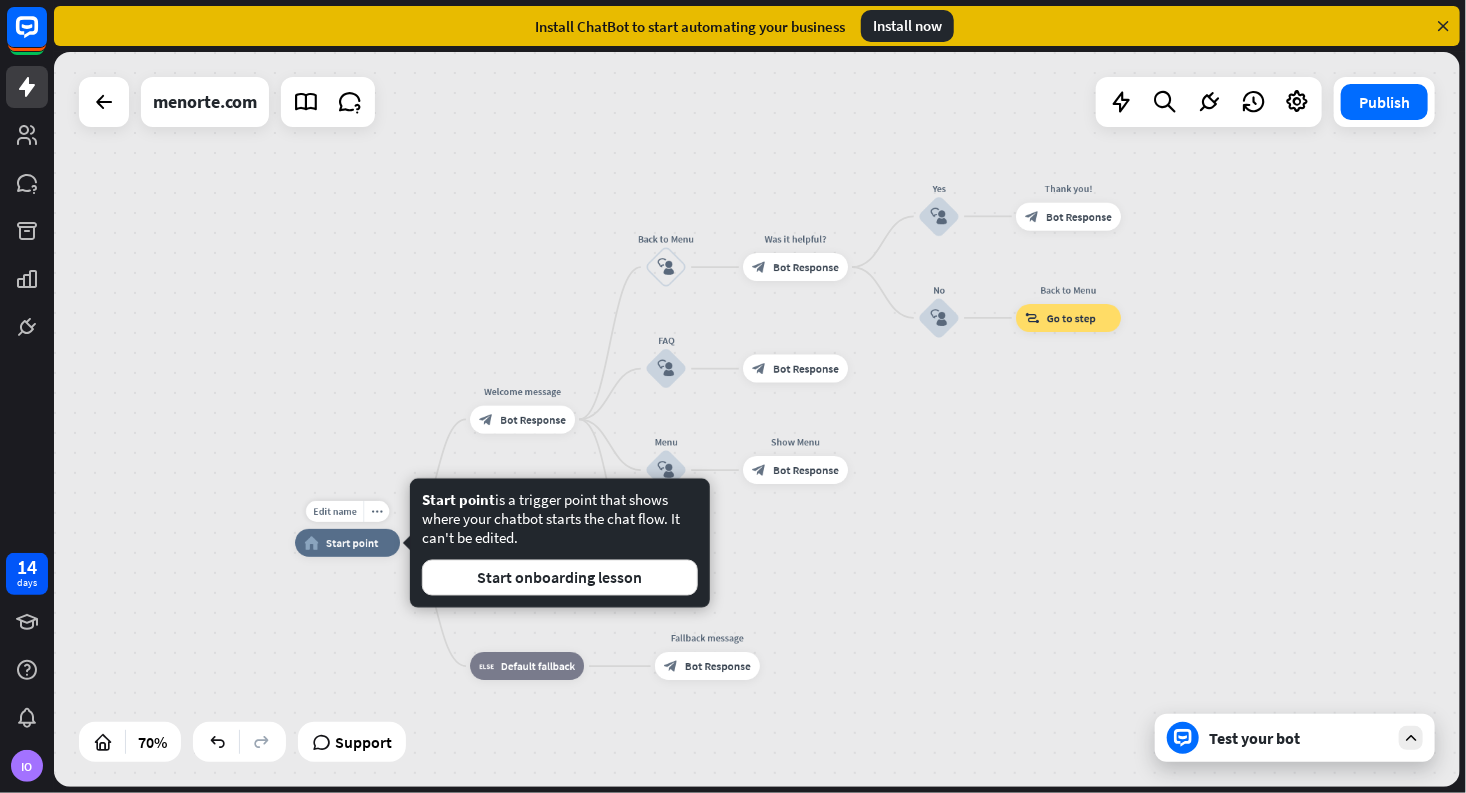 click on "Start point" at bounding box center [352, 543] 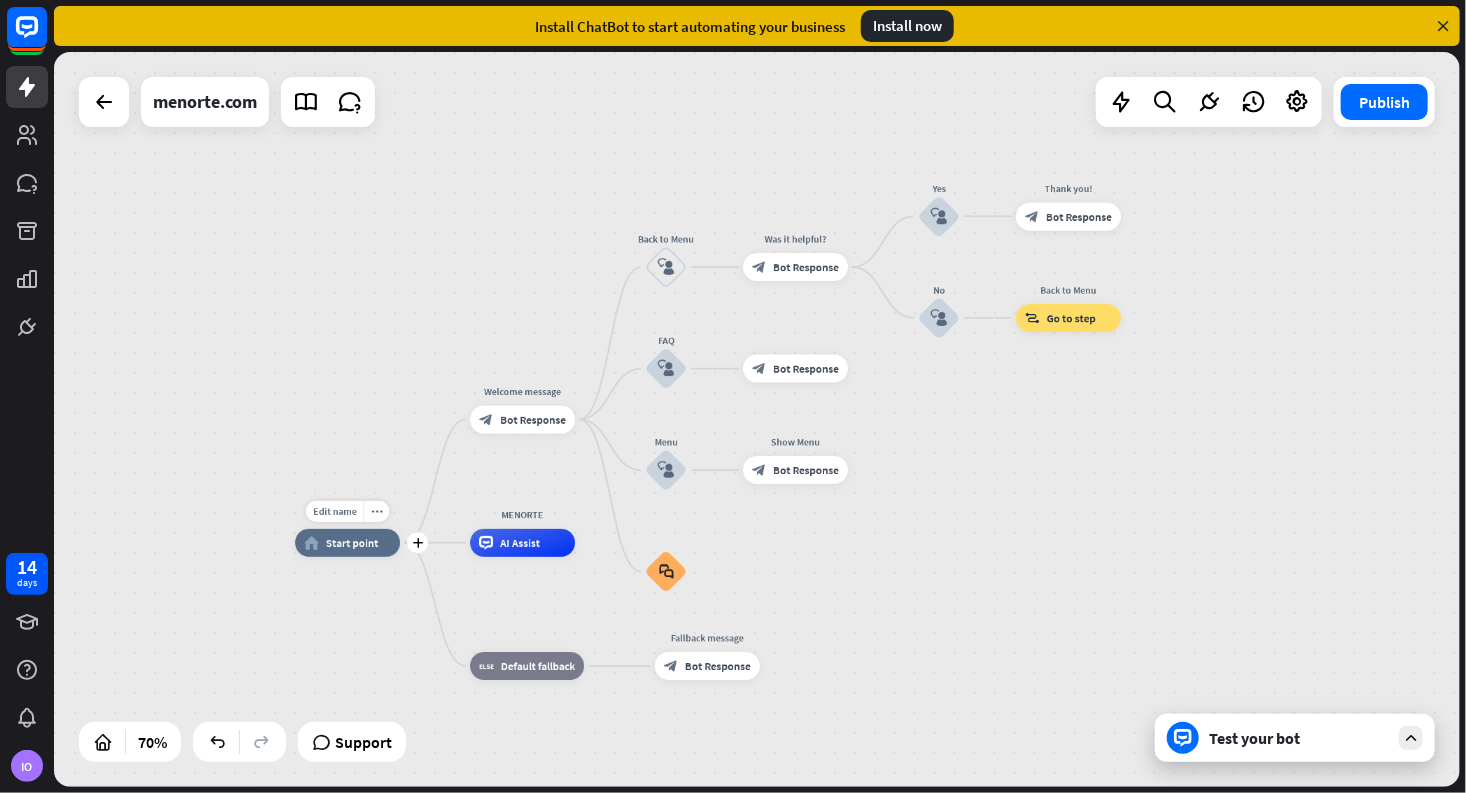 click on "Start point" at bounding box center [352, 543] 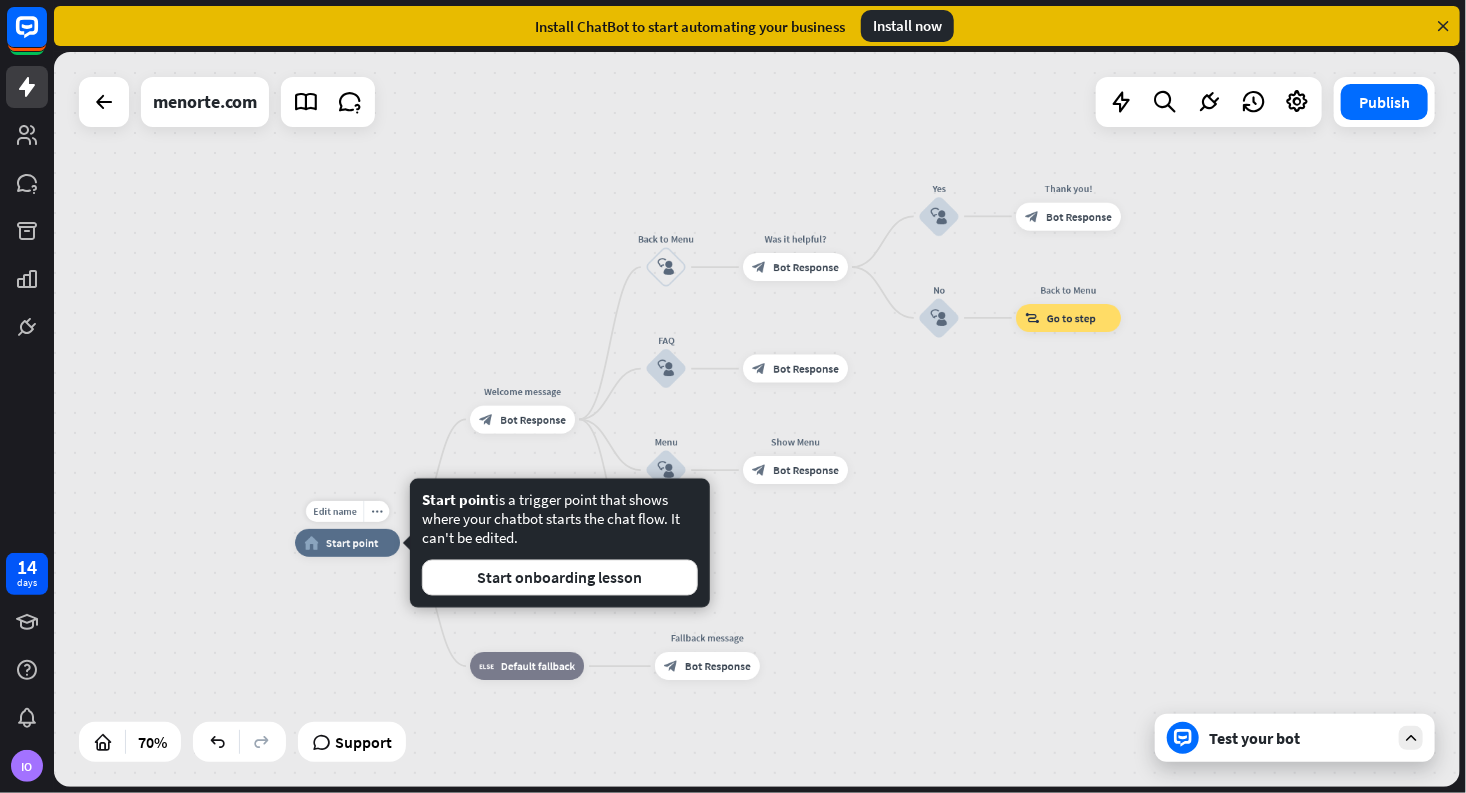 click on "Start point" at bounding box center (352, 543) 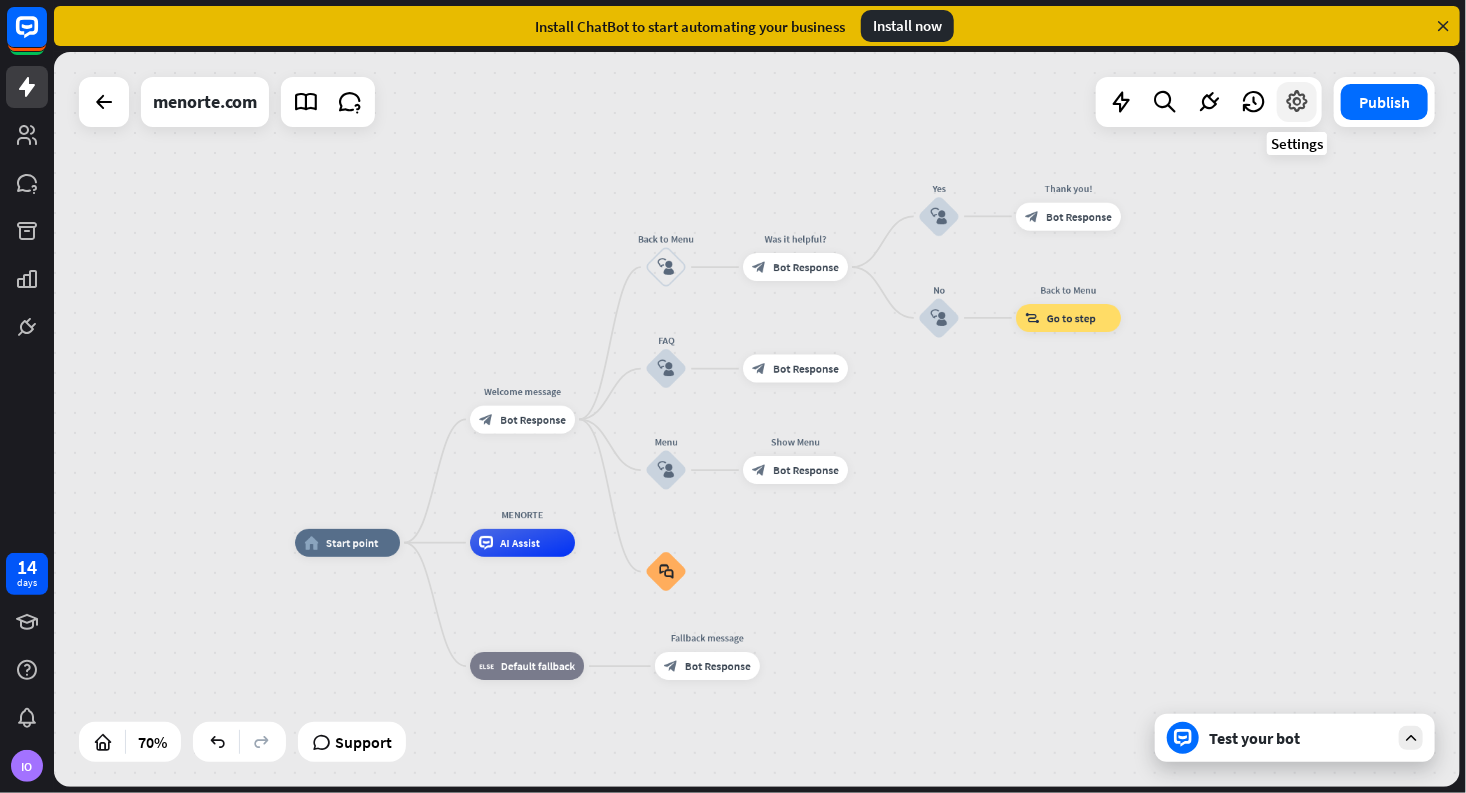 click at bounding box center [1297, 102] 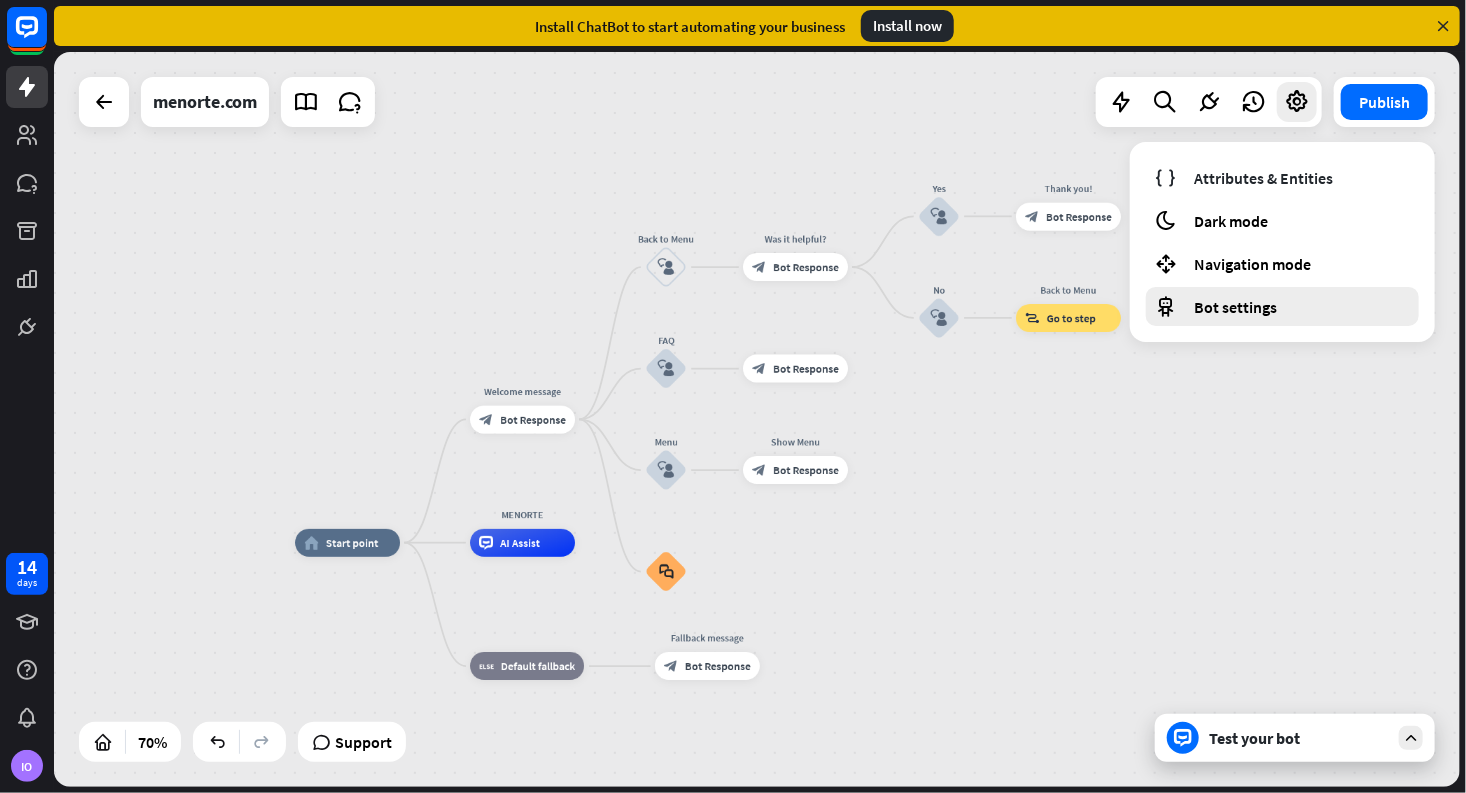 click on "Bot settings" at bounding box center (1235, 307) 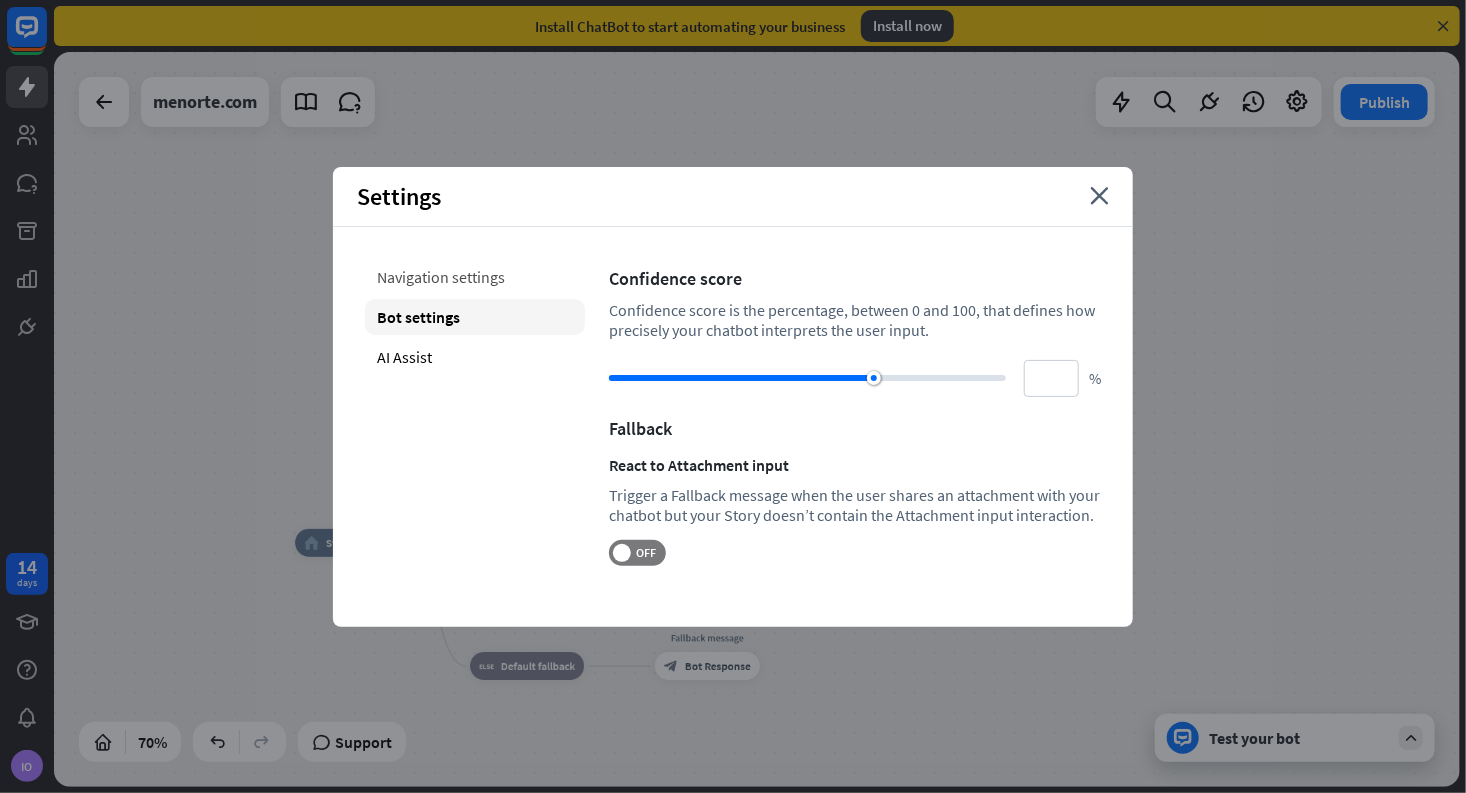 click on "Navigation settings" at bounding box center [475, 277] 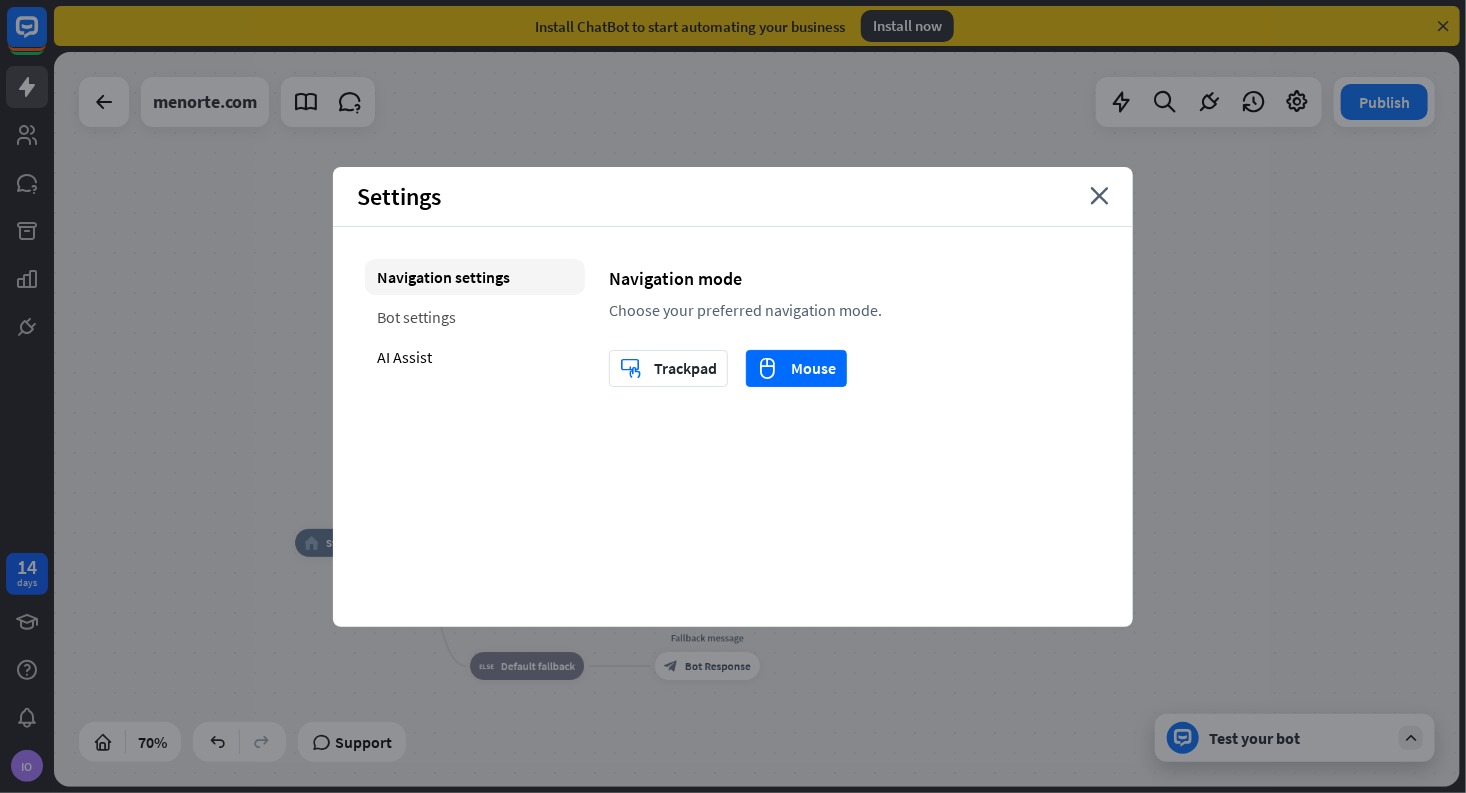 click on "Bot settings" at bounding box center [475, 317] 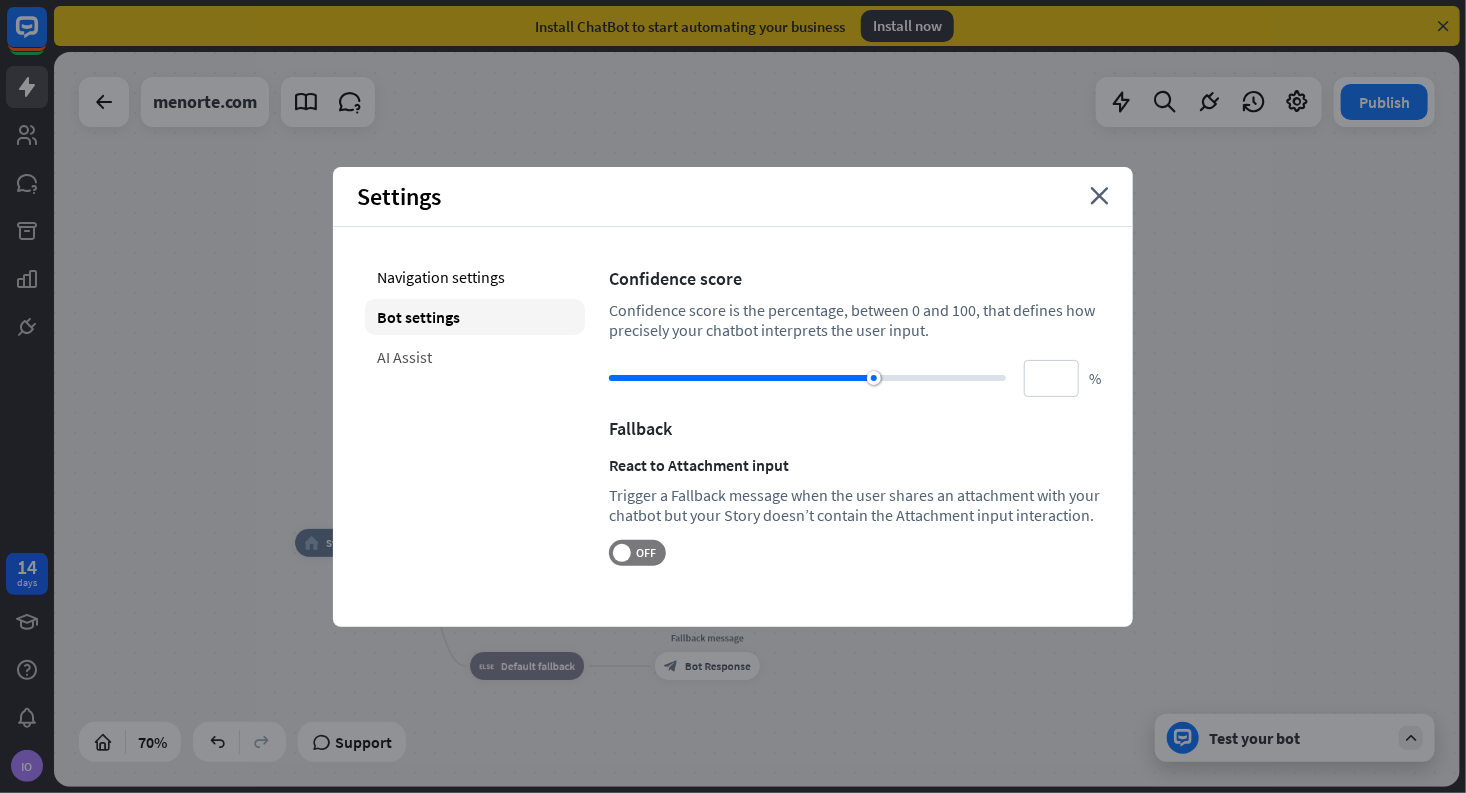 click on "AI Assist" at bounding box center (475, 357) 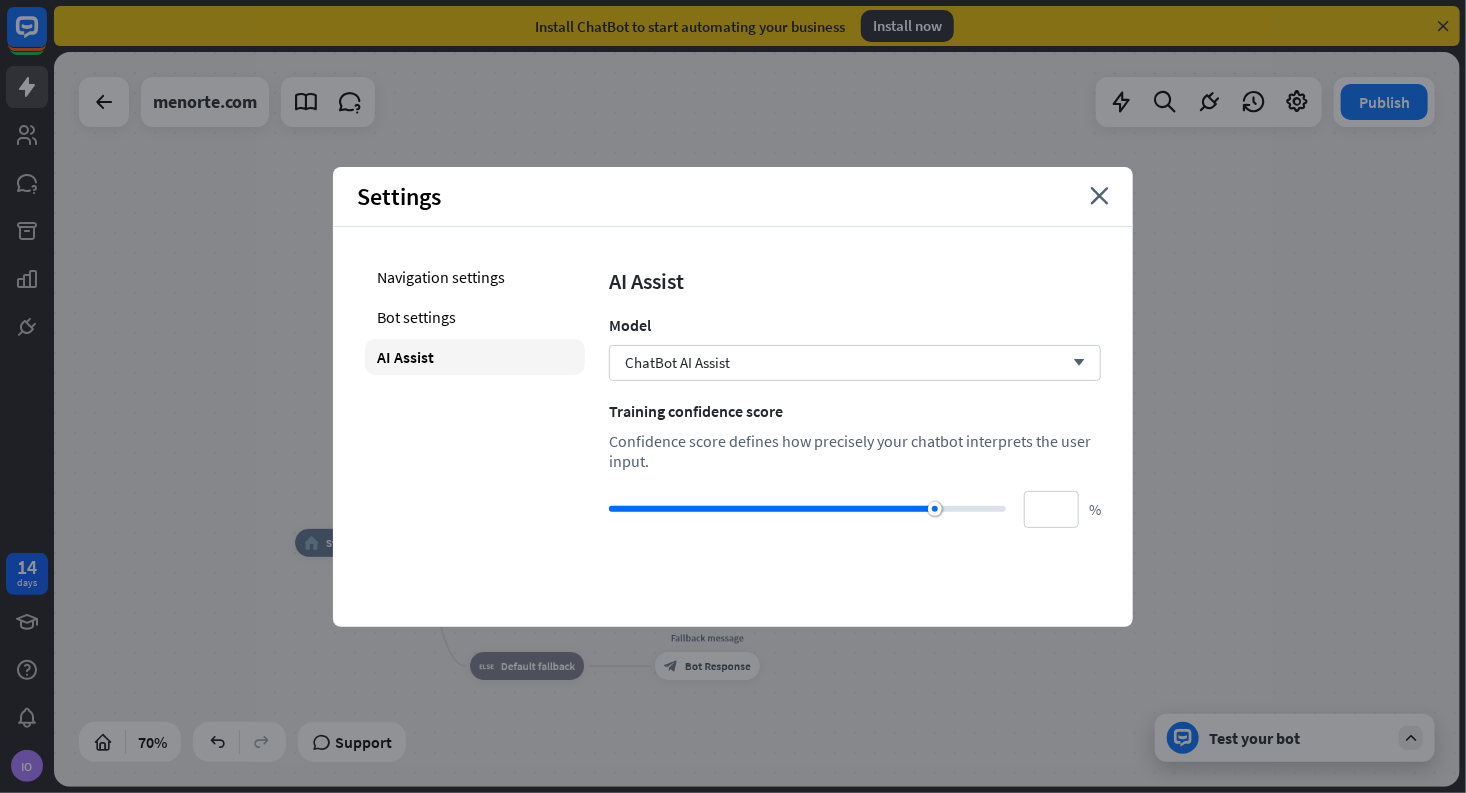 click on "Settings
close" at bounding box center (733, 197) 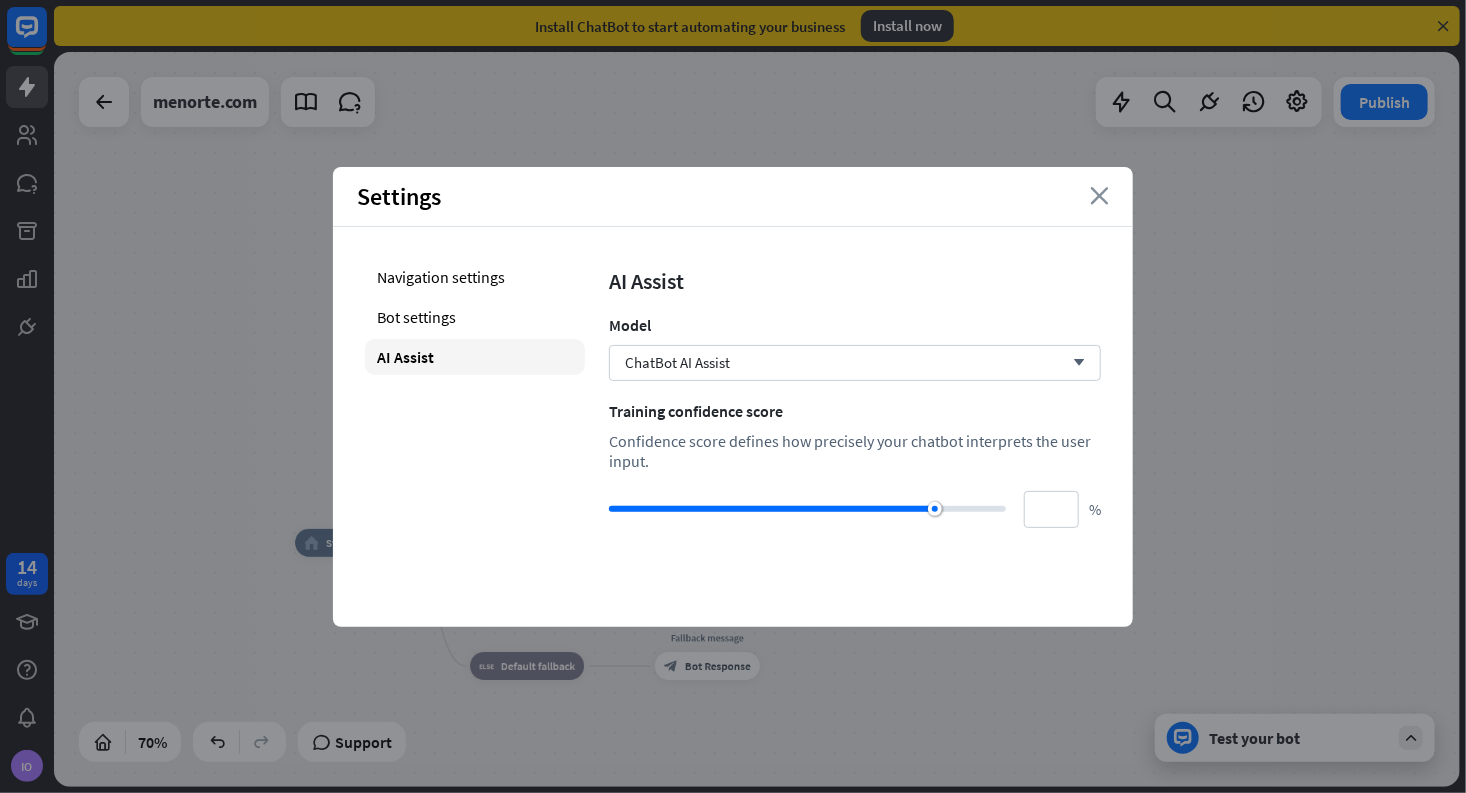 click on "close" at bounding box center [1099, 196] 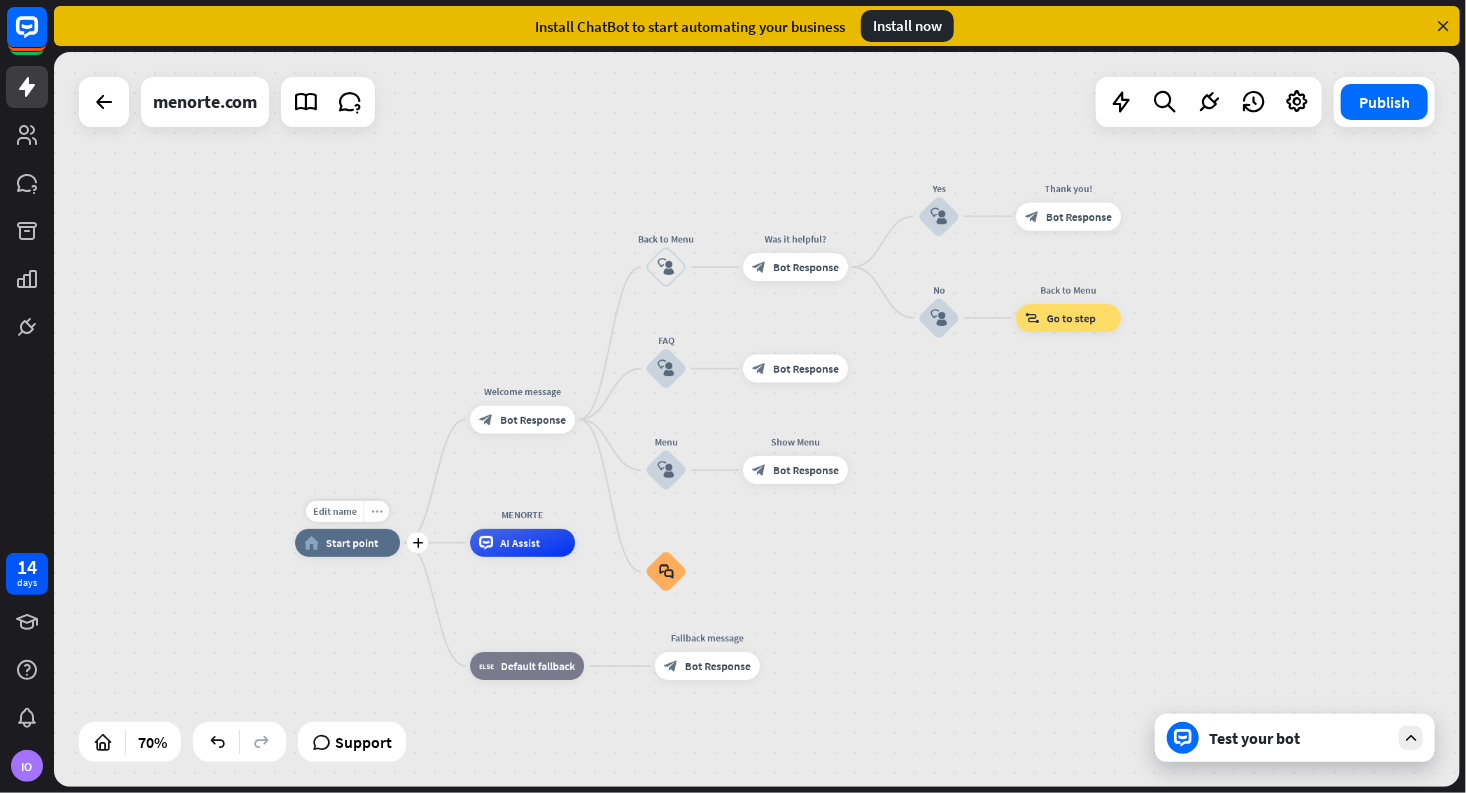 click on "more_horiz" at bounding box center [376, 511] 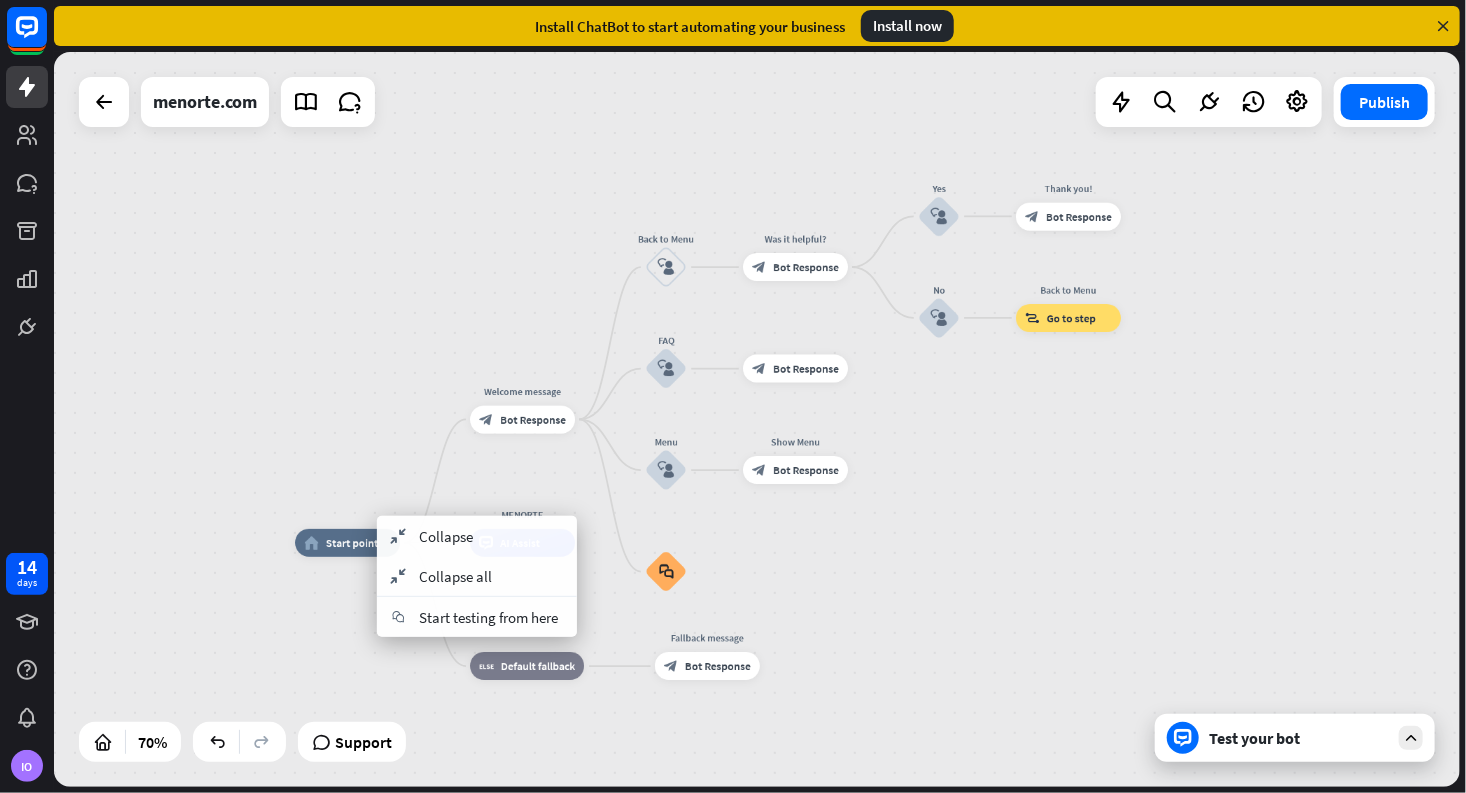 click on "home_2   Start point                 Welcome message   block_bot_response   Bot Response                 Back to Menu   block_user_input                 Was it helpful?   block_bot_response   Bot Response                 Yes   block_user_input                 Thank you!   block_bot_response   Bot Response                 No   block_user_input                 Back to Menu   block_goto   Go to step                 FAQ   block_user_input                   block_bot_response   Bot Response                 Menu   block_user_input                 Show Menu   block_bot_response   Bot Response                   block_faq                 MENORTE     AI Assist                   block_fallback   Default fallback                 Fallback message   block_bot_response   Bot Response" at bounding box center [757, 419] 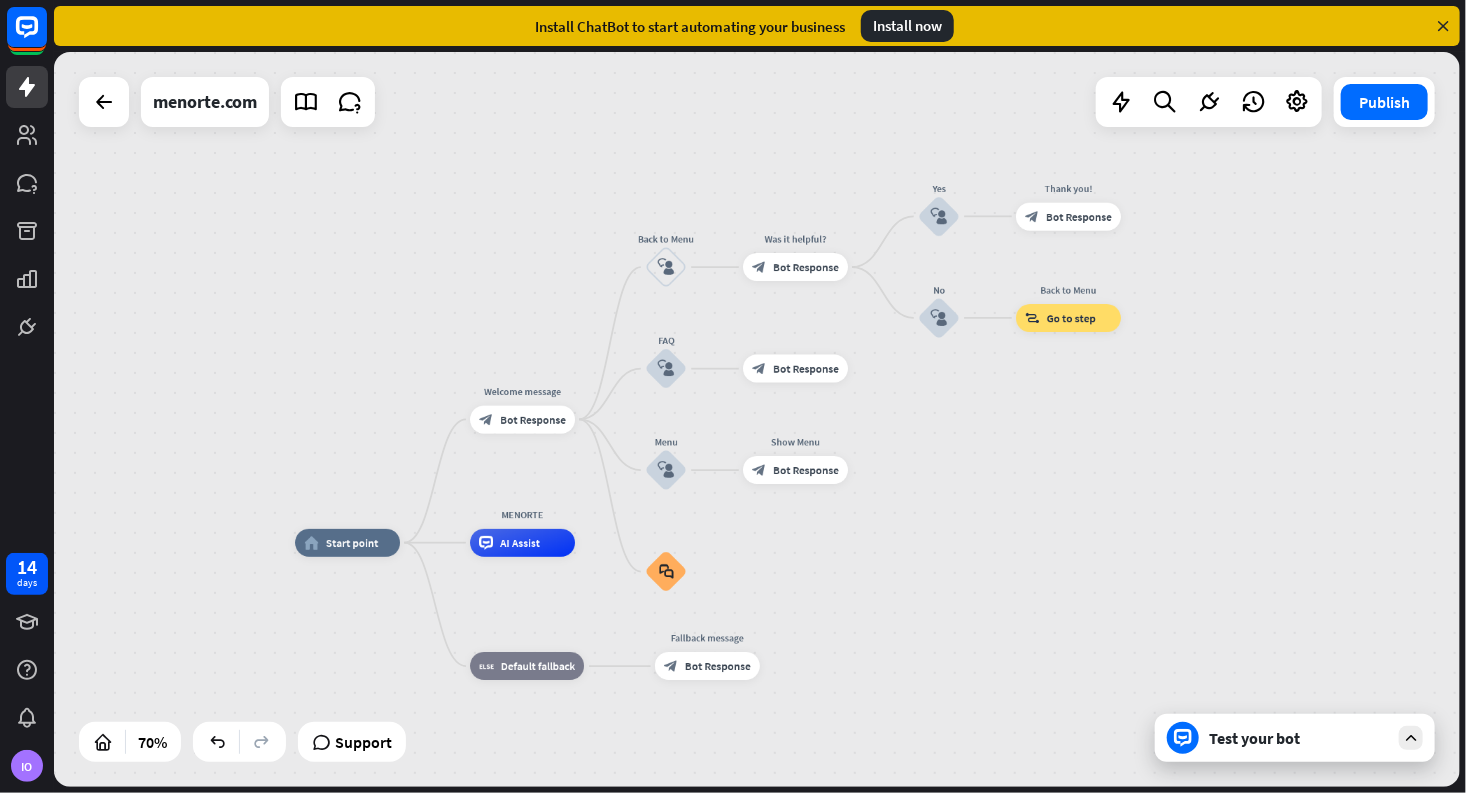 click at bounding box center (1411, 738) 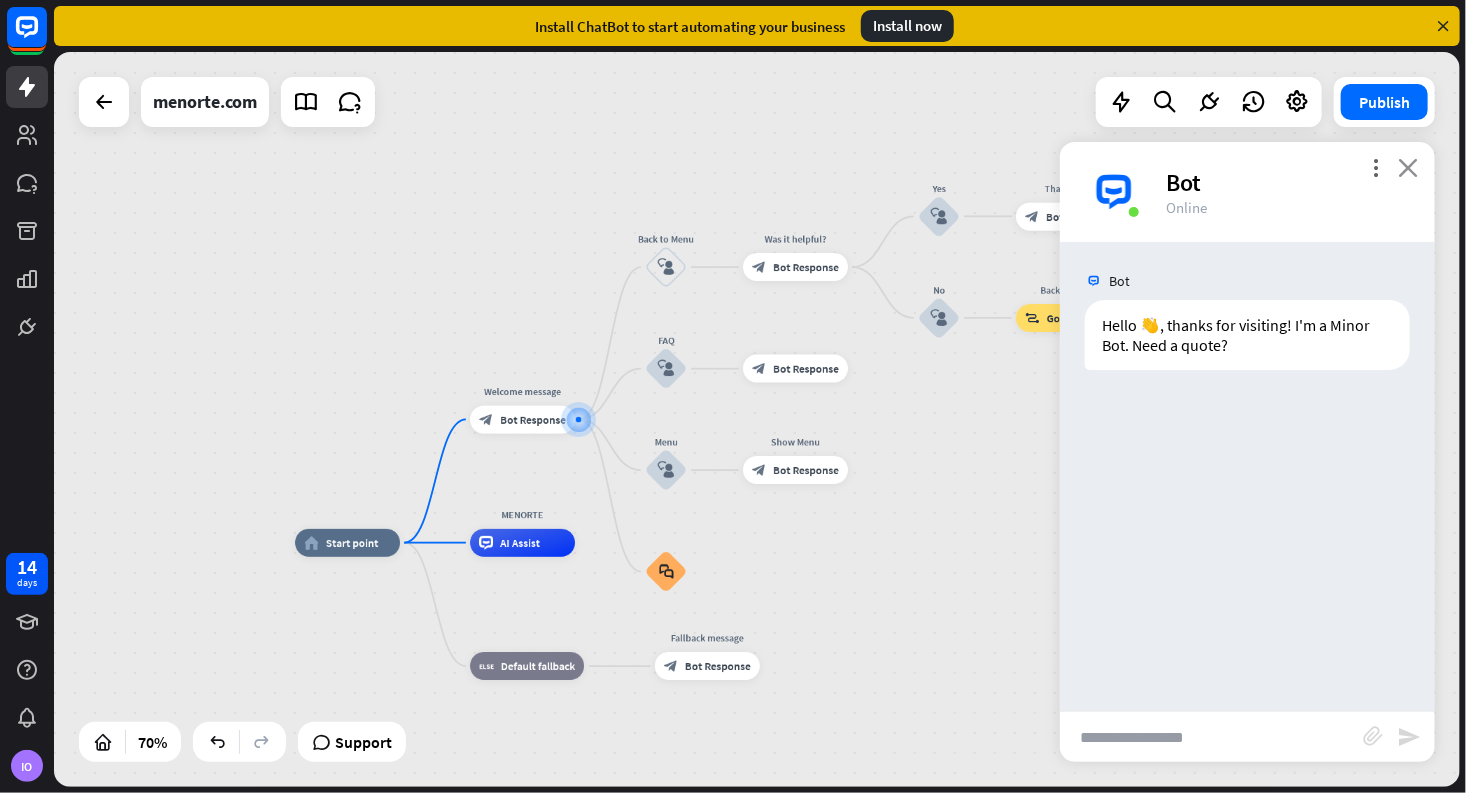 click on "close" at bounding box center (1408, 167) 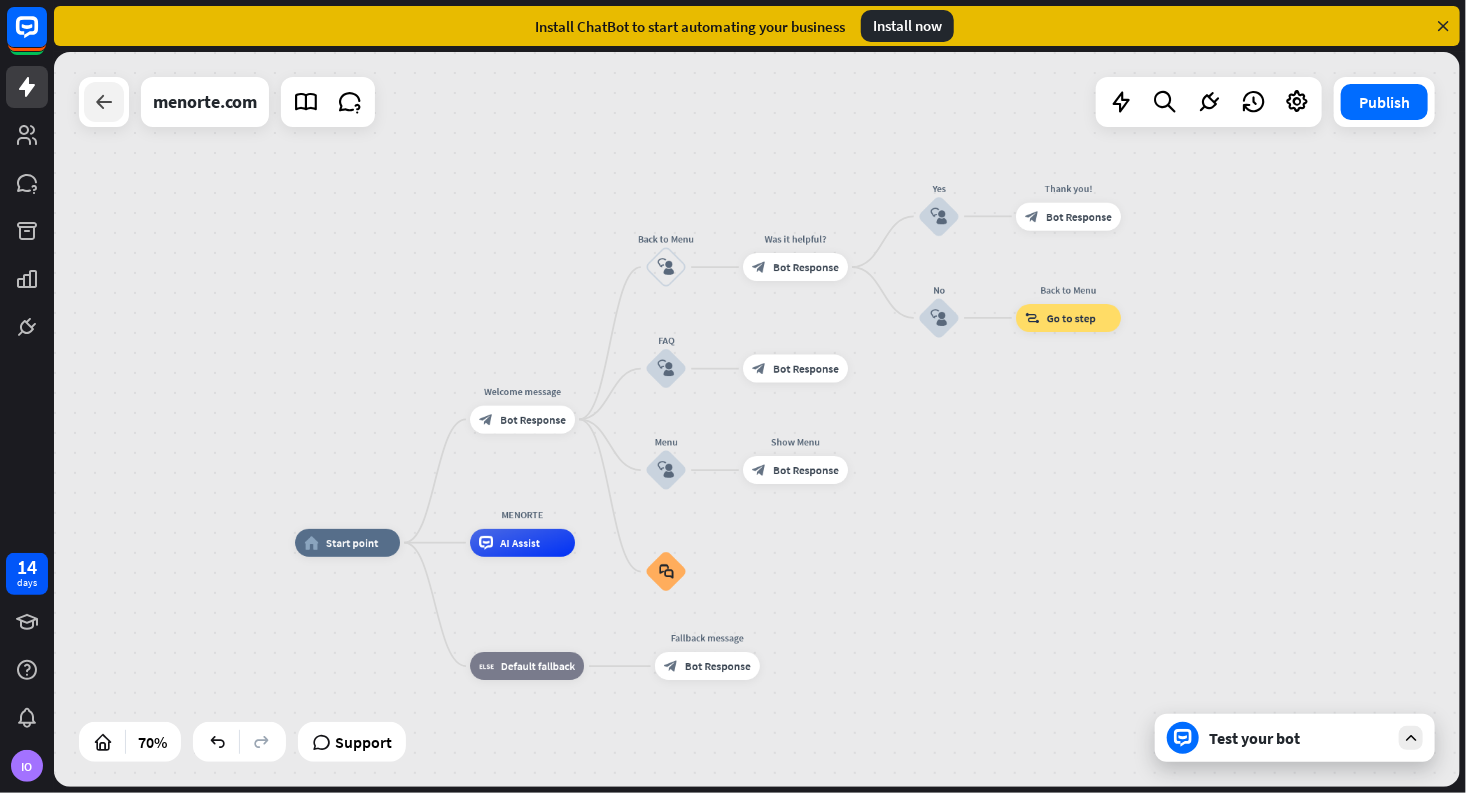 click at bounding box center (104, 102) 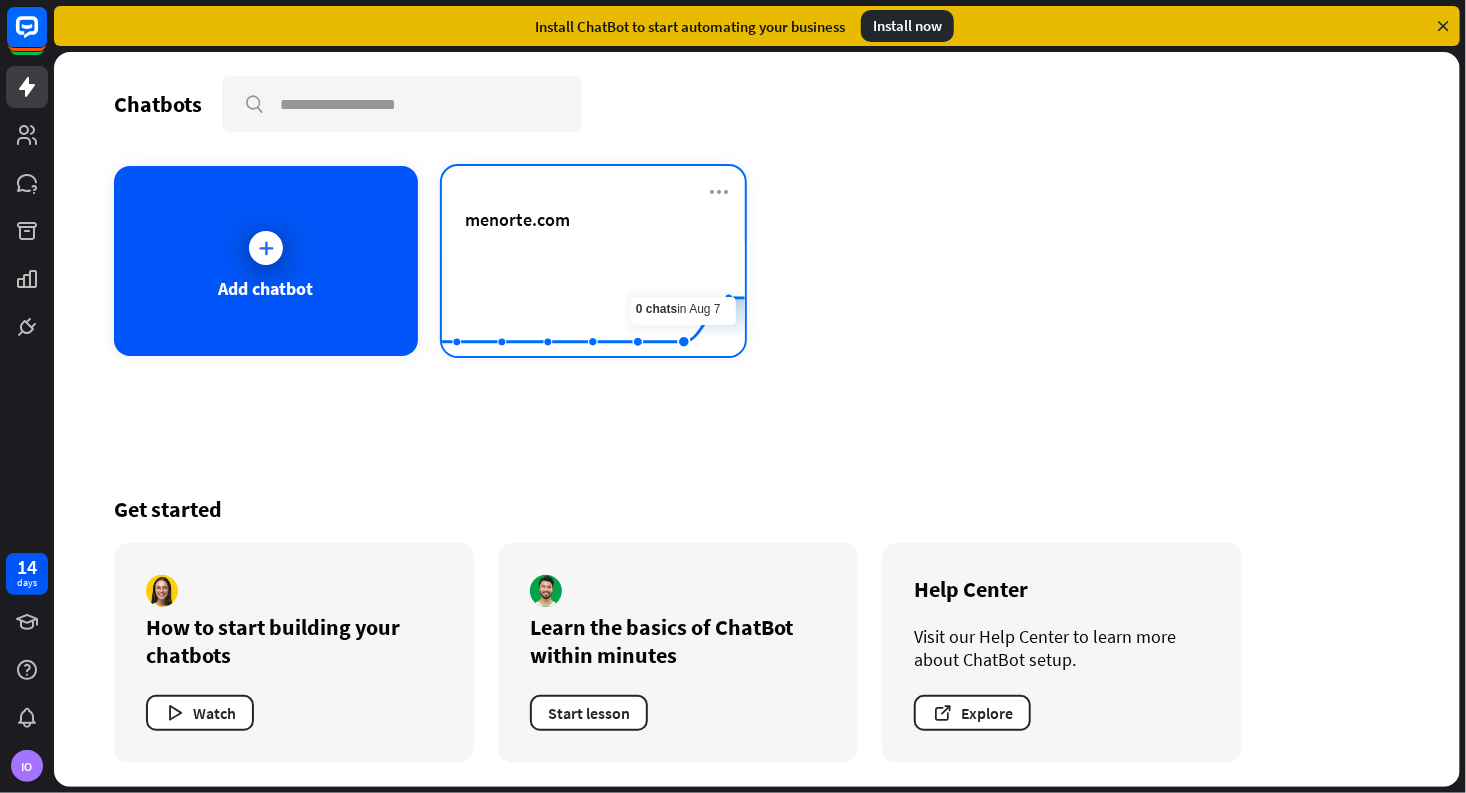 click on "menorte.com" at bounding box center (594, 219) 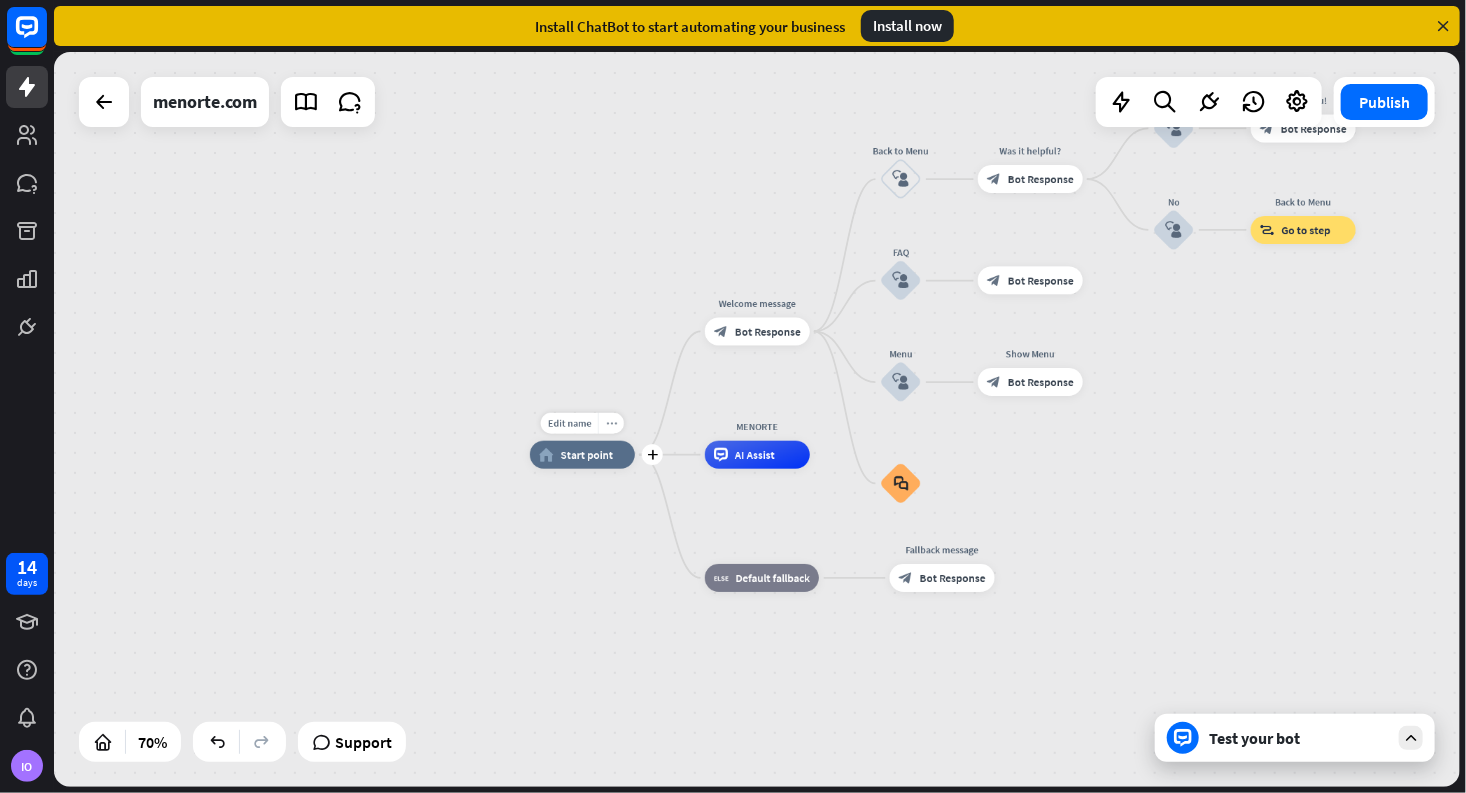 click on "more_horiz" at bounding box center [611, 423] 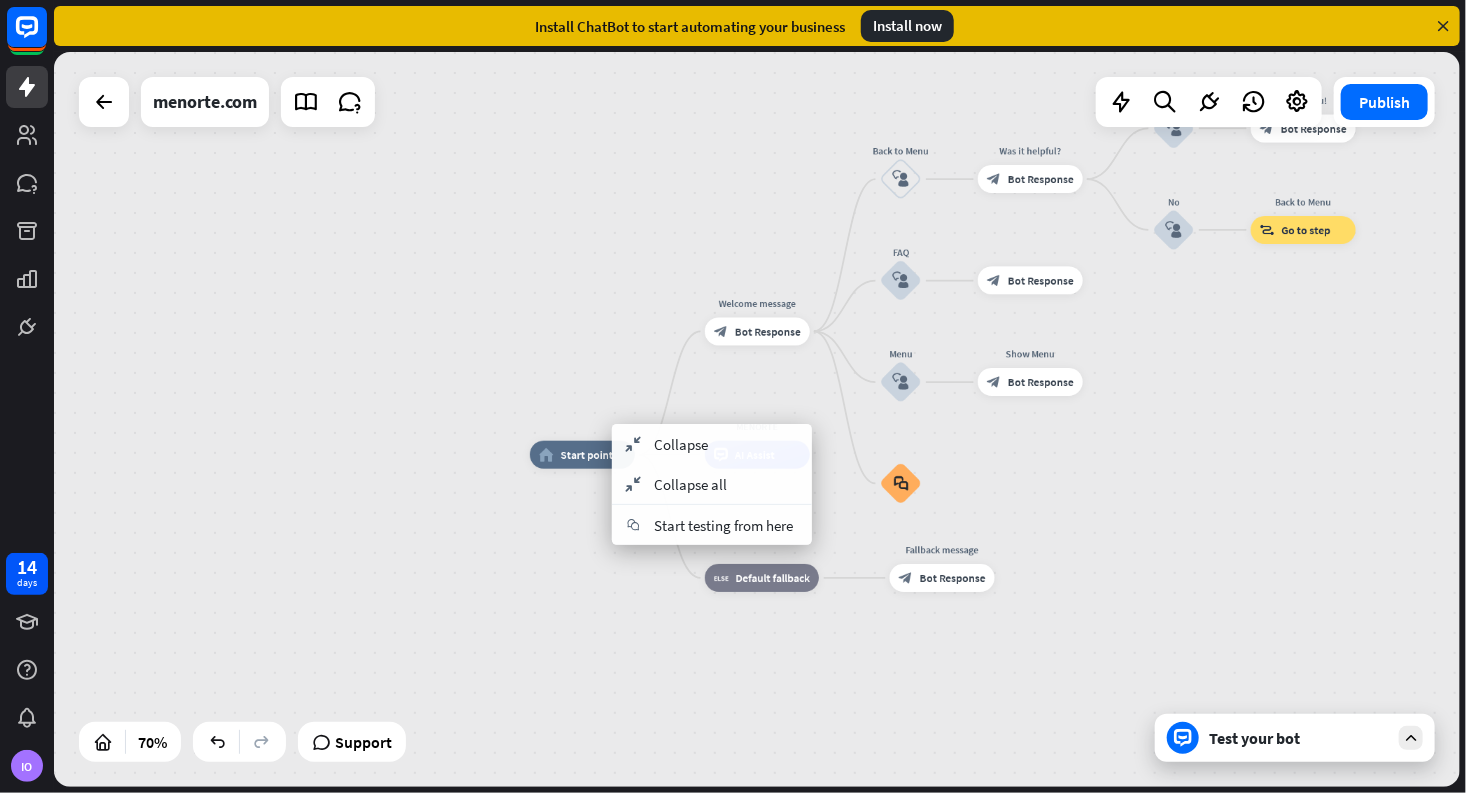 click on "home_2   Start point                 Welcome message   block_bot_response   Bot Response                 Back to Menu   block_user_input                 Was it helpful?   block_bot_response   Bot Response                 Yes   block_user_input                 Thank you!   block_bot_response   Bot Response                 No   block_user_input                 Back to Menu   block_goto   Go to step                 FAQ   block_user_input                   block_bot_response   Bot Response                 Menu   block_user_input                 Show Menu   block_bot_response   Bot Response                   block_faq                 MENORTE     AI Assist                   block_fallback   Default fallback                 Fallback message   block_bot_response   Bot Response" at bounding box center [757, 419] 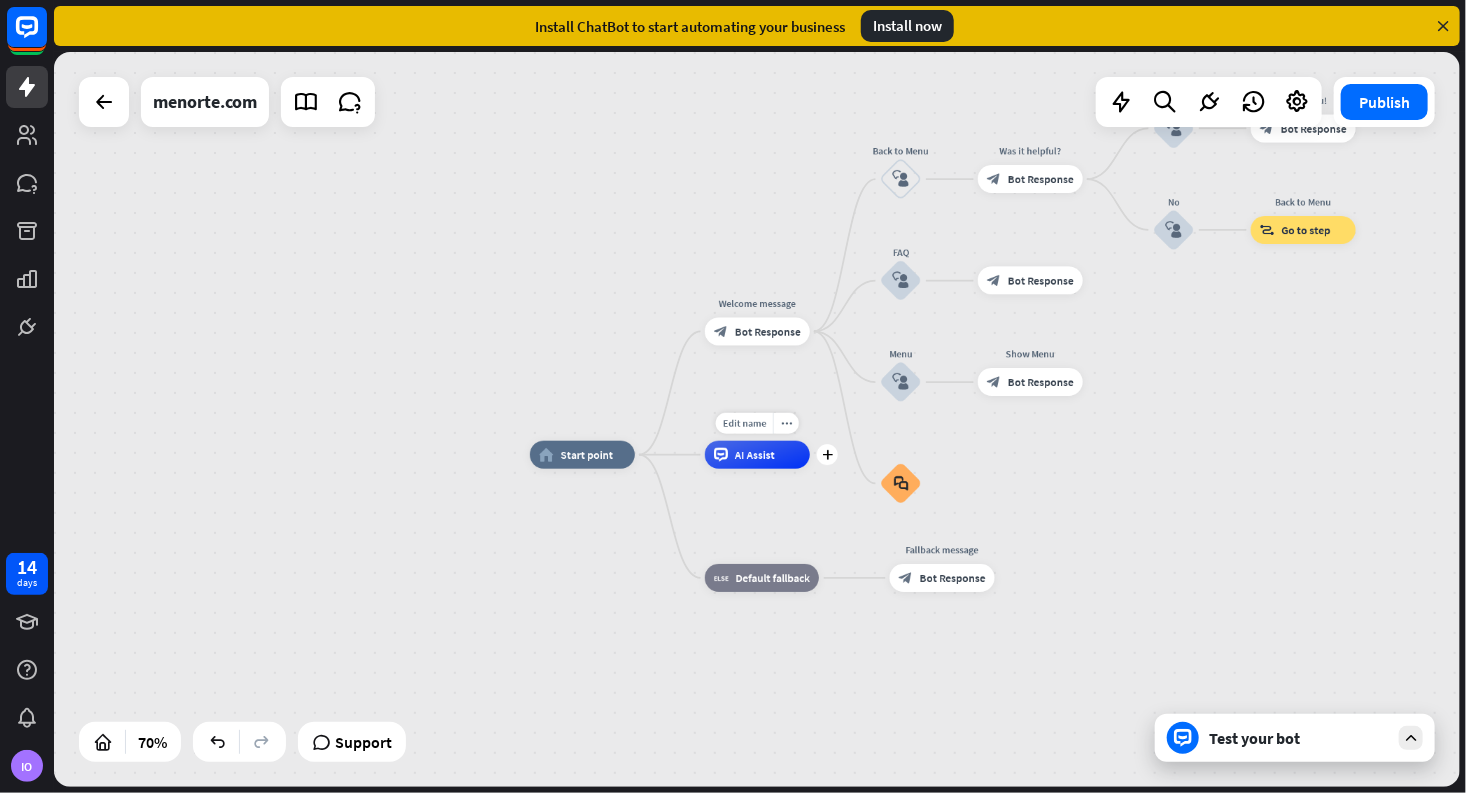 click on "AI Assist" at bounding box center (757, 455) 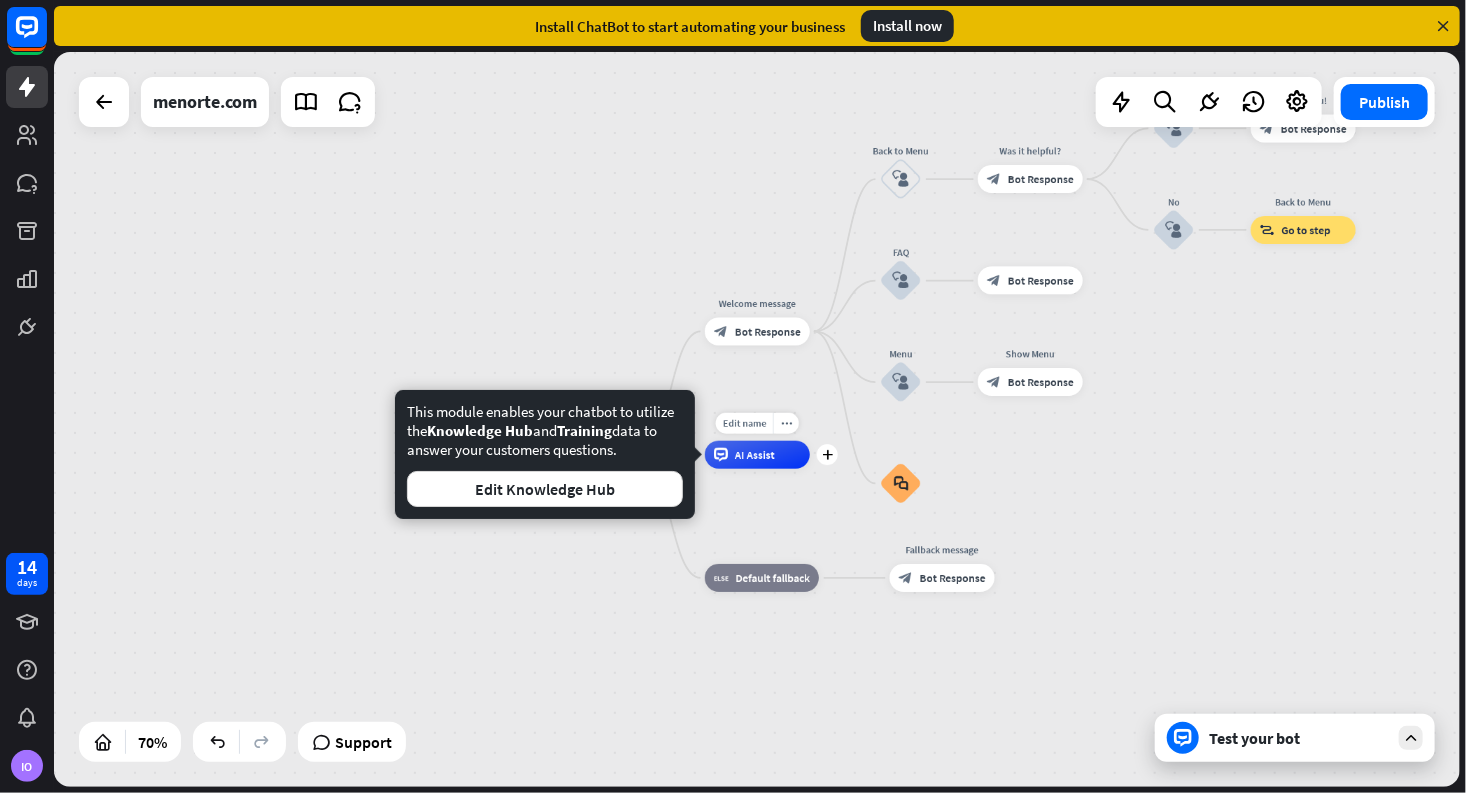 click on "AI Assist" at bounding box center [757, 455] 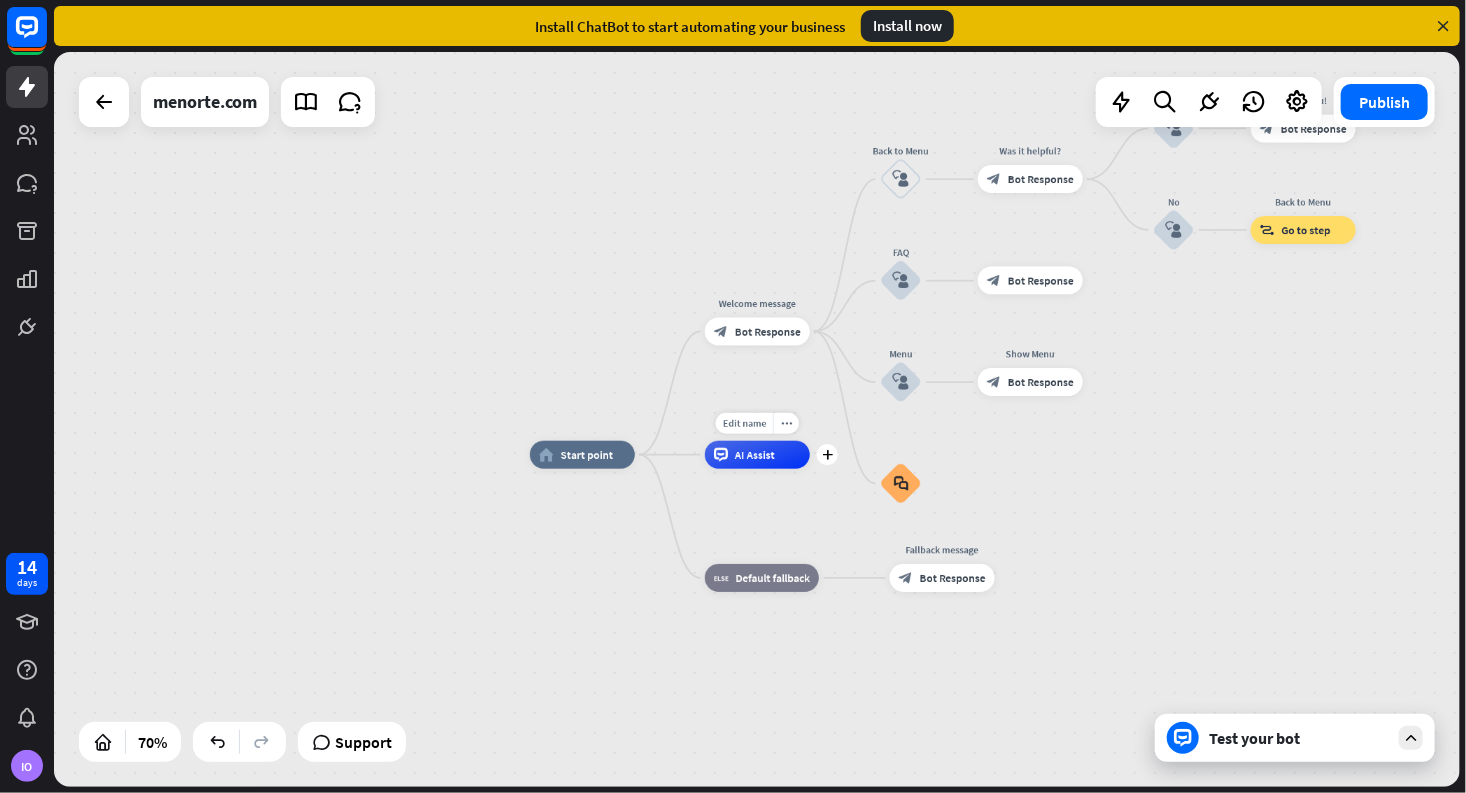 click on "AI Assist" at bounding box center [755, 455] 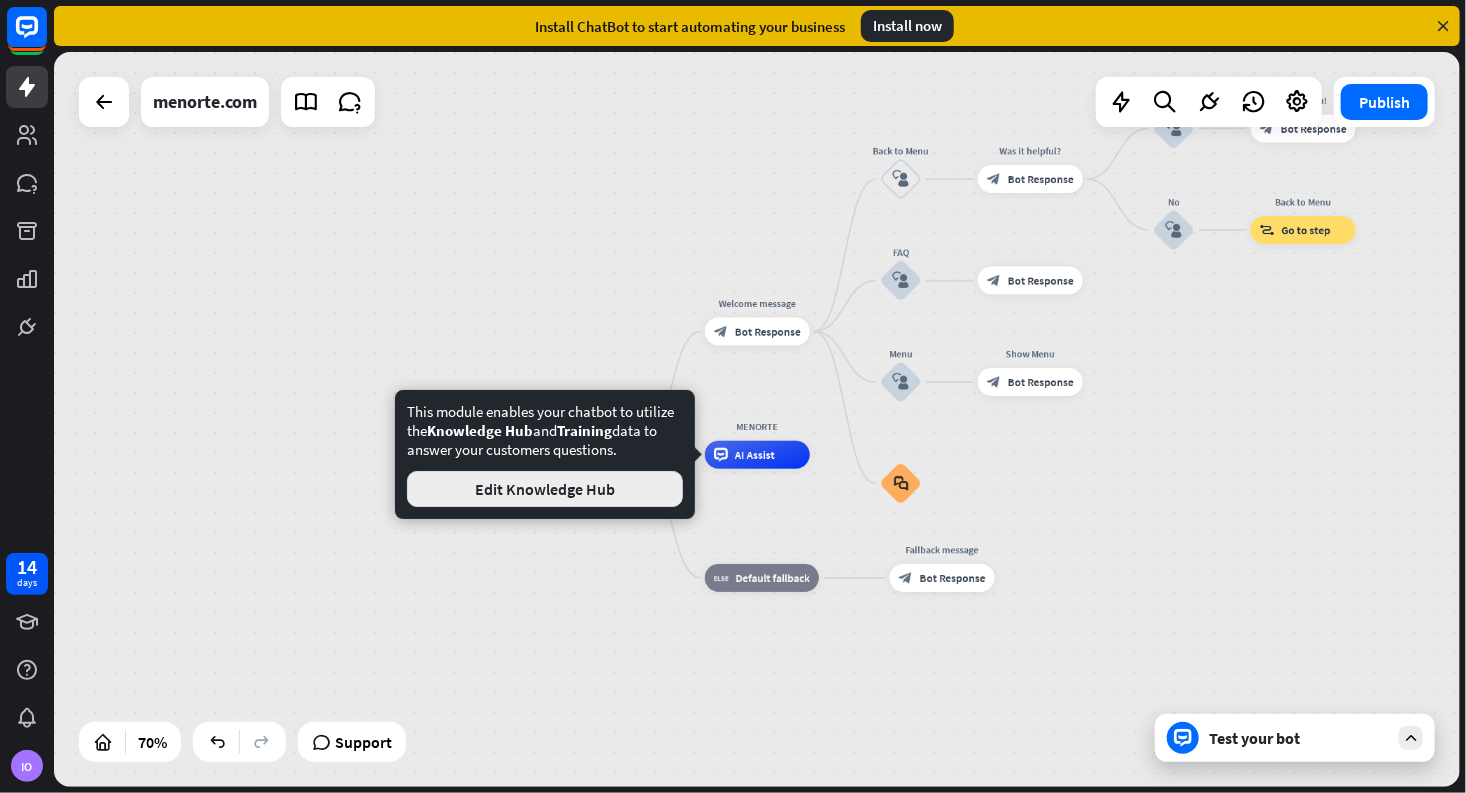 click on "Edit Knowledge Hub" at bounding box center (545, 489) 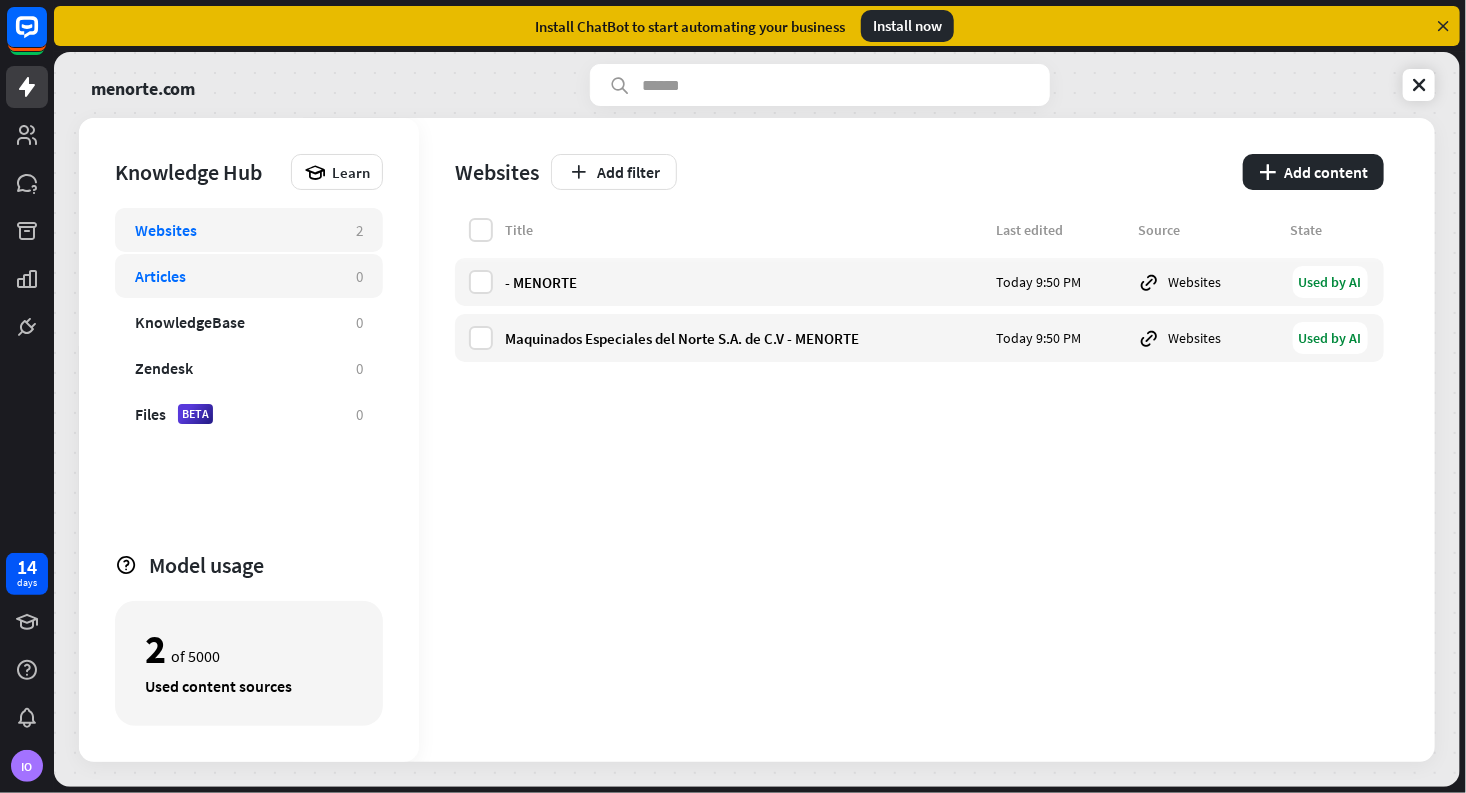 click on "Articles" at bounding box center (235, 276) 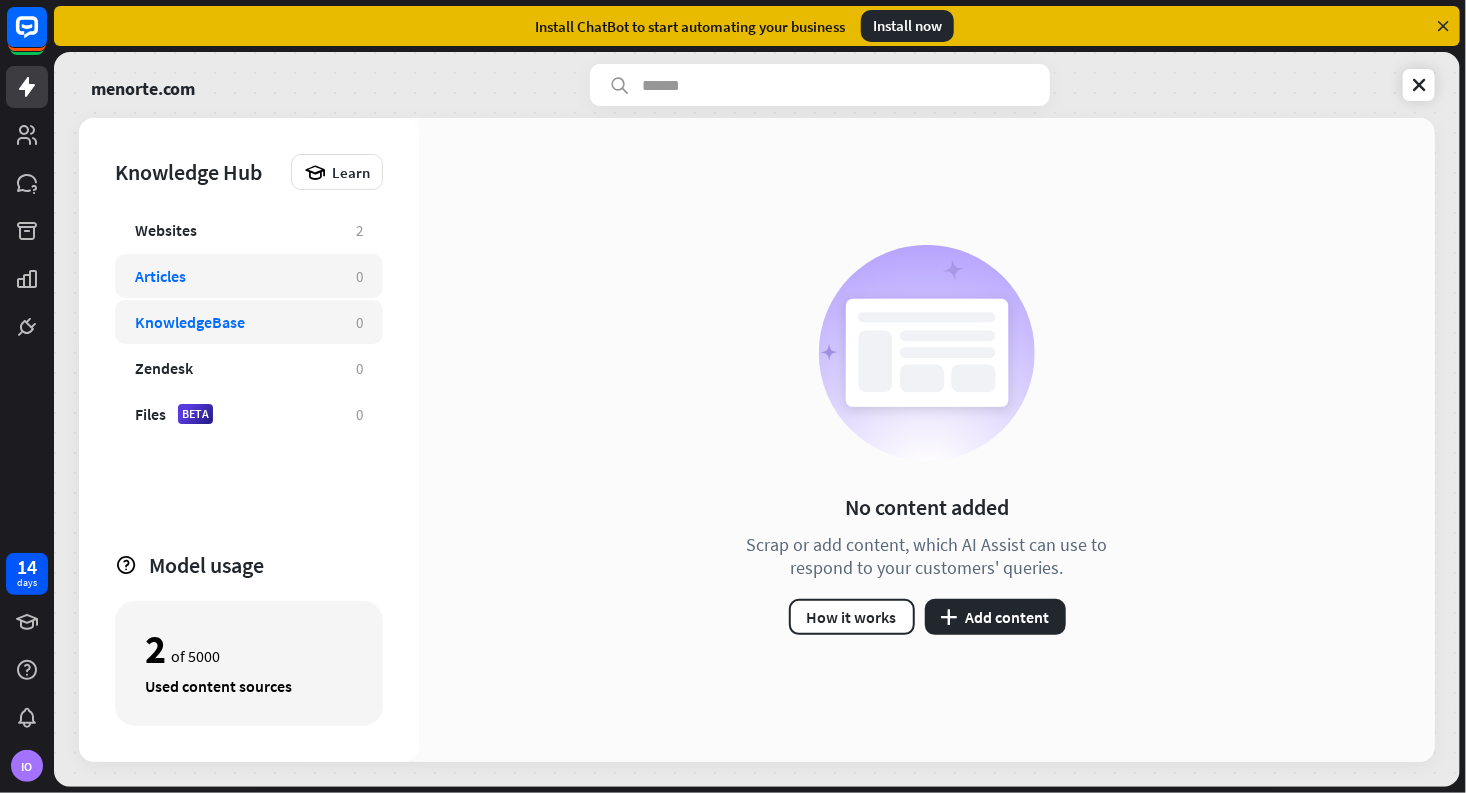 click on "KnowledgeBase" at bounding box center (235, 322) 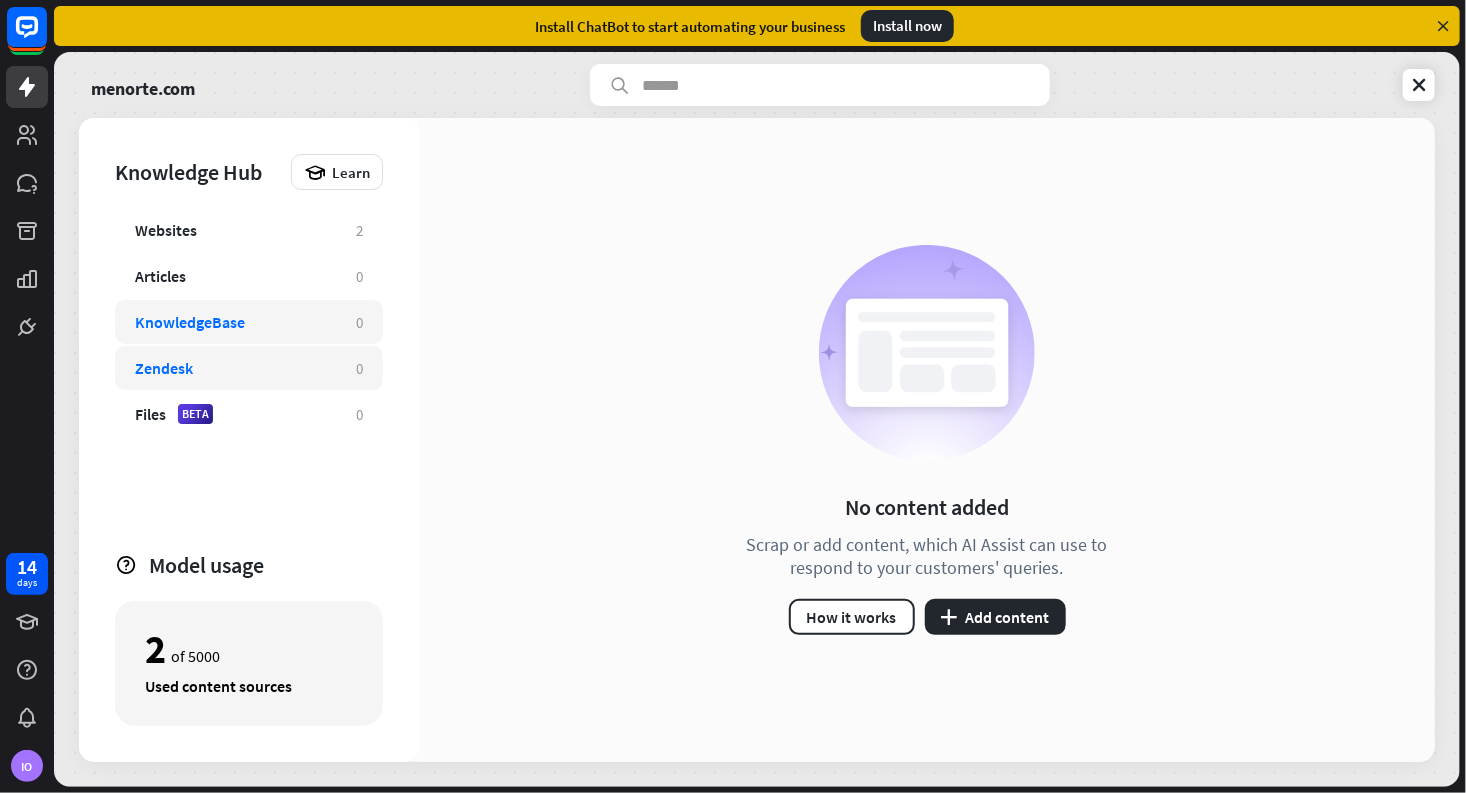 click on "Zendesk     0" at bounding box center [249, 368] 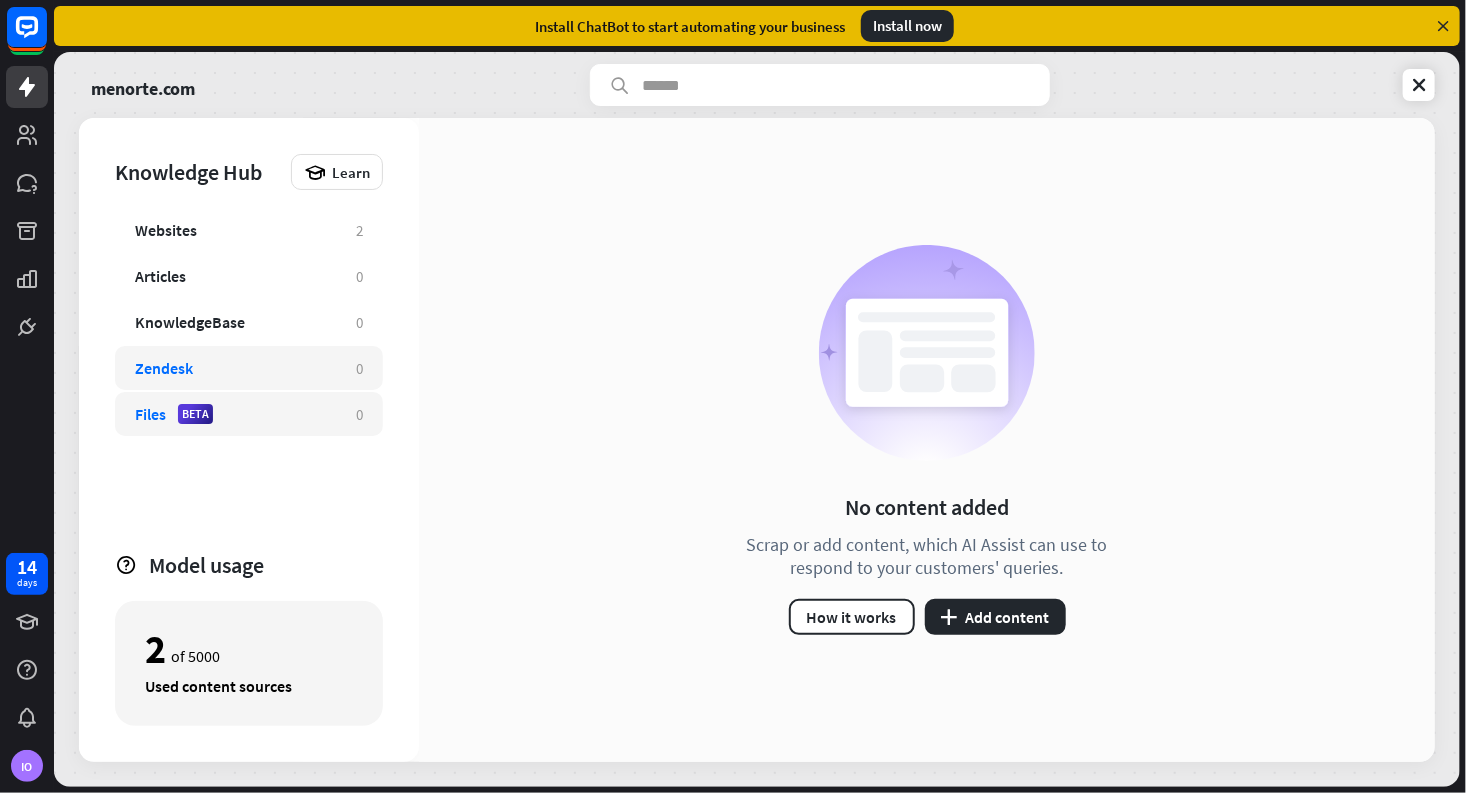 click on "Files
BETA" at bounding box center [235, 414] 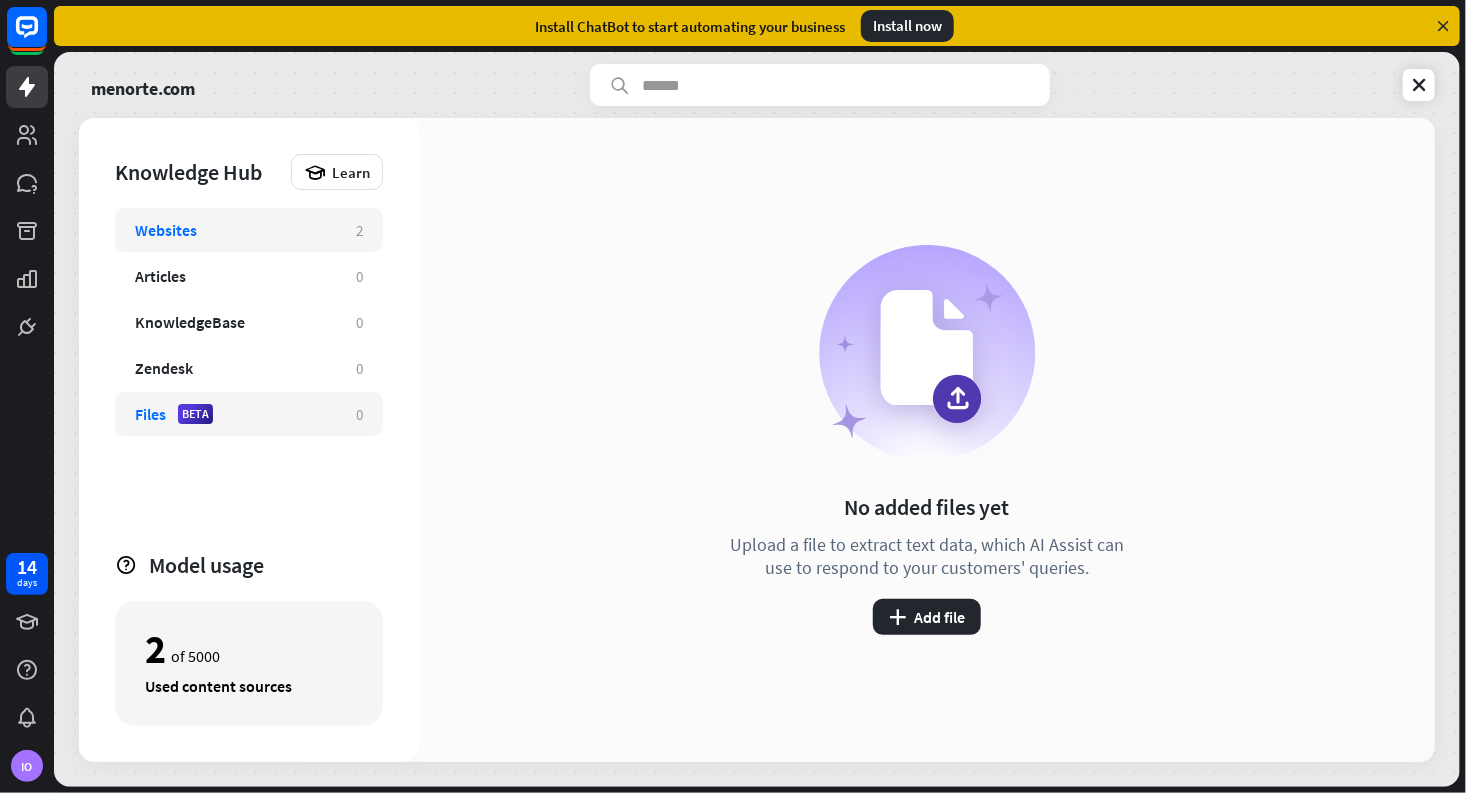 click on "Websites" at bounding box center (235, 230) 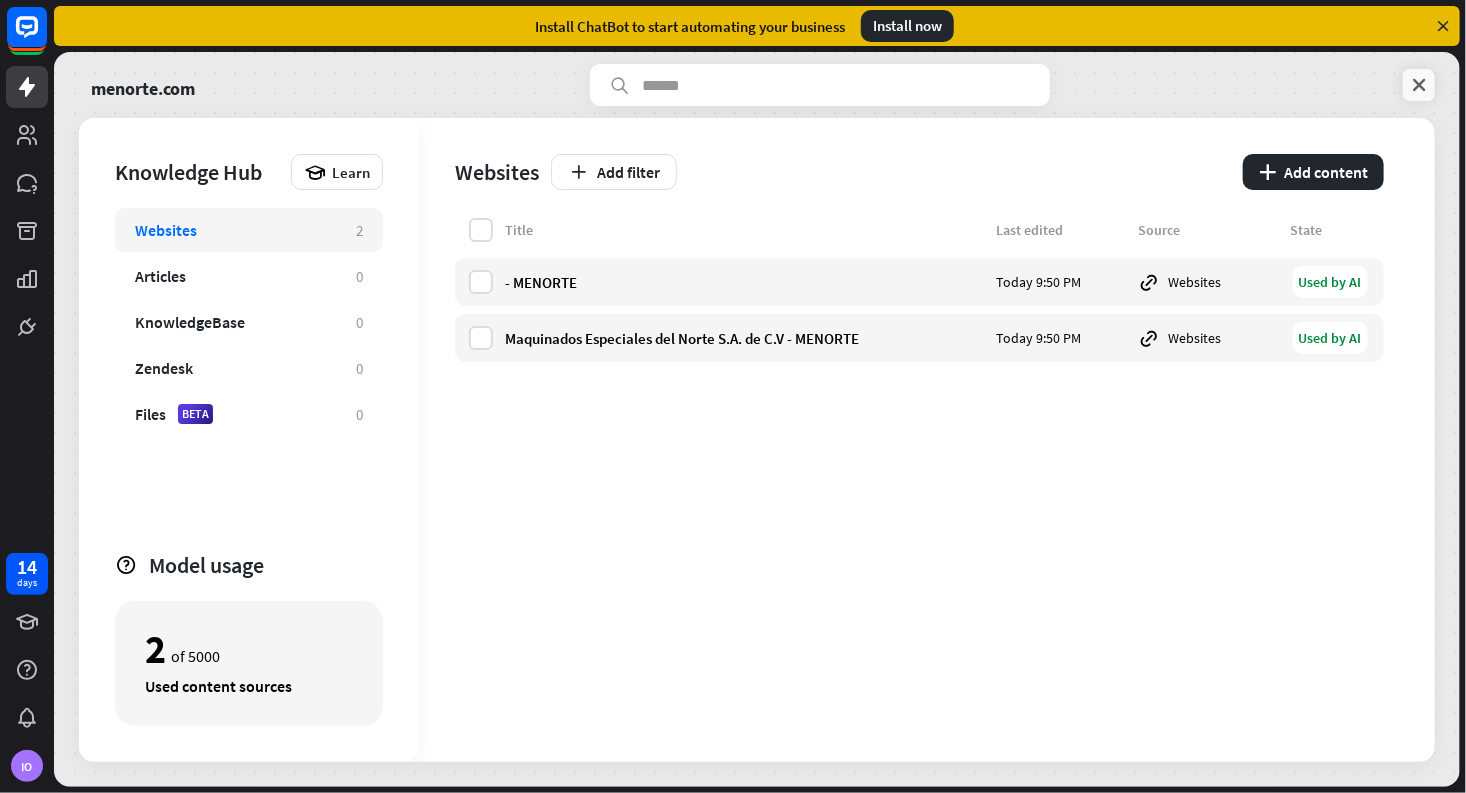 click at bounding box center [1419, 85] 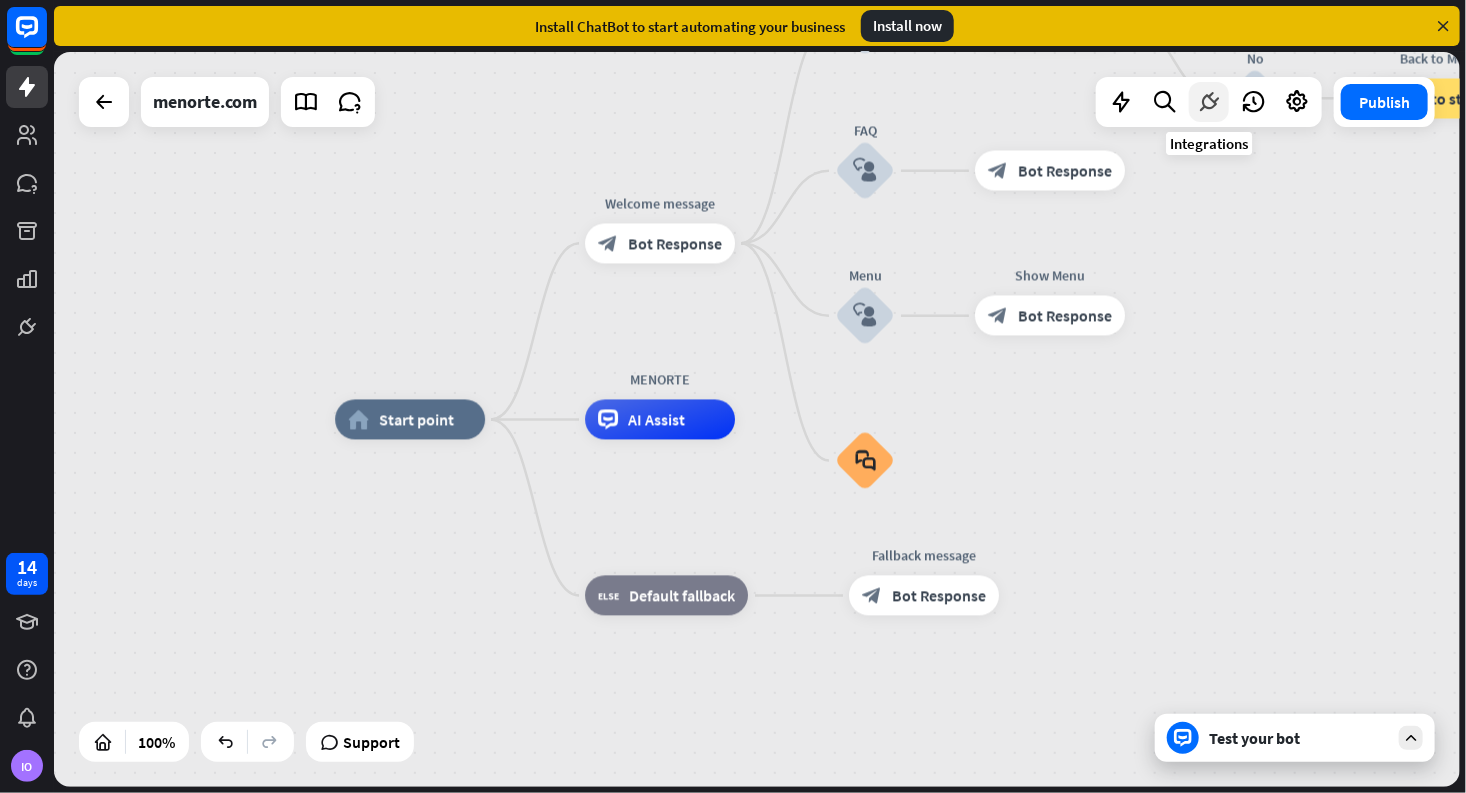 click at bounding box center [1209, 102] 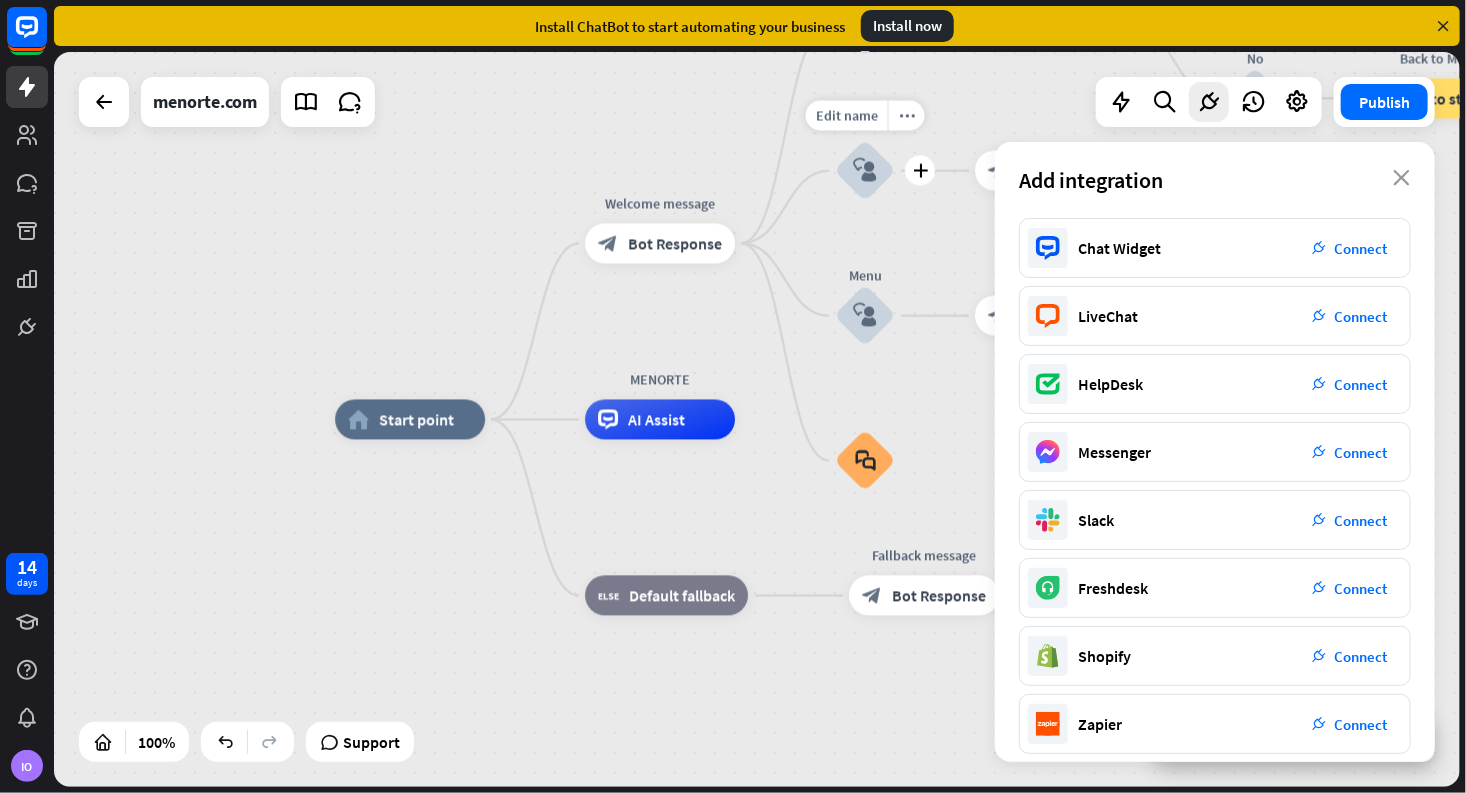 click on "more_horiz" at bounding box center (906, 116) 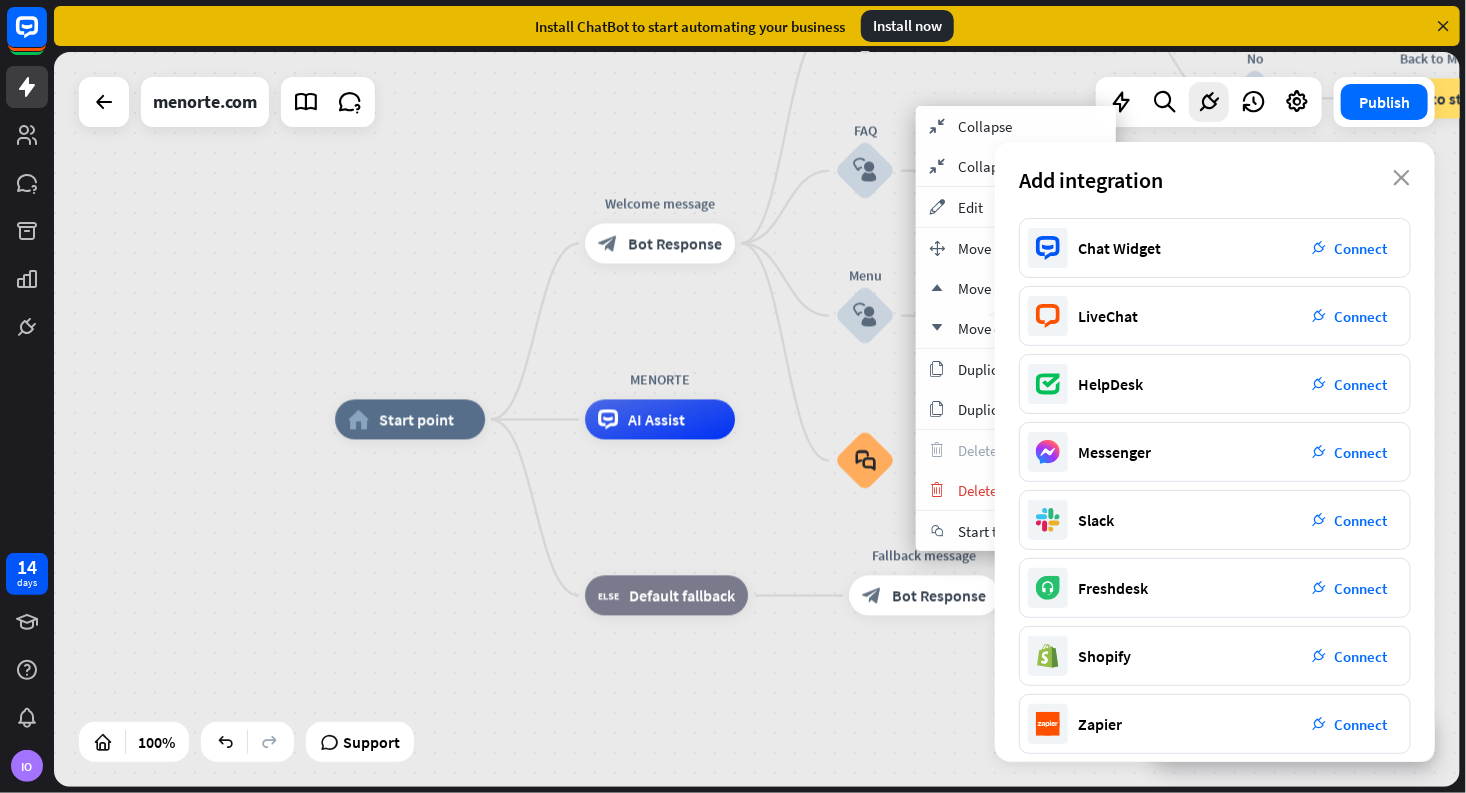 click on "Edit name   more_horiz         plus   Back to Menu   block_user_input" at bounding box center [865, 26] 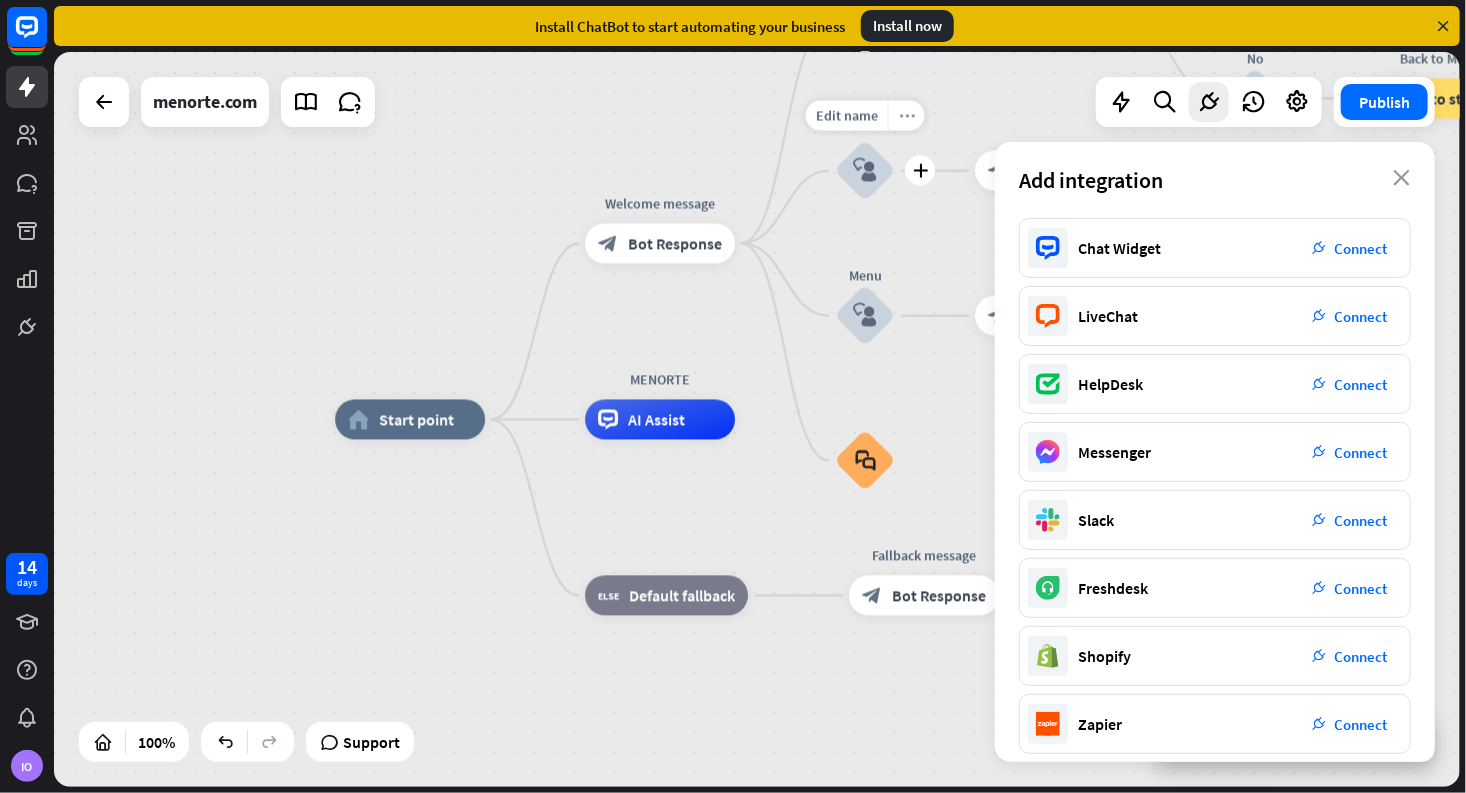 click on "more_horiz" at bounding box center (906, 116) 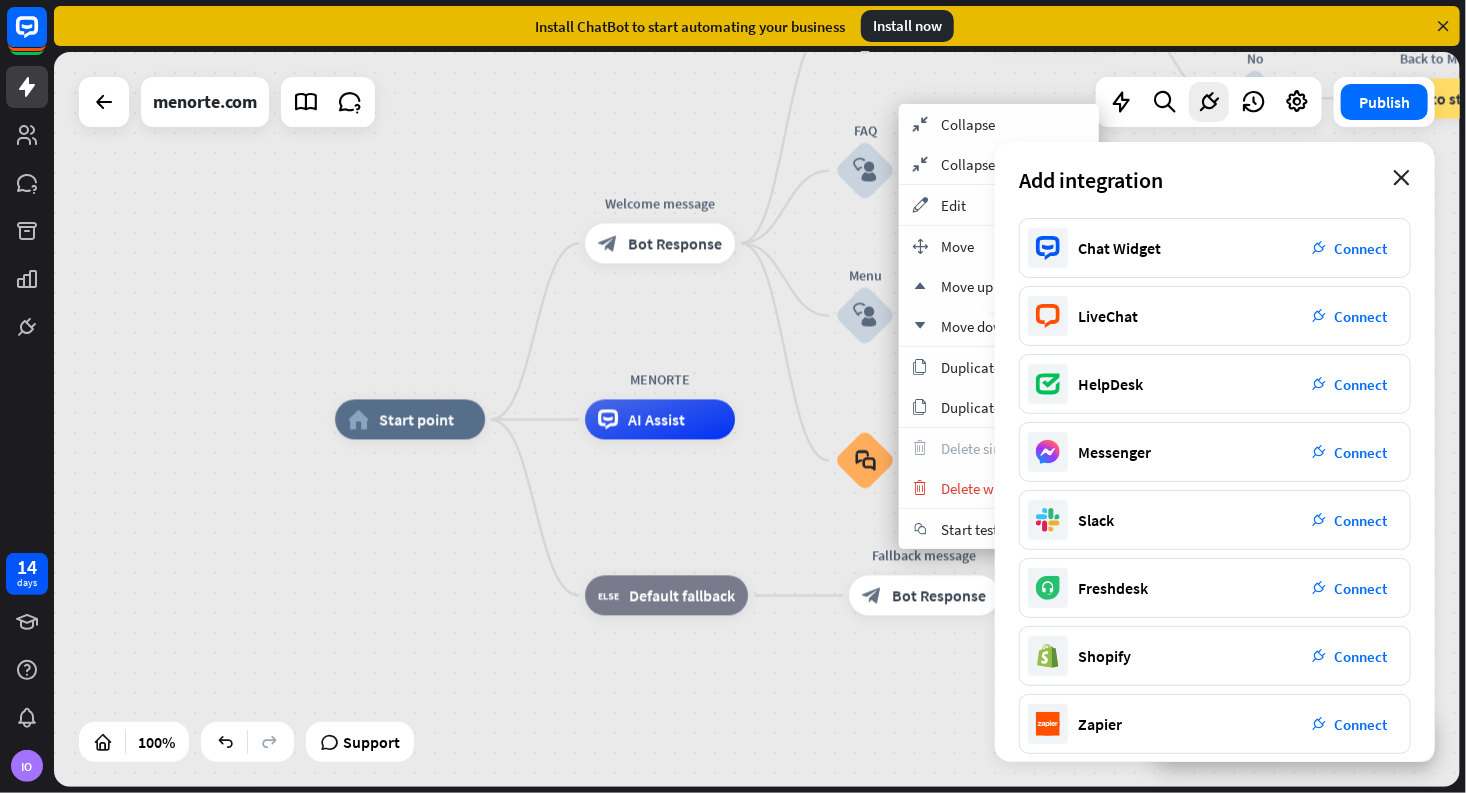 click on "close" at bounding box center (1401, 178) 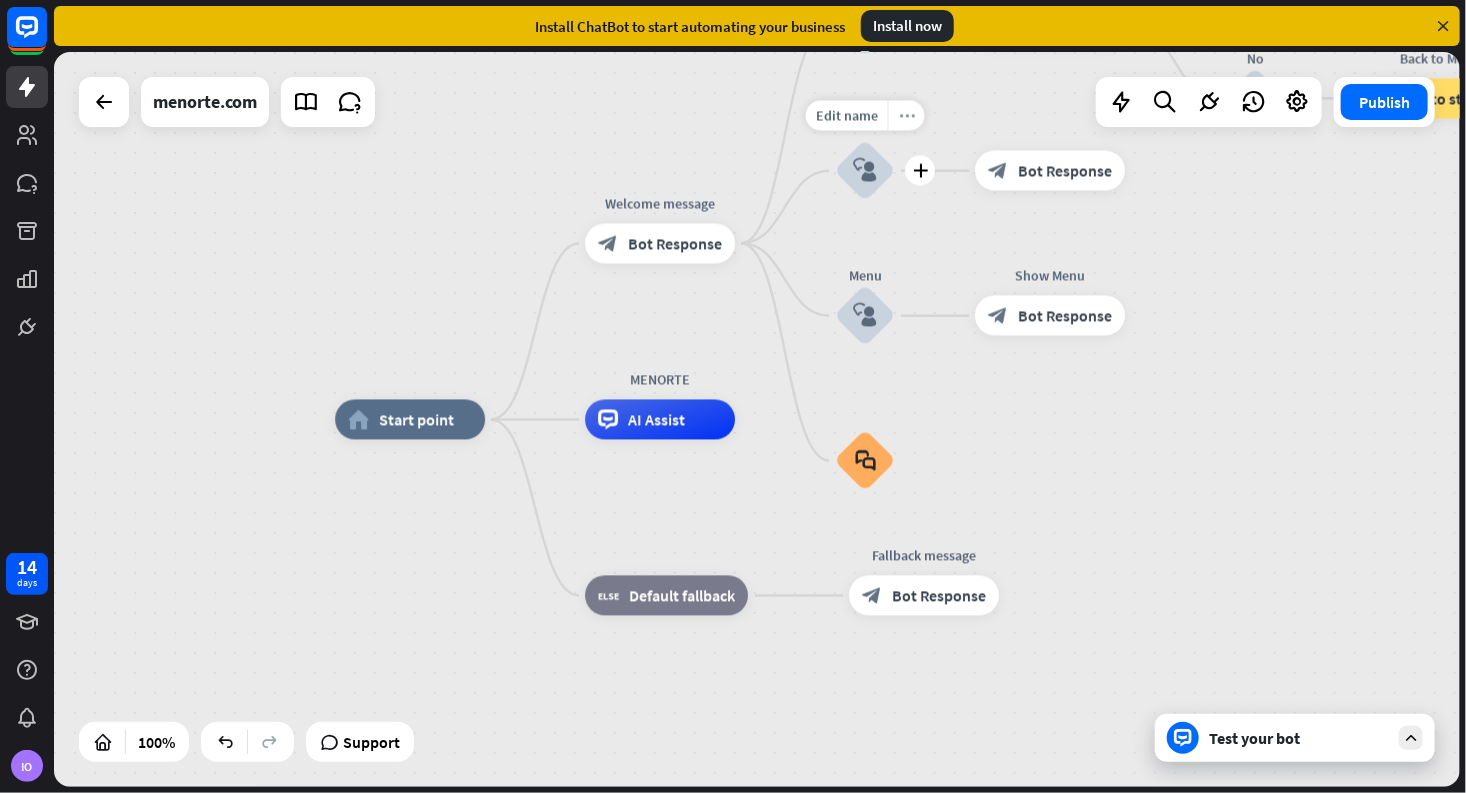click on "more_horiz" at bounding box center (907, 115) 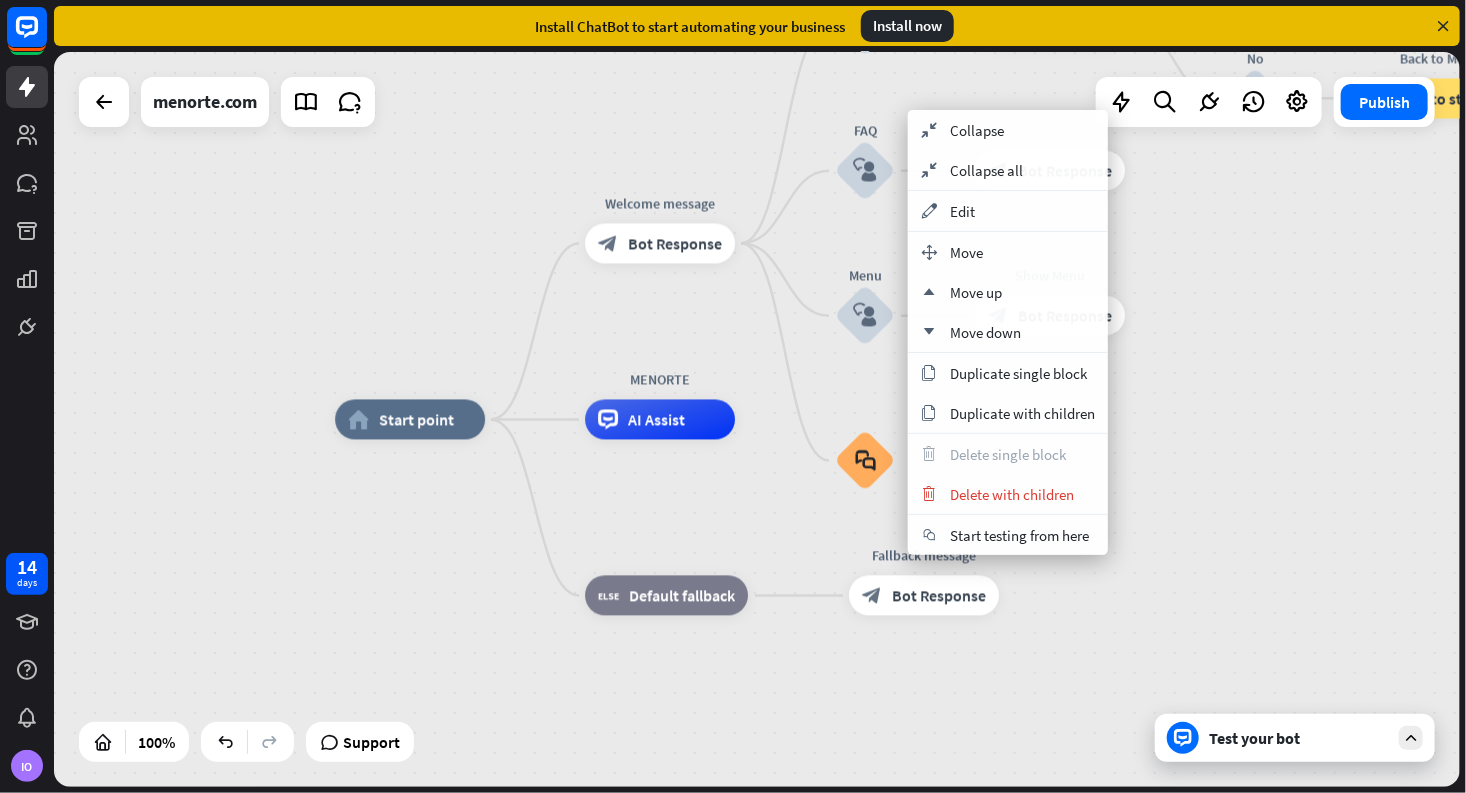 click on "home_2   Start point                 Welcome message   block_bot_response   Bot Response                 Back to Menu   block_user_input                 Was it helpful?   block_bot_response   Bot Response                 Yes   block_user_input                 Thank you!   block_bot_response   Bot Response                 No   block_user_input                 Back to Menu   block_goto   Go to step                 FAQ   block_user_input                   block_bot_response   Bot Response                 Menu   block_user_input                 Show Menu   block_bot_response   Bot Response                   block_faq                 MENORTE     AI Assist                   block_fallback   Default fallback                 Fallback message   block_bot_response   Bot Response" at bounding box center [757, 419] 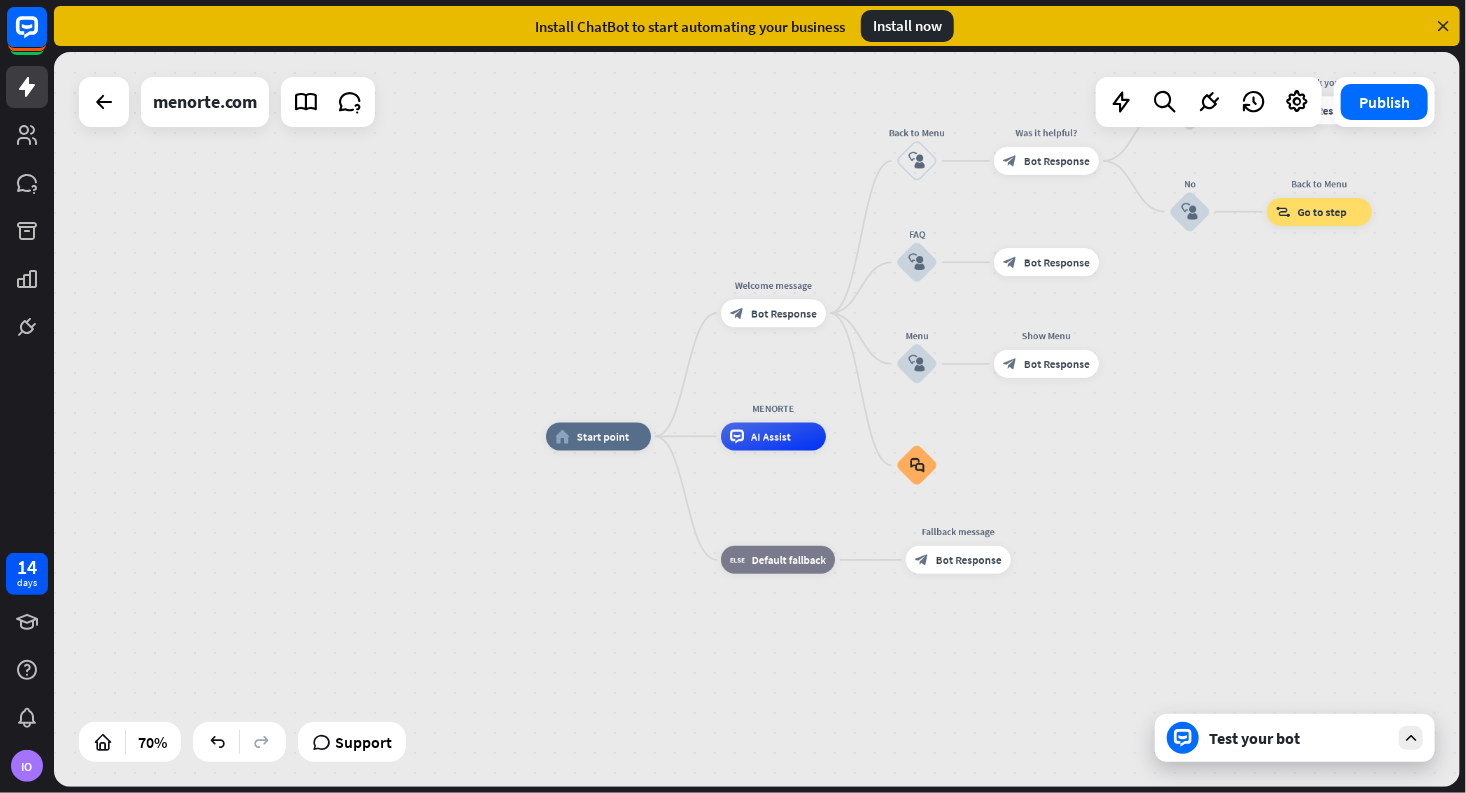 click on "Test your bot" at bounding box center [1299, 738] 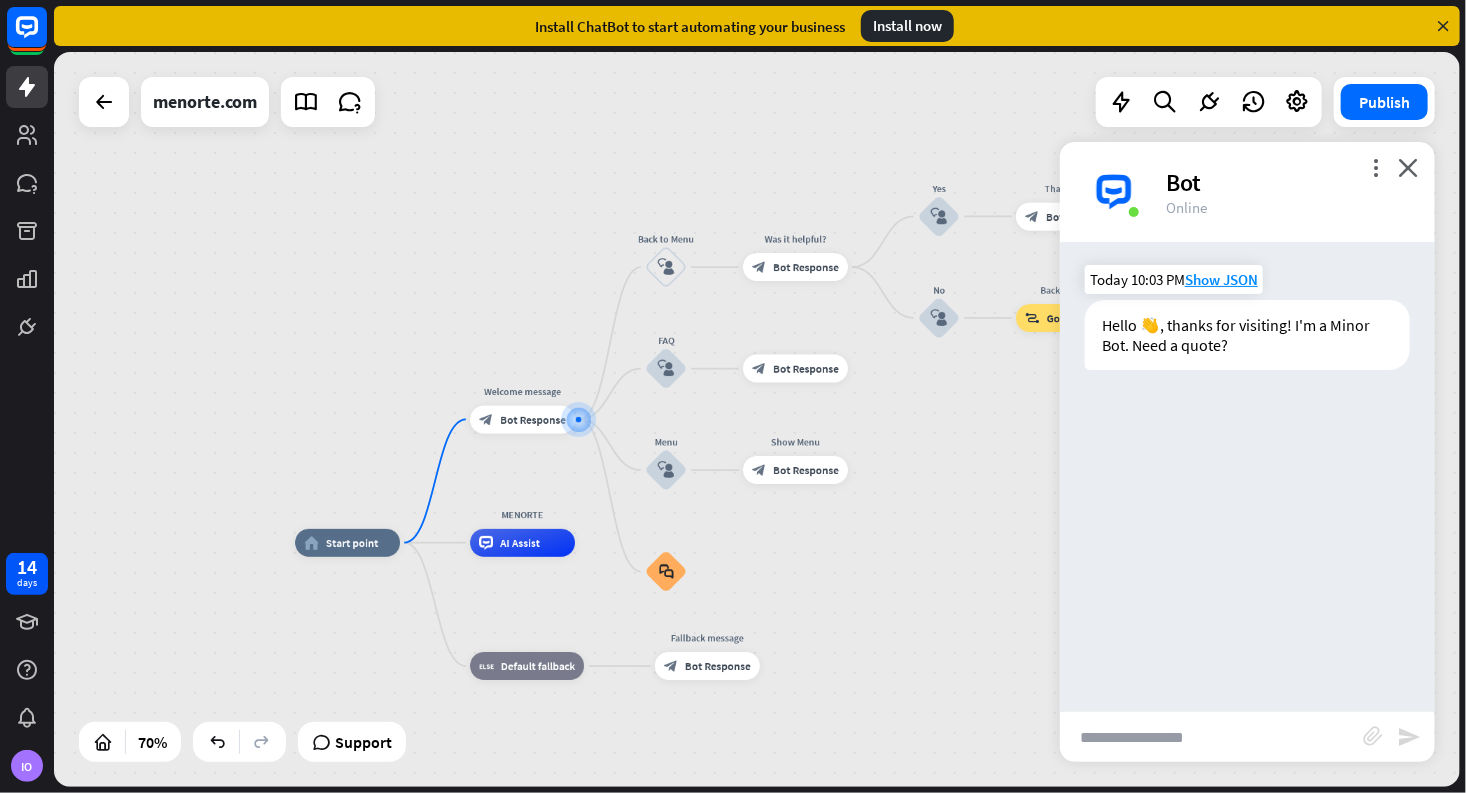 click on "Hello 👋, thanks for visiting! I'm a Minor Bot. Need a quote?" at bounding box center [1247, 335] 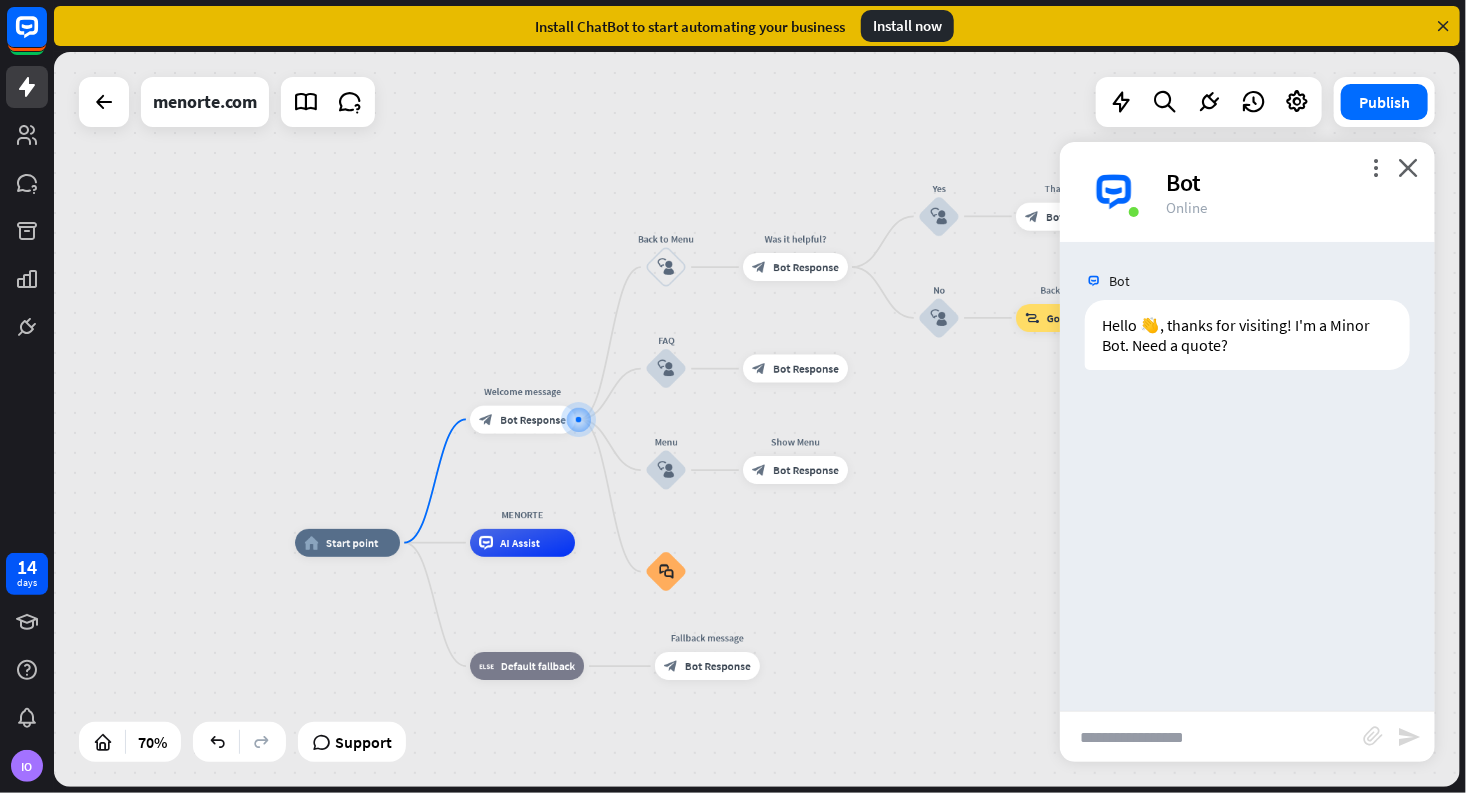 click at bounding box center [1211, 737] 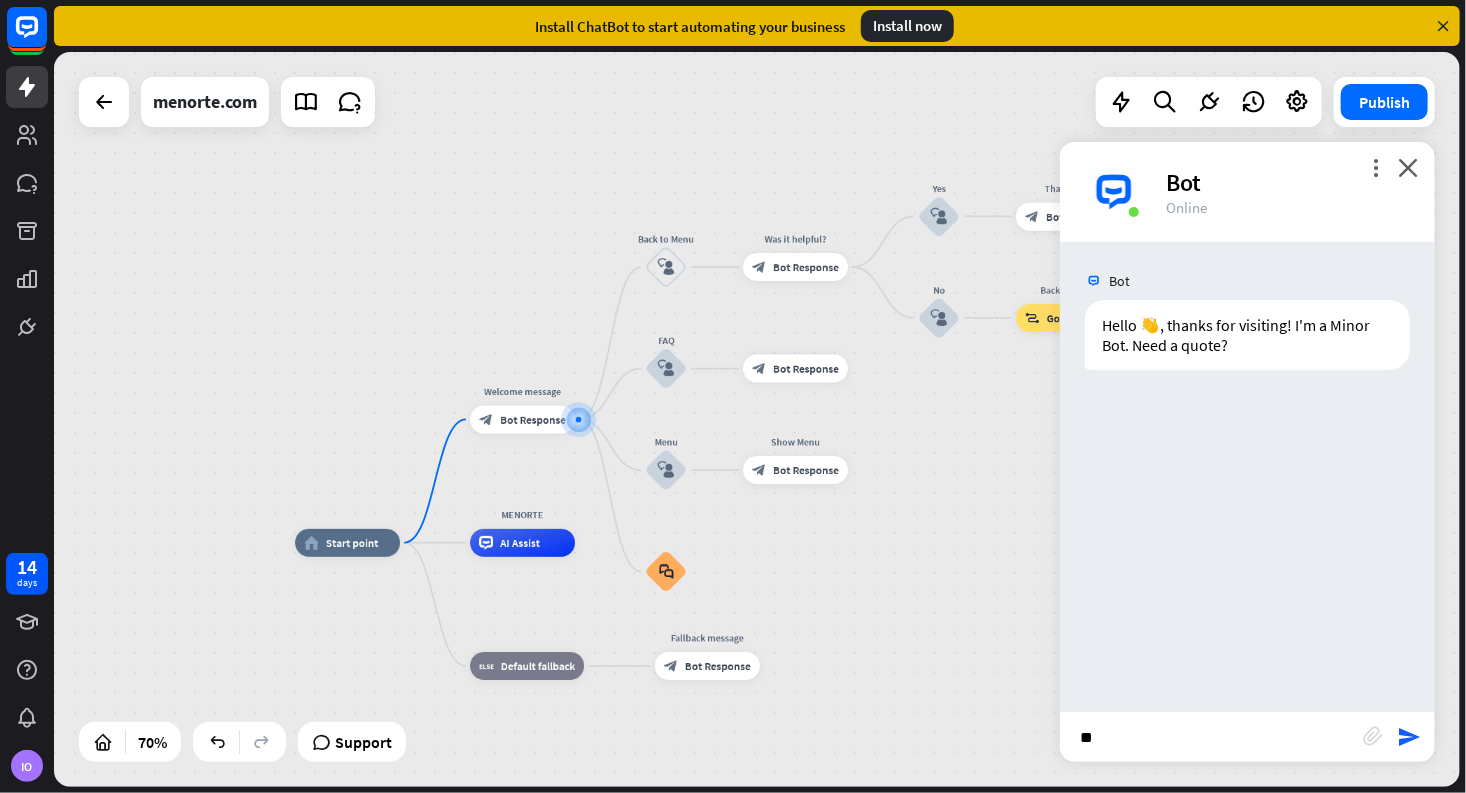 type on "***" 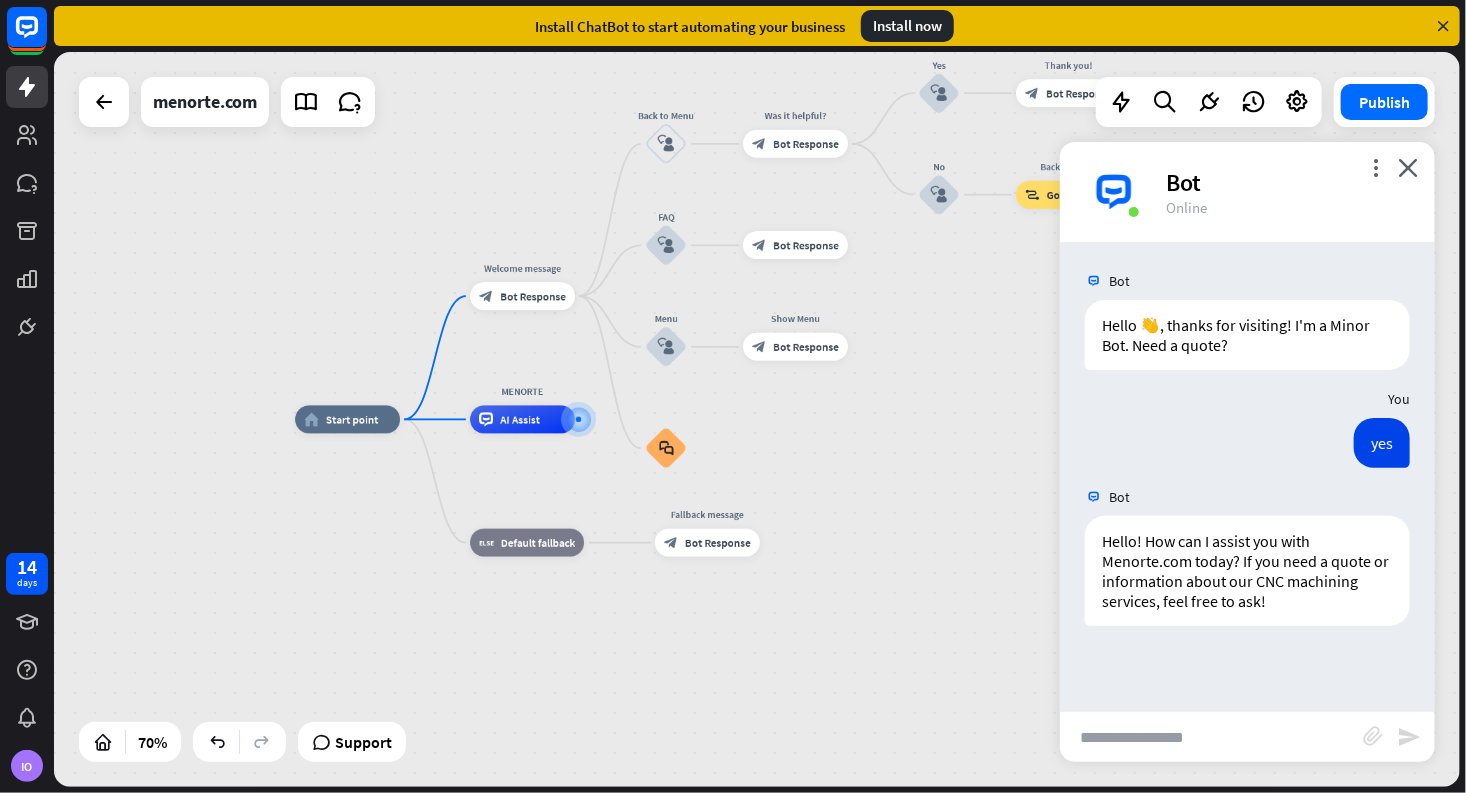 click at bounding box center [1211, 737] 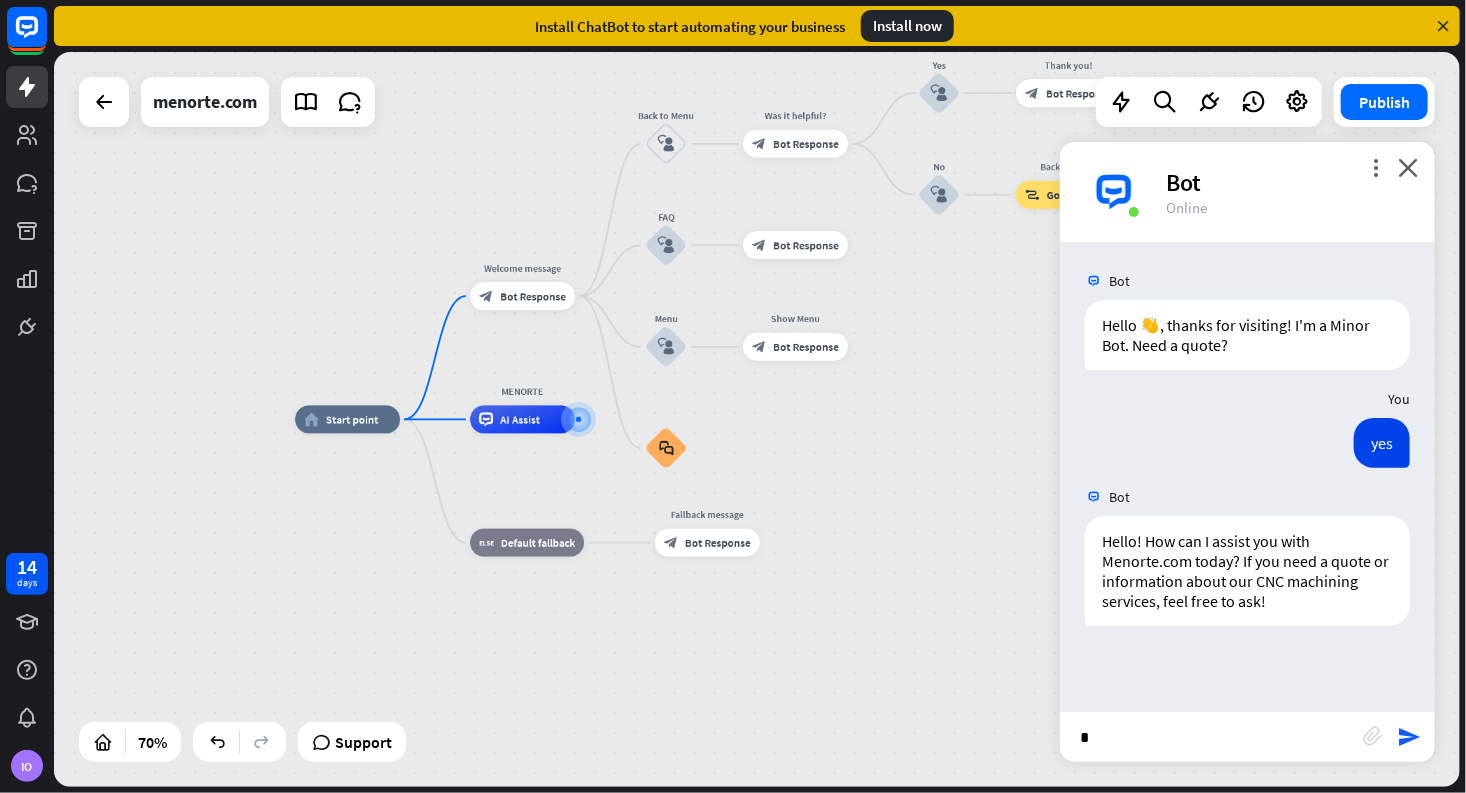 type on "**" 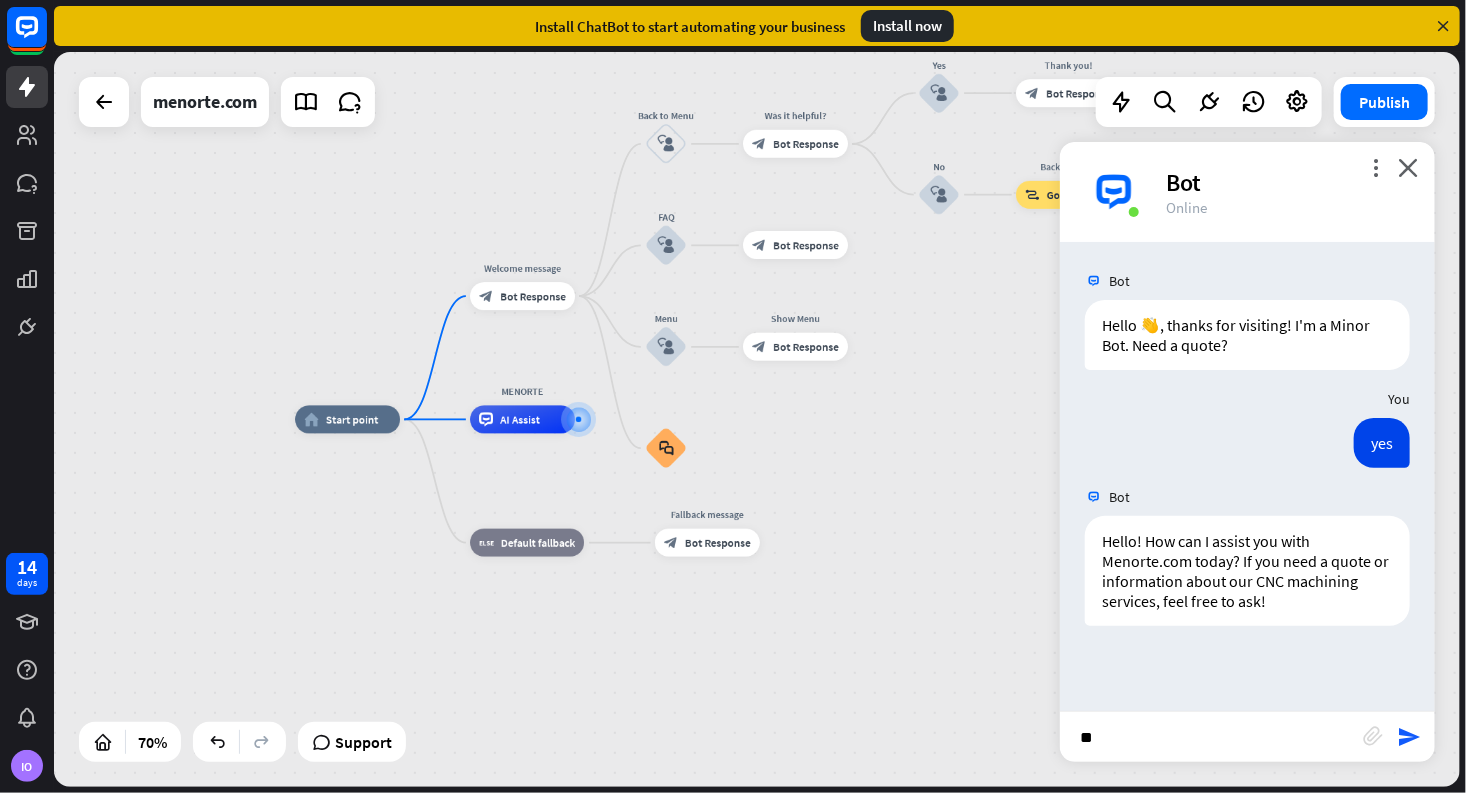 type 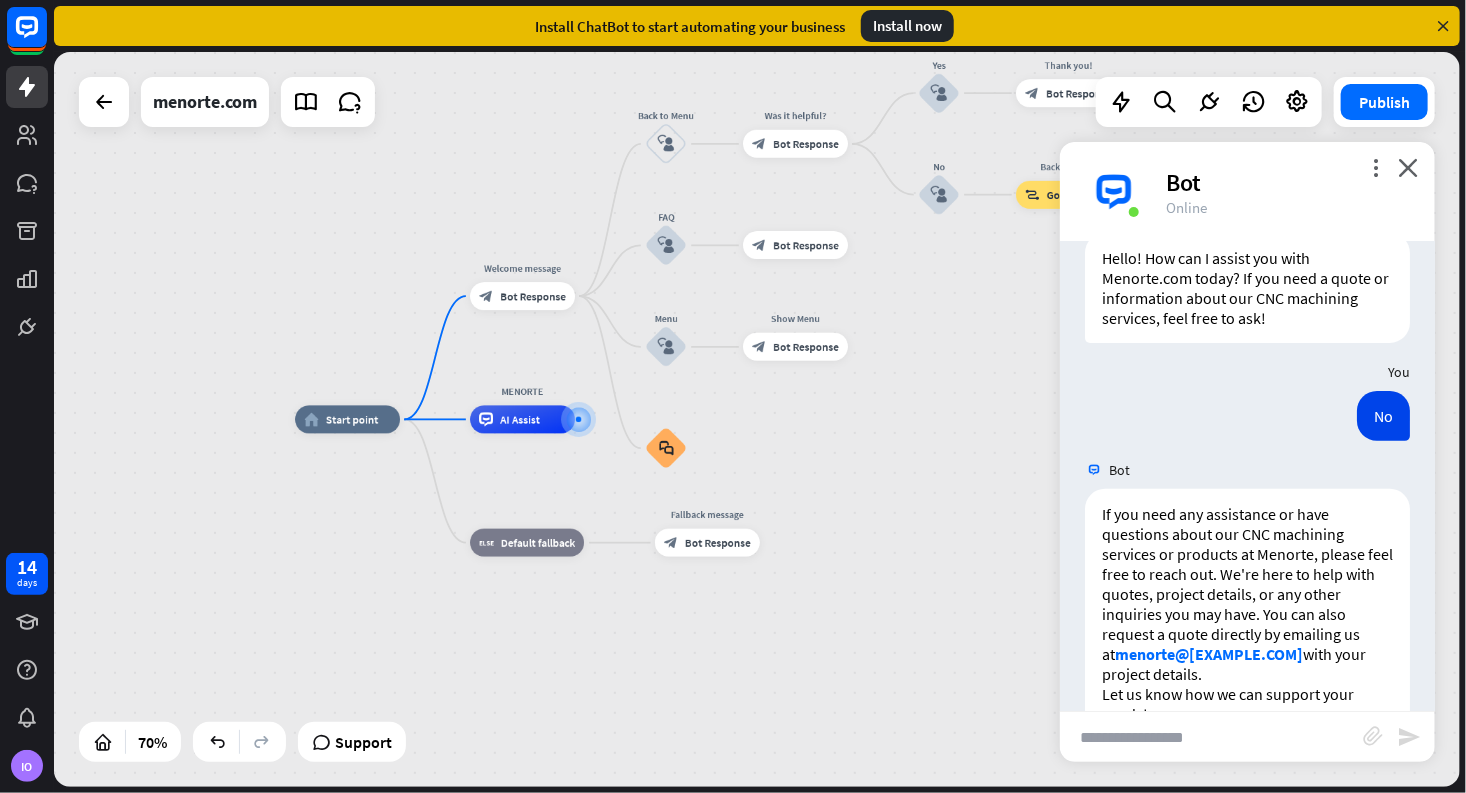 scroll, scrollTop: 340, scrollLeft: 0, axis: vertical 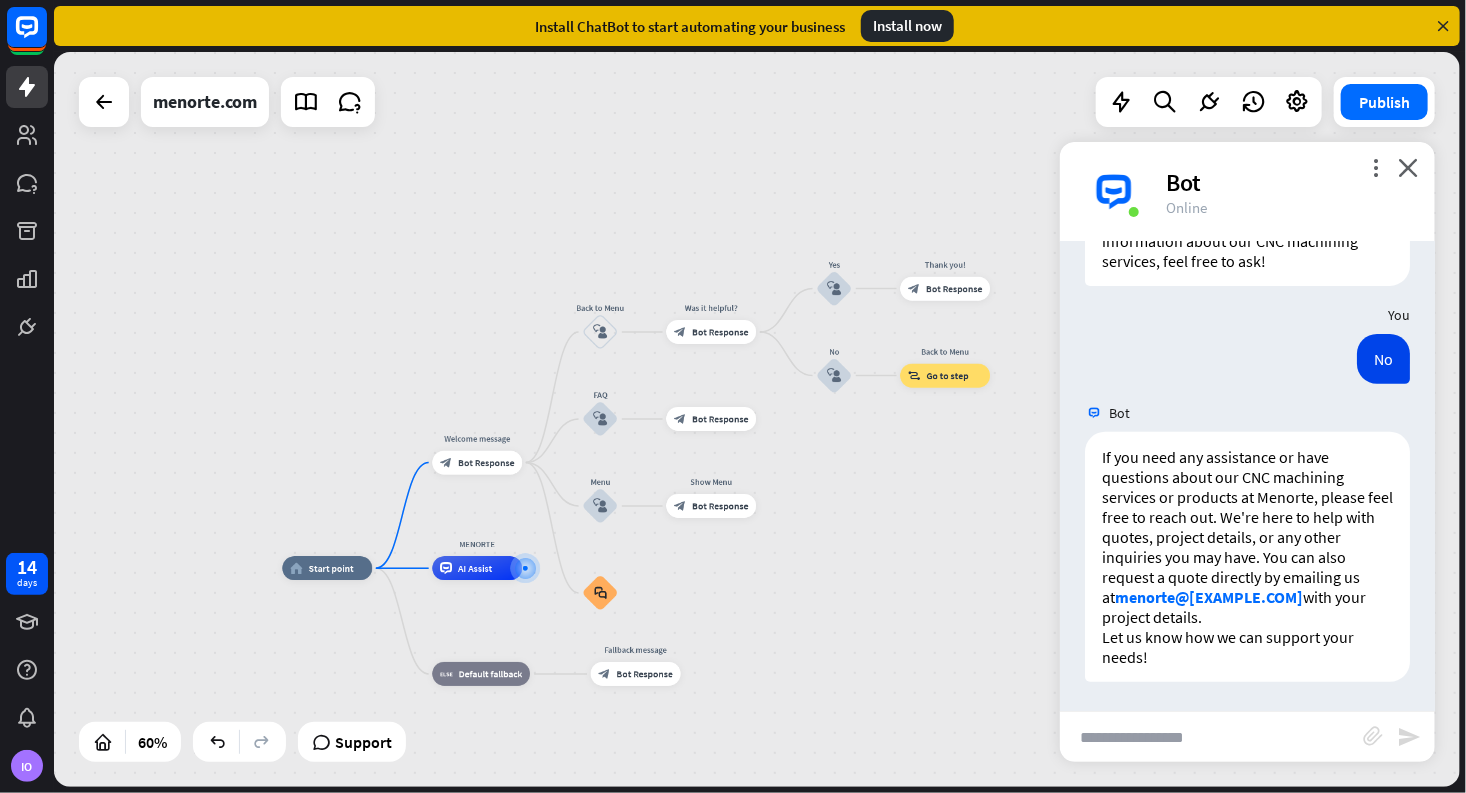 drag, startPoint x: 920, startPoint y: 435, endPoint x: 925, endPoint y: 582, distance: 147.085 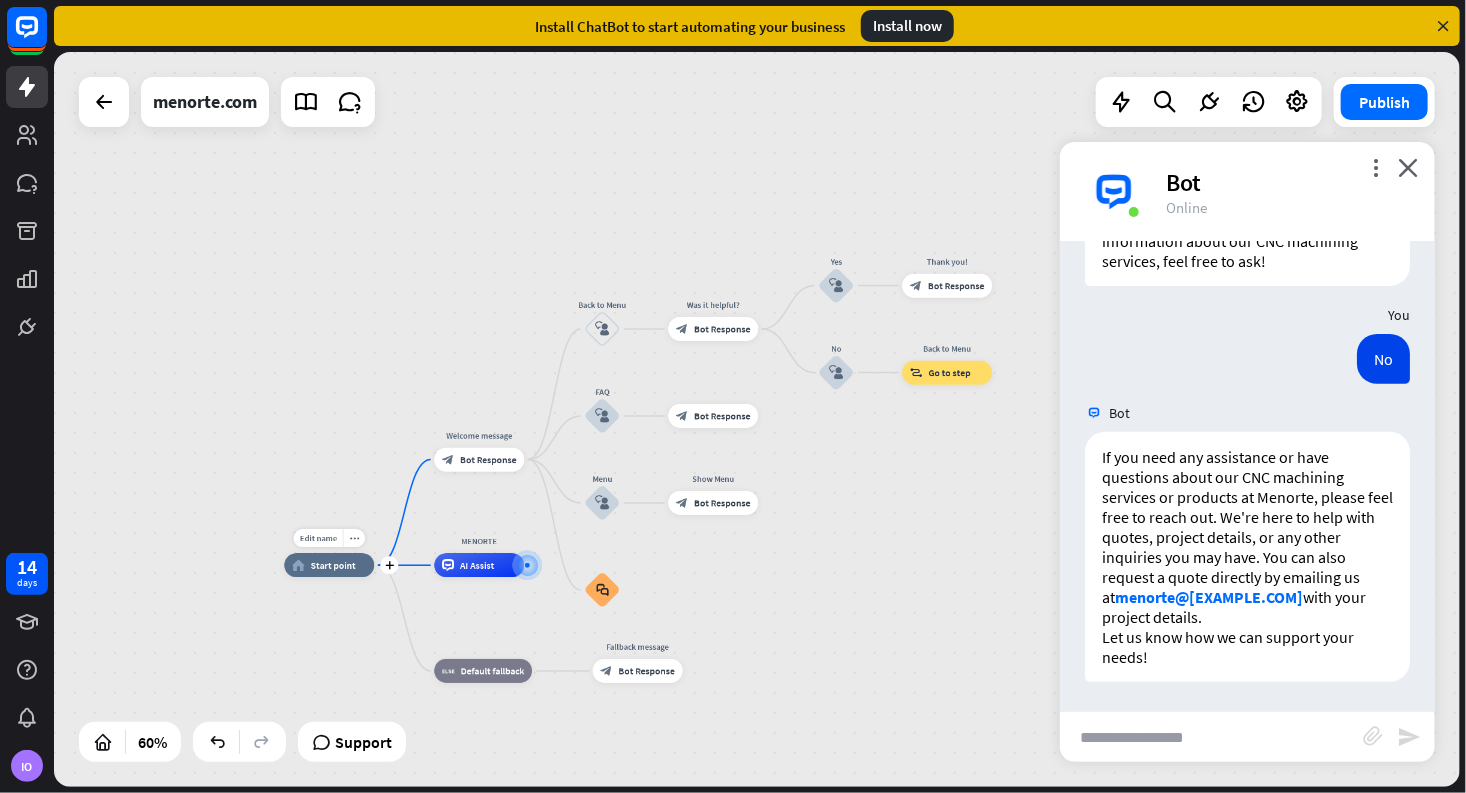 click on "home_2   Start point" at bounding box center [329, 565] 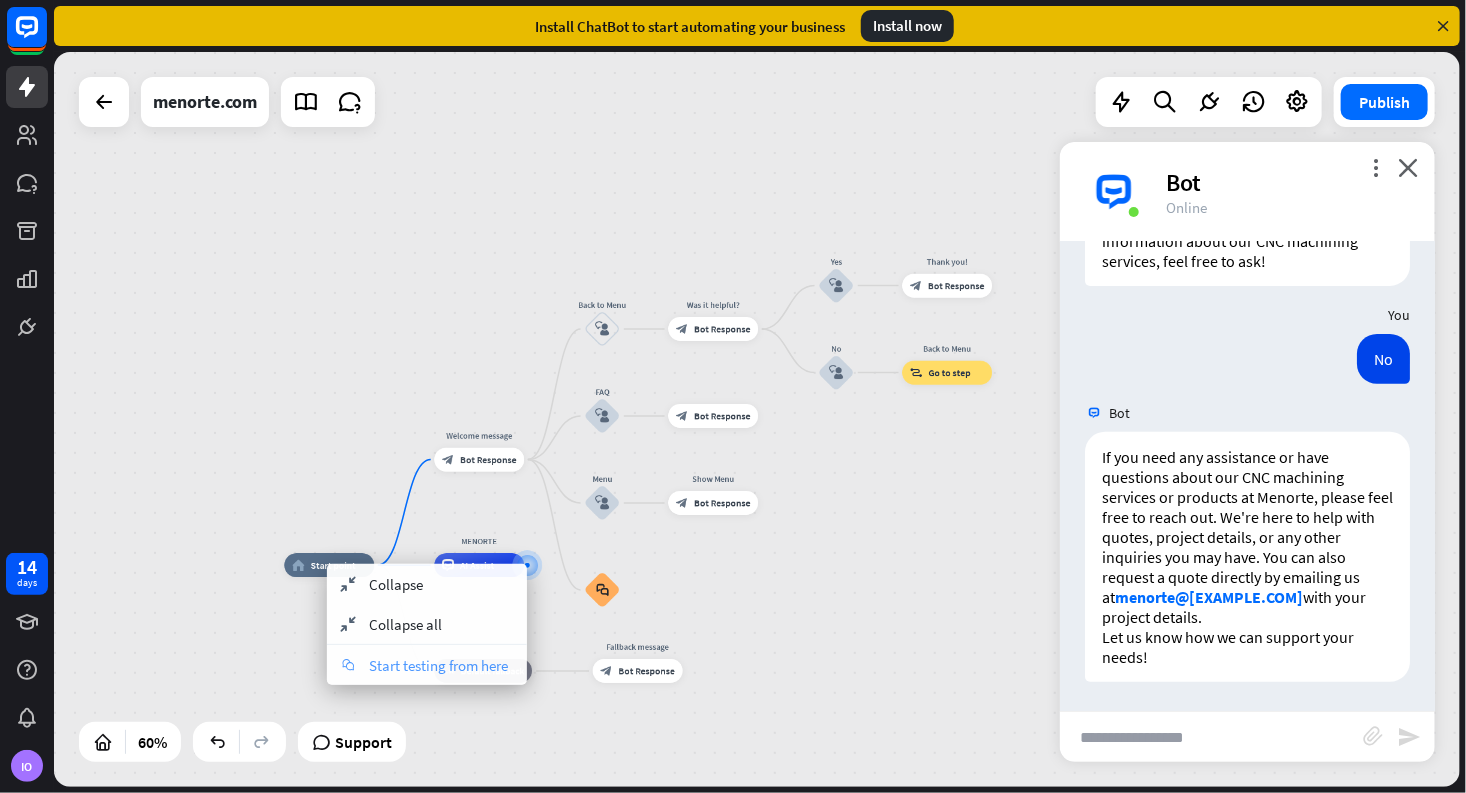 click on "Start testing from here" at bounding box center [438, 665] 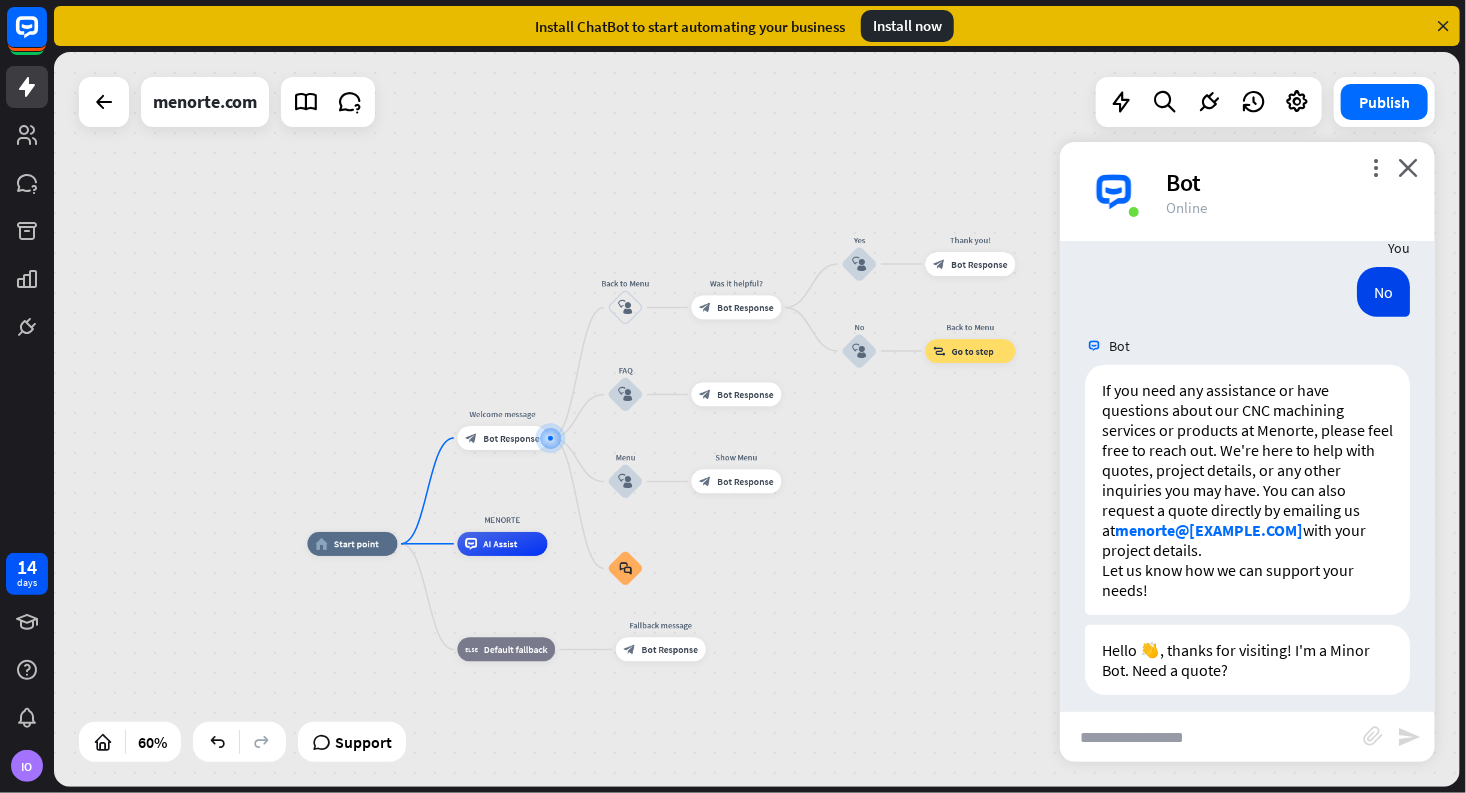 scroll, scrollTop: 420, scrollLeft: 0, axis: vertical 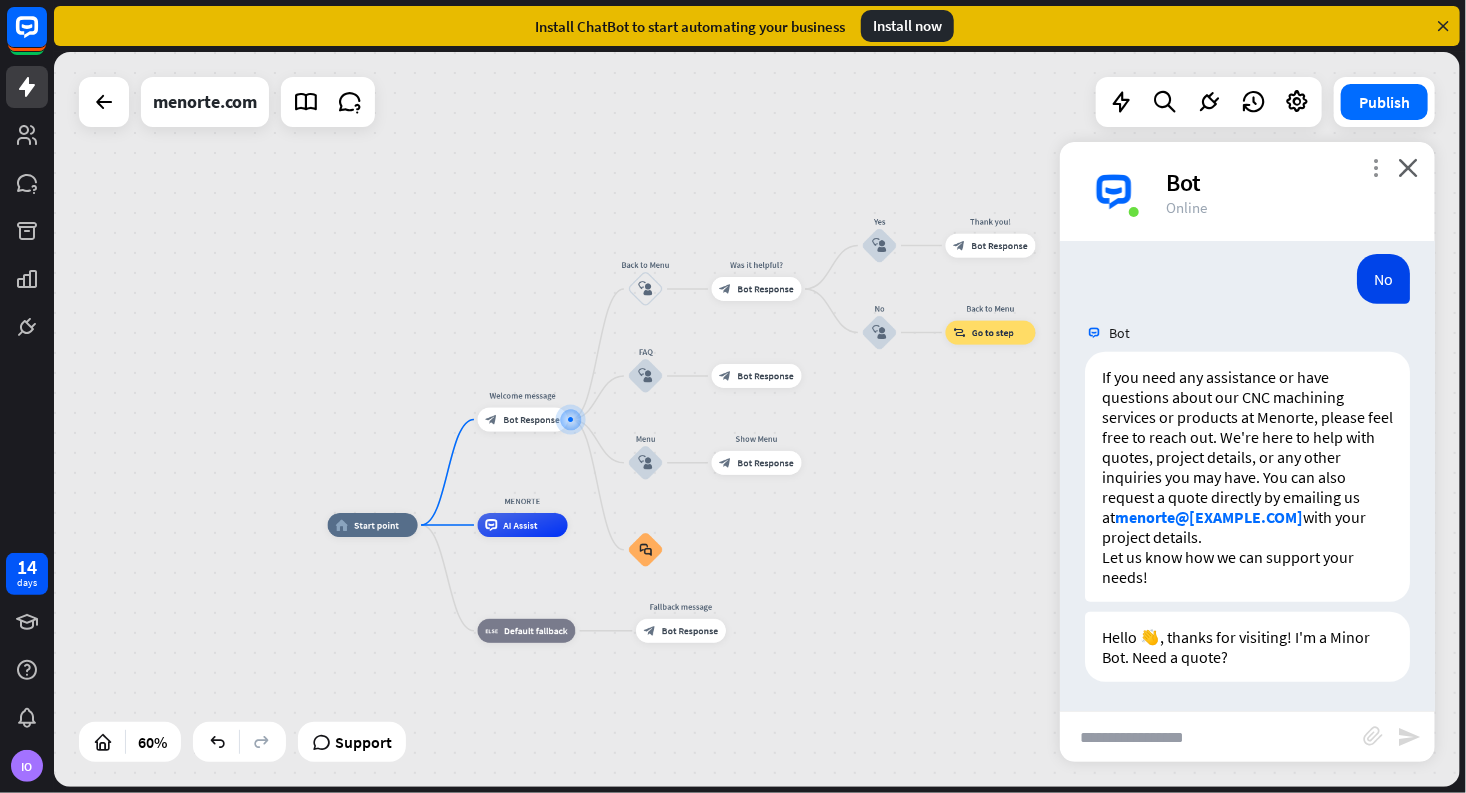 click on "more_vert" at bounding box center [1375, 167] 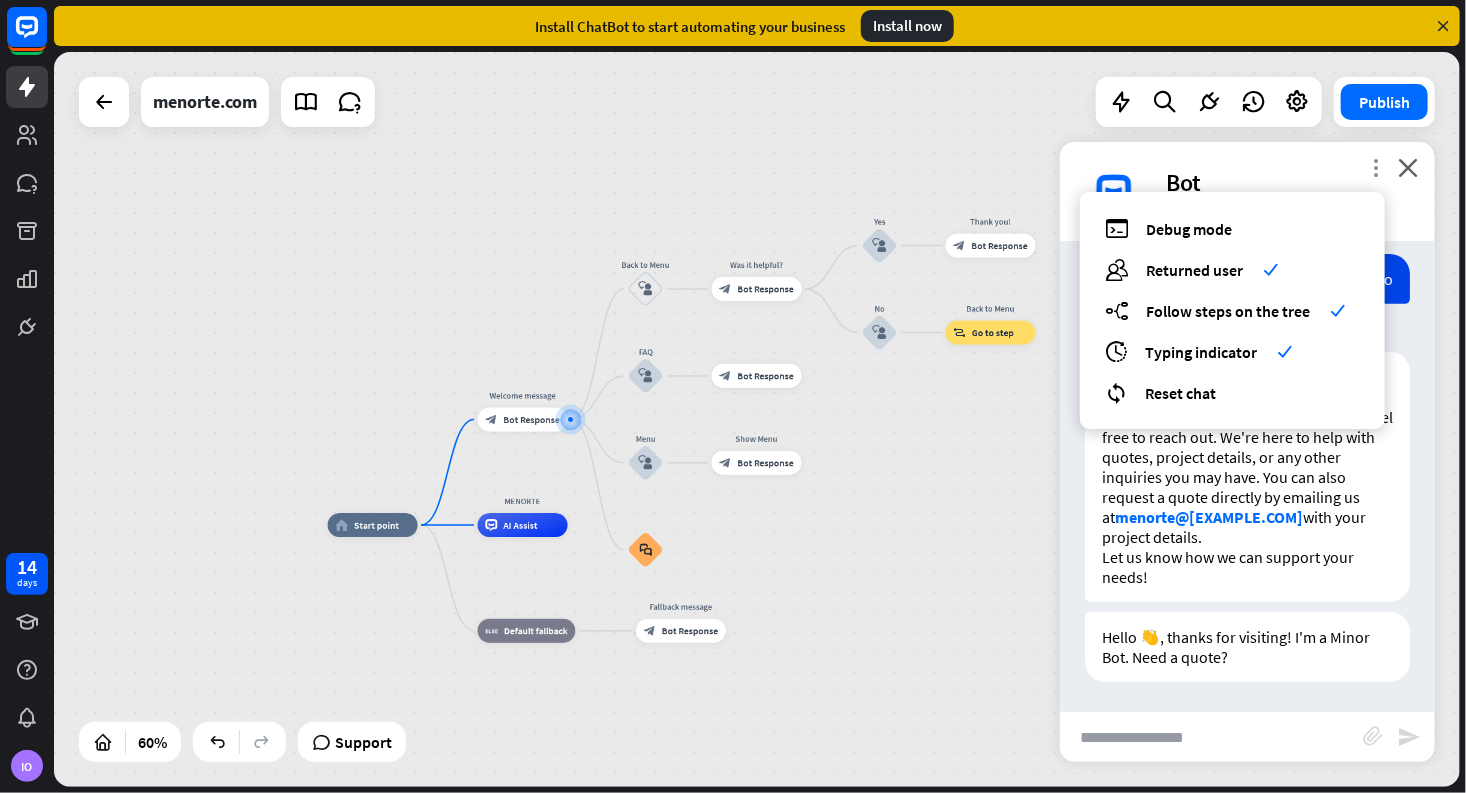 click on "more_vert" at bounding box center [1375, 167] 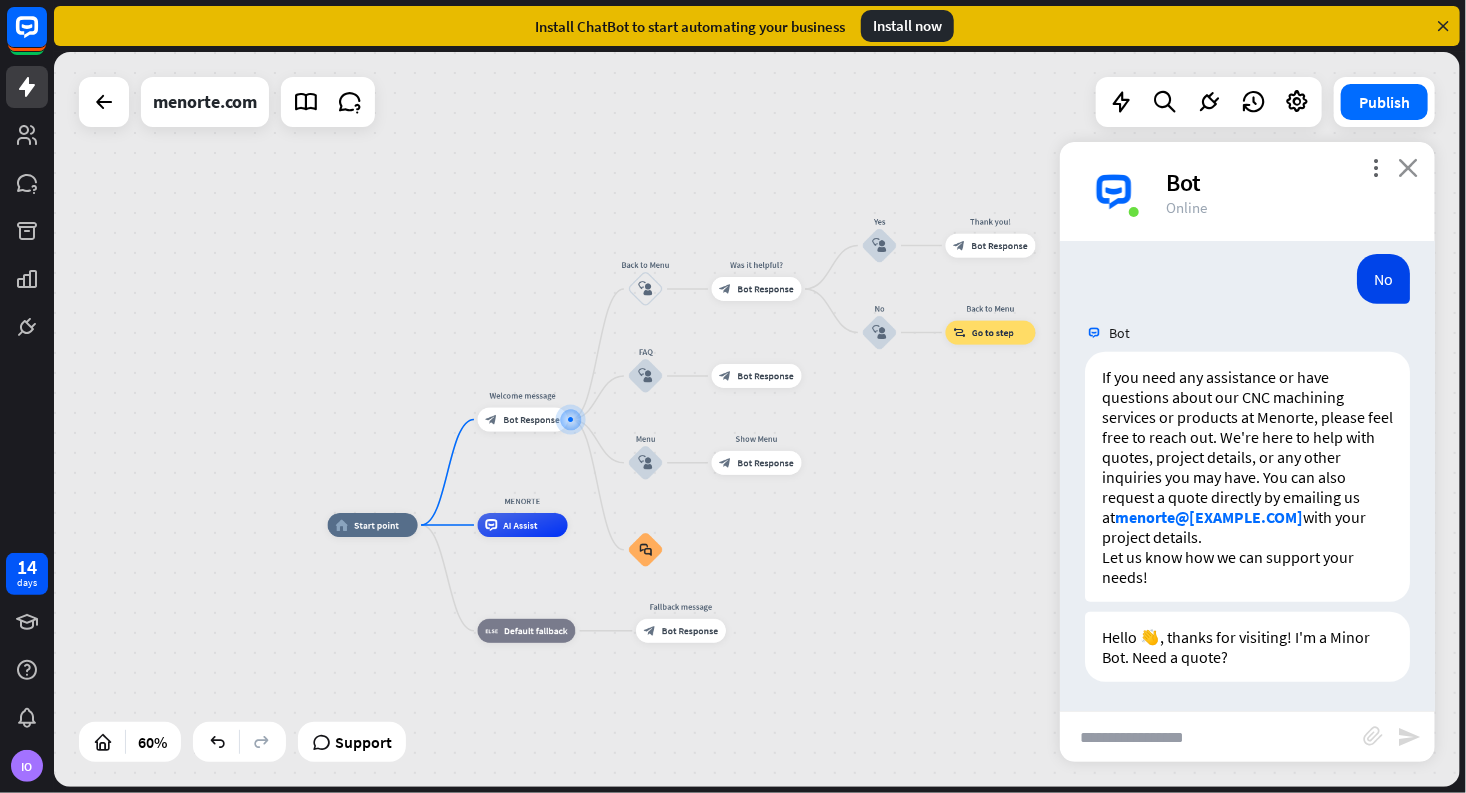 click on "close" at bounding box center (1408, 167) 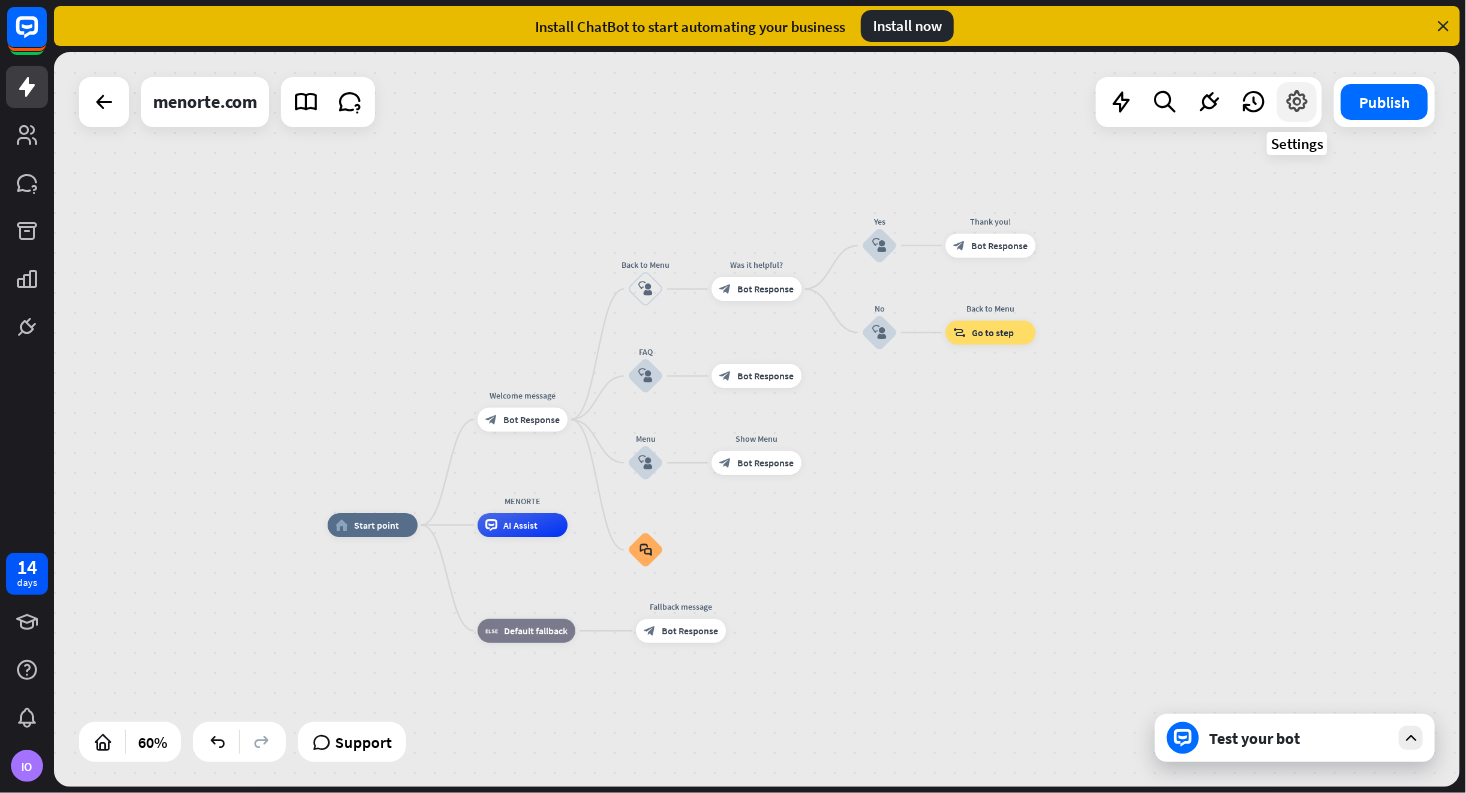 click at bounding box center (1297, 102) 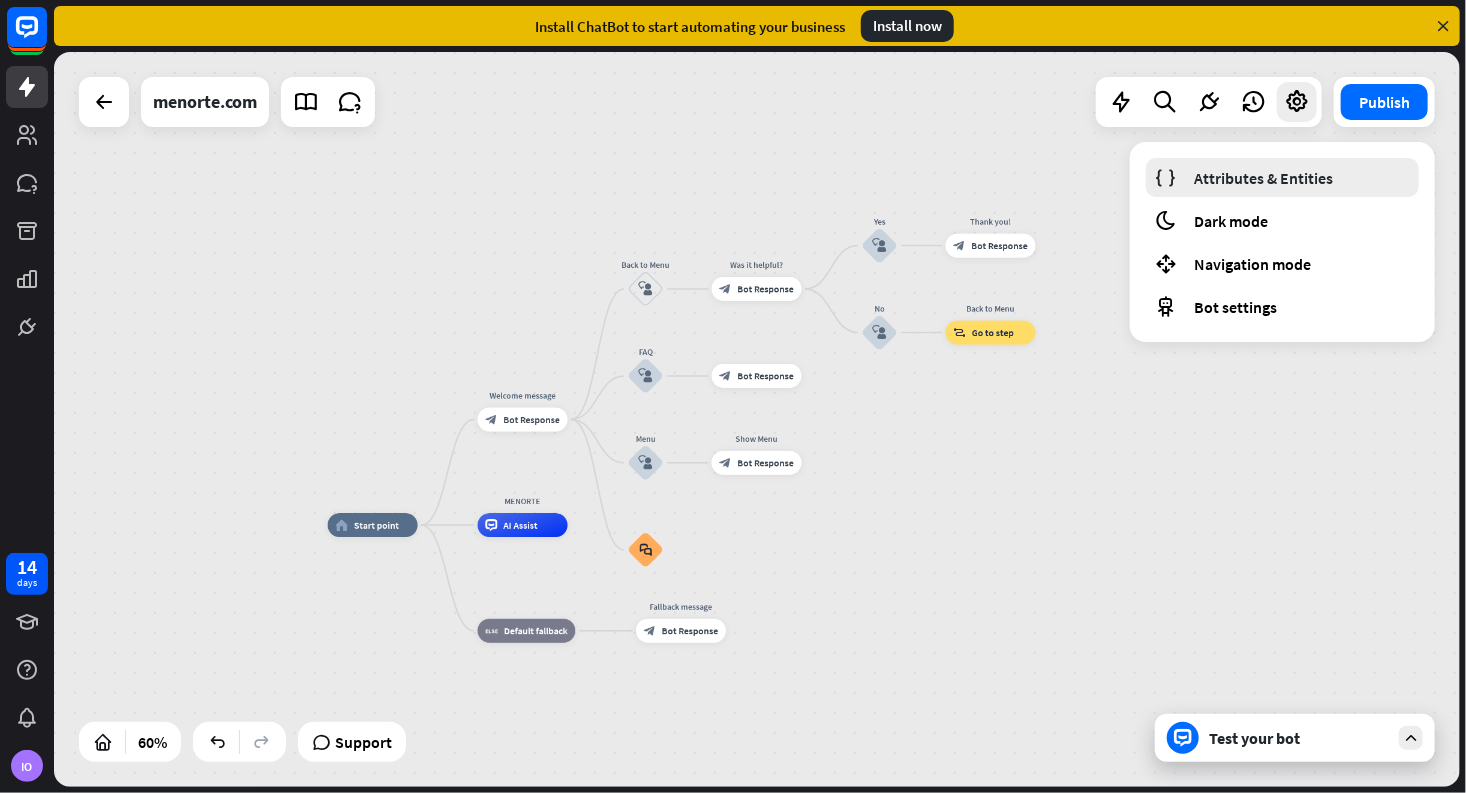 click on "Attributes & Entities" at bounding box center [1263, 178] 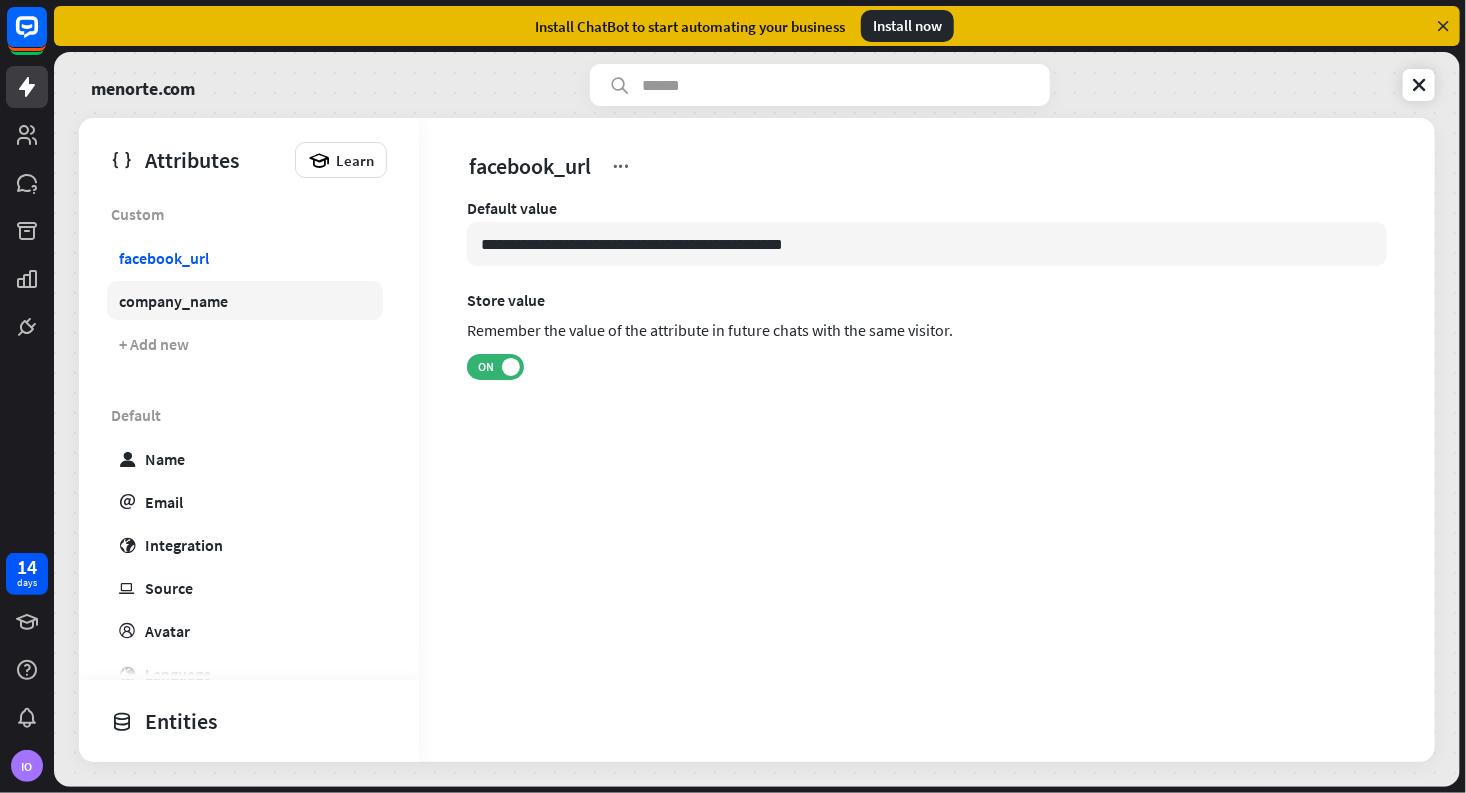 click on "company_name" at bounding box center [173, 301] 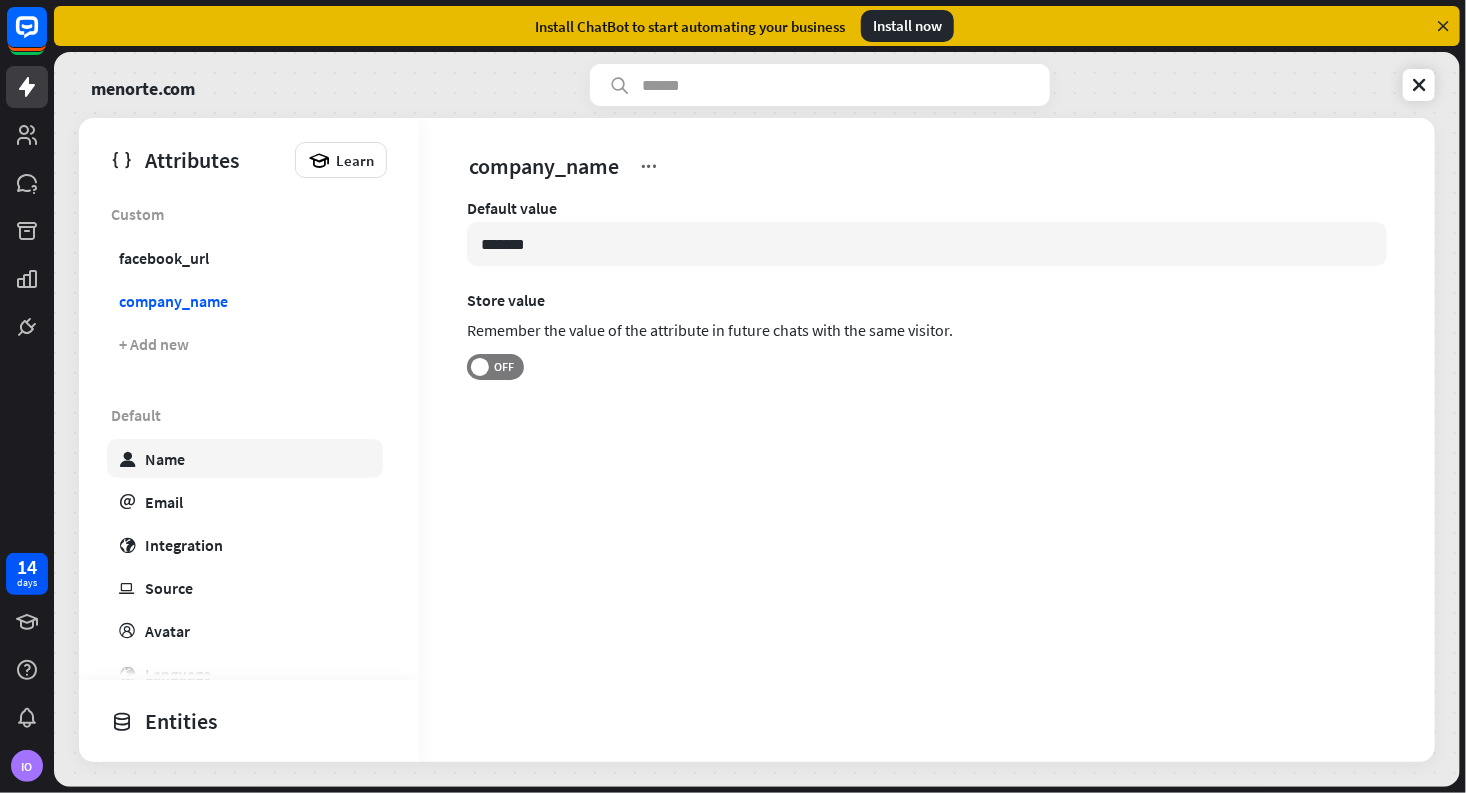 click on "Name" at bounding box center [165, 459] 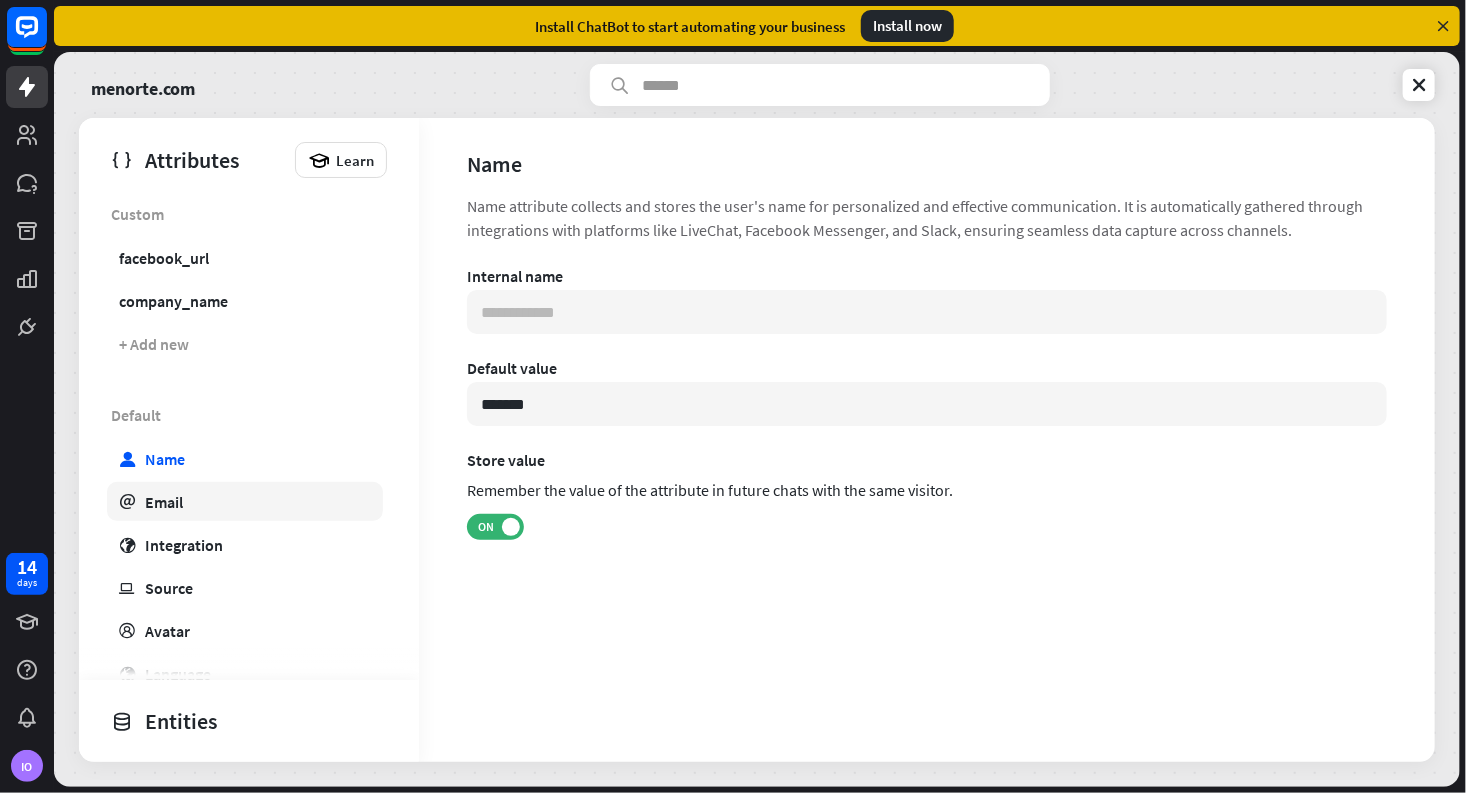 click on "Email" at bounding box center (164, 502) 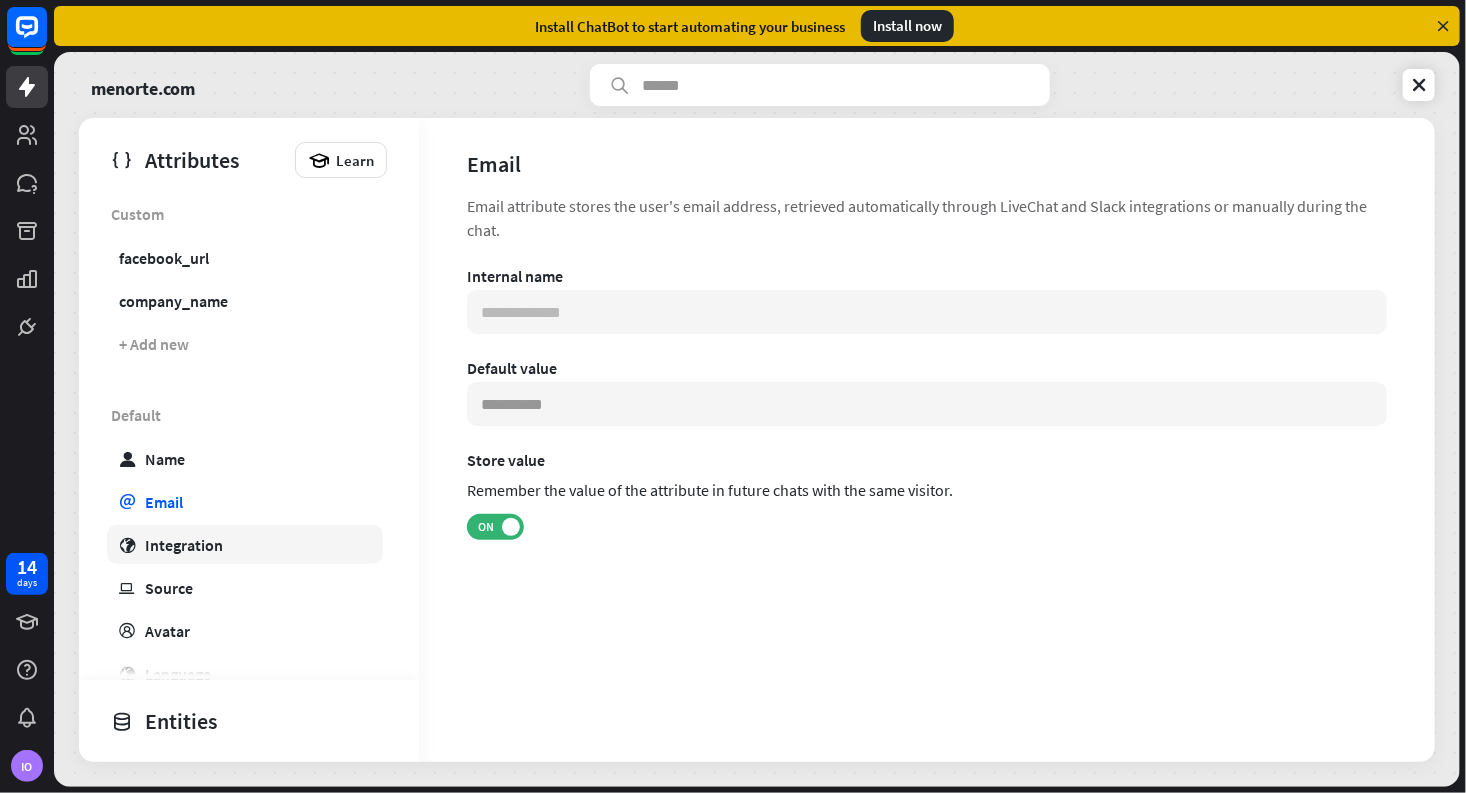 click on "Integration" at bounding box center (184, 545) 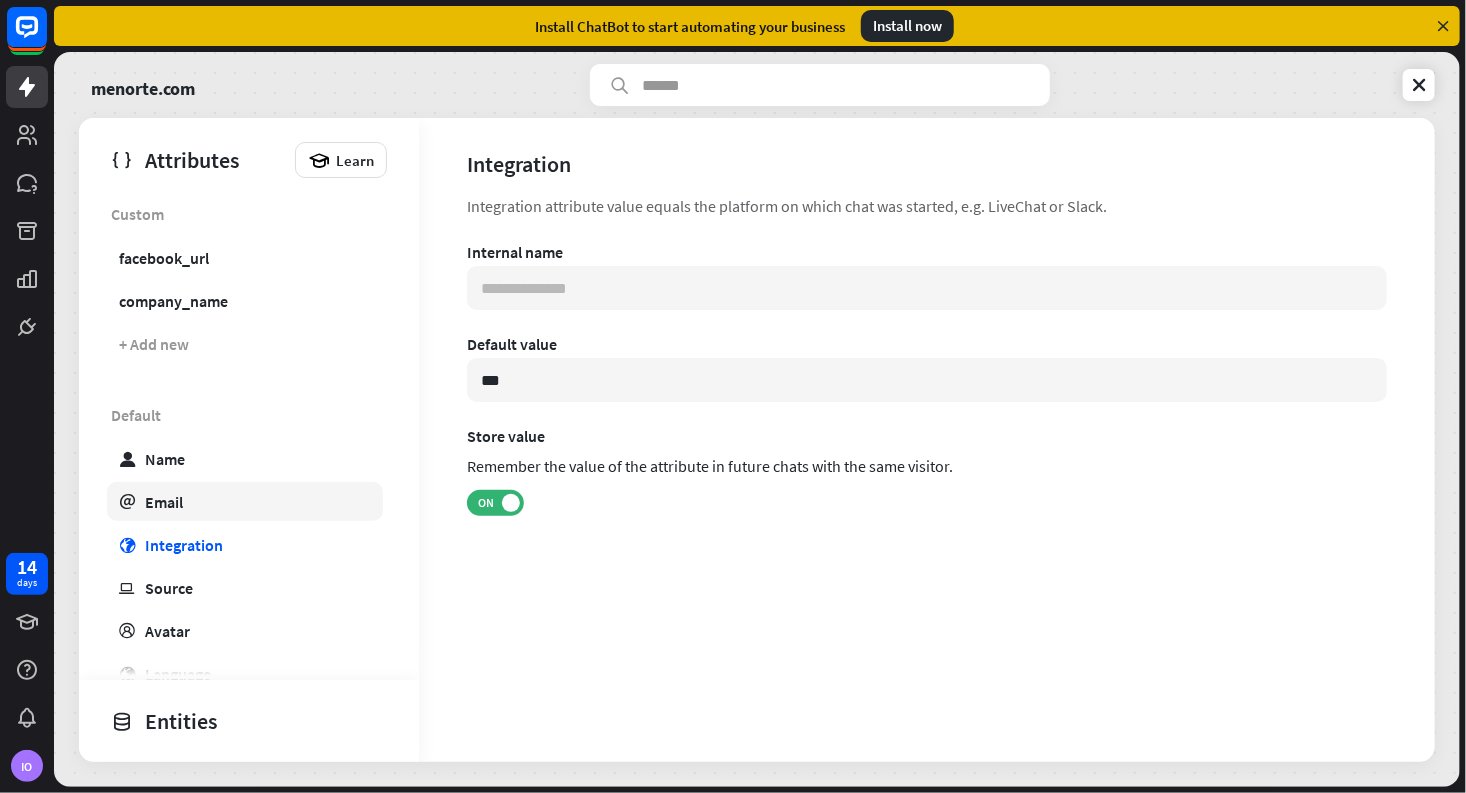 click on "Email" at bounding box center (164, 502) 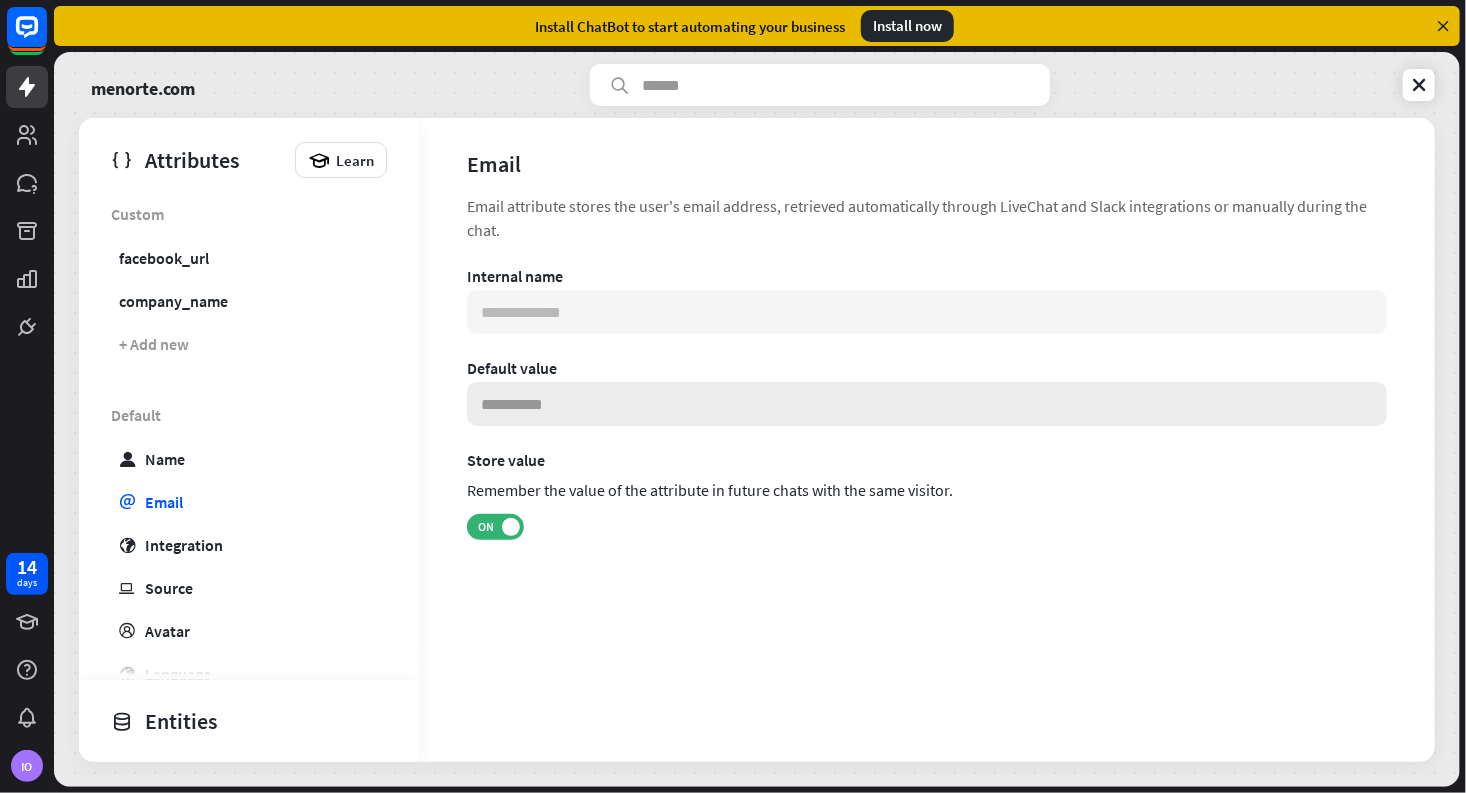click at bounding box center [927, 404] 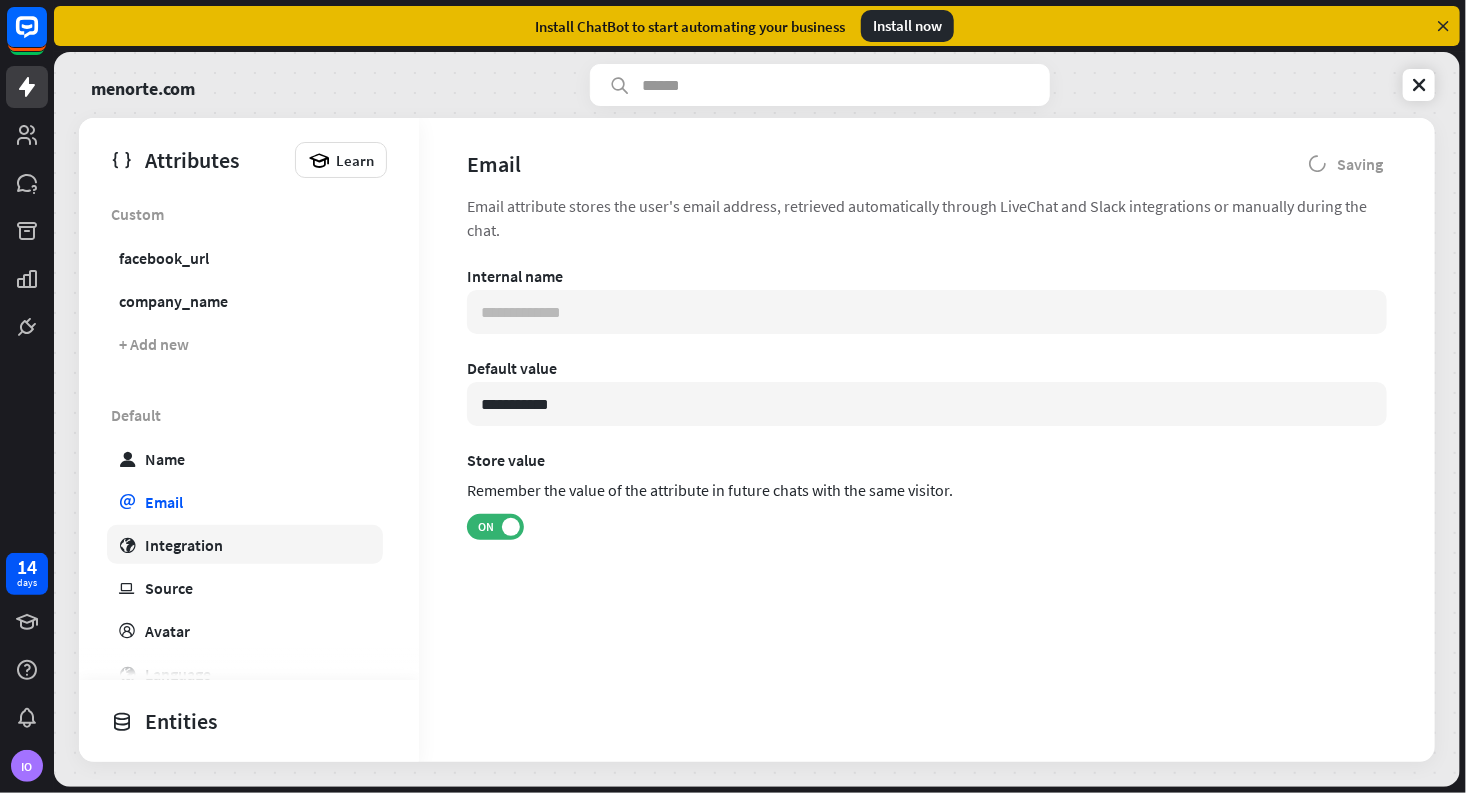 click on "Integration" at bounding box center [184, 545] 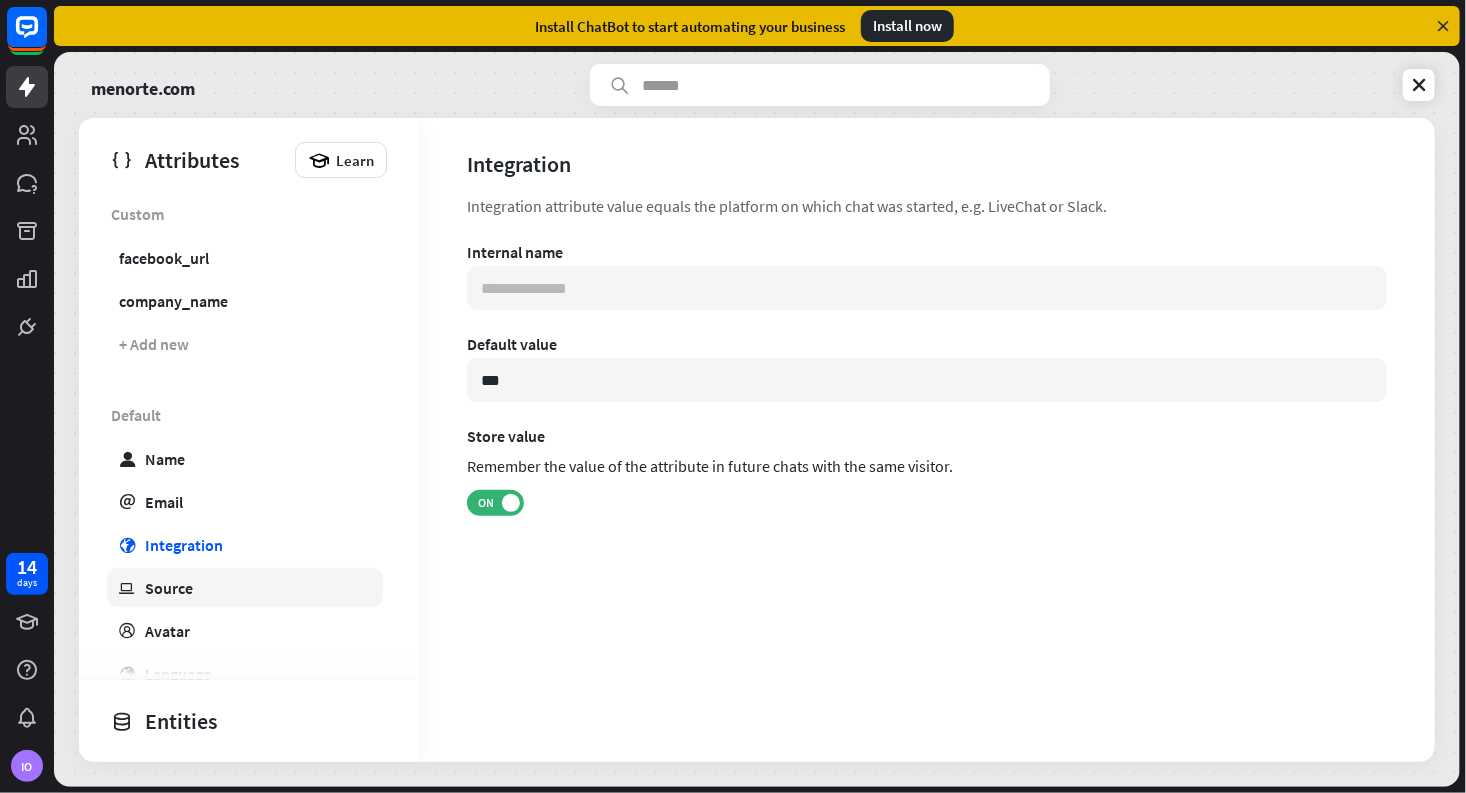 click on "Source" at bounding box center [169, 588] 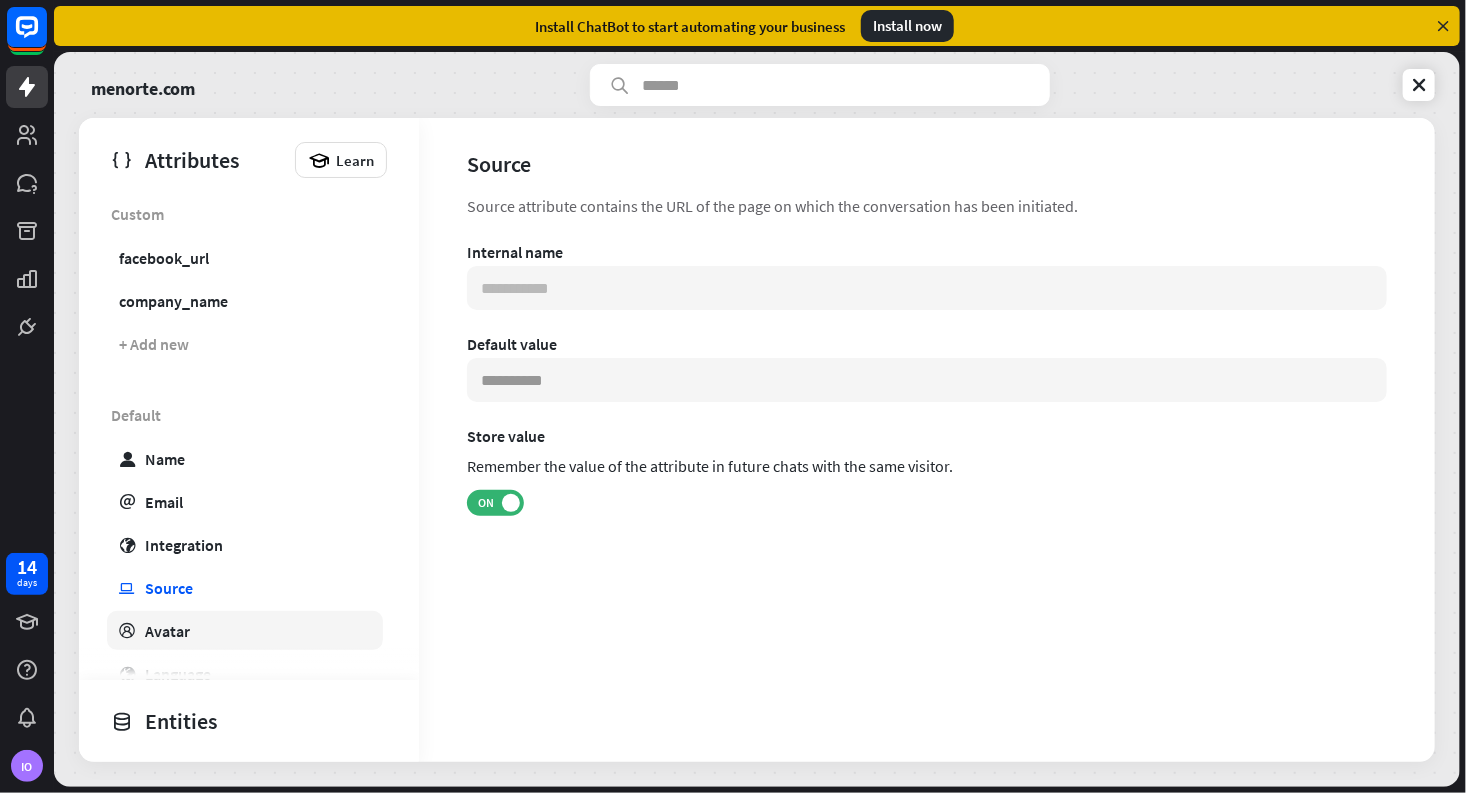 click on "Avatar" at bounding box center (167, 631) 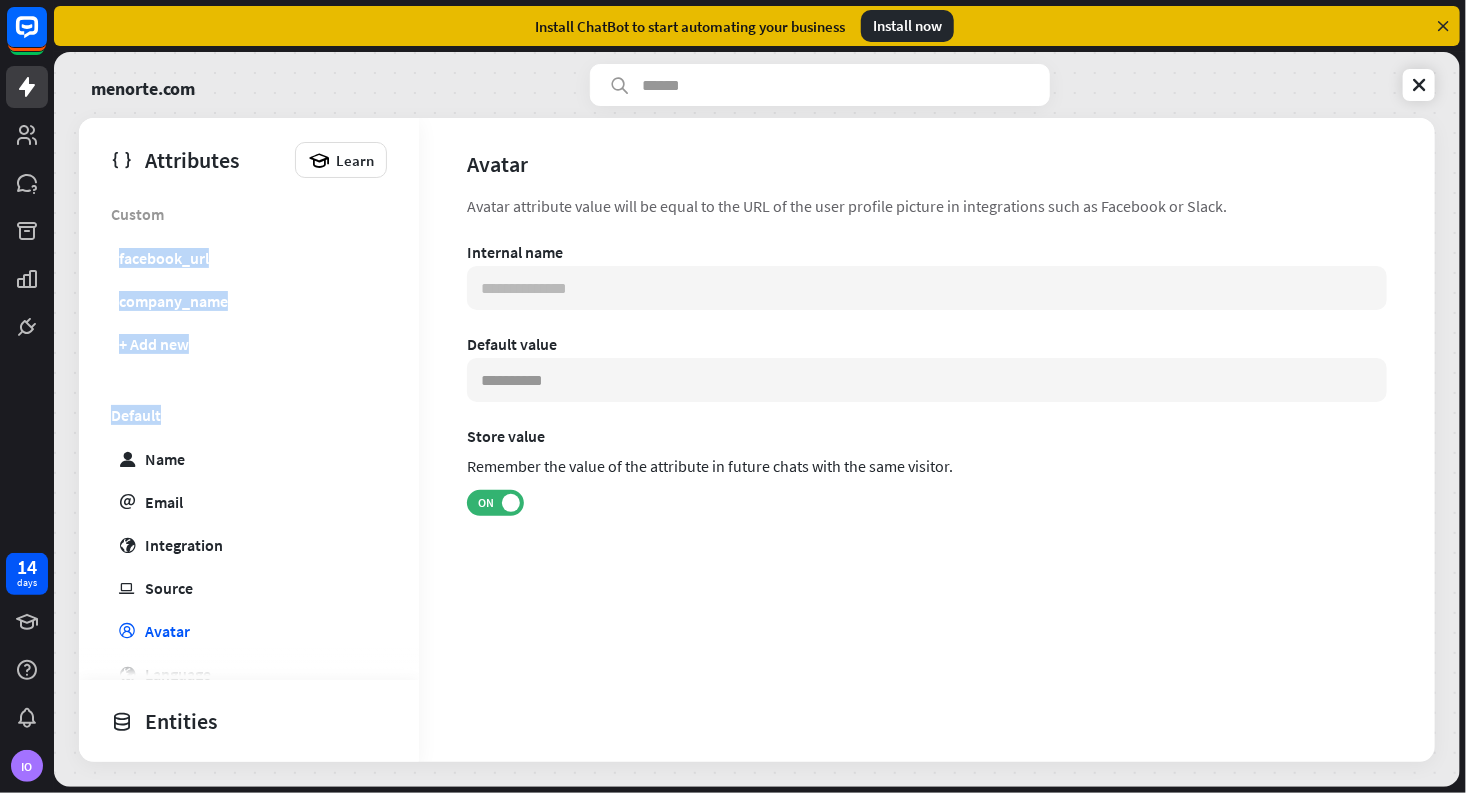drag, startPoint x: 401, startPoint y: 245, endPoint x: 409, endPoint y: 322, distance: 77.41447 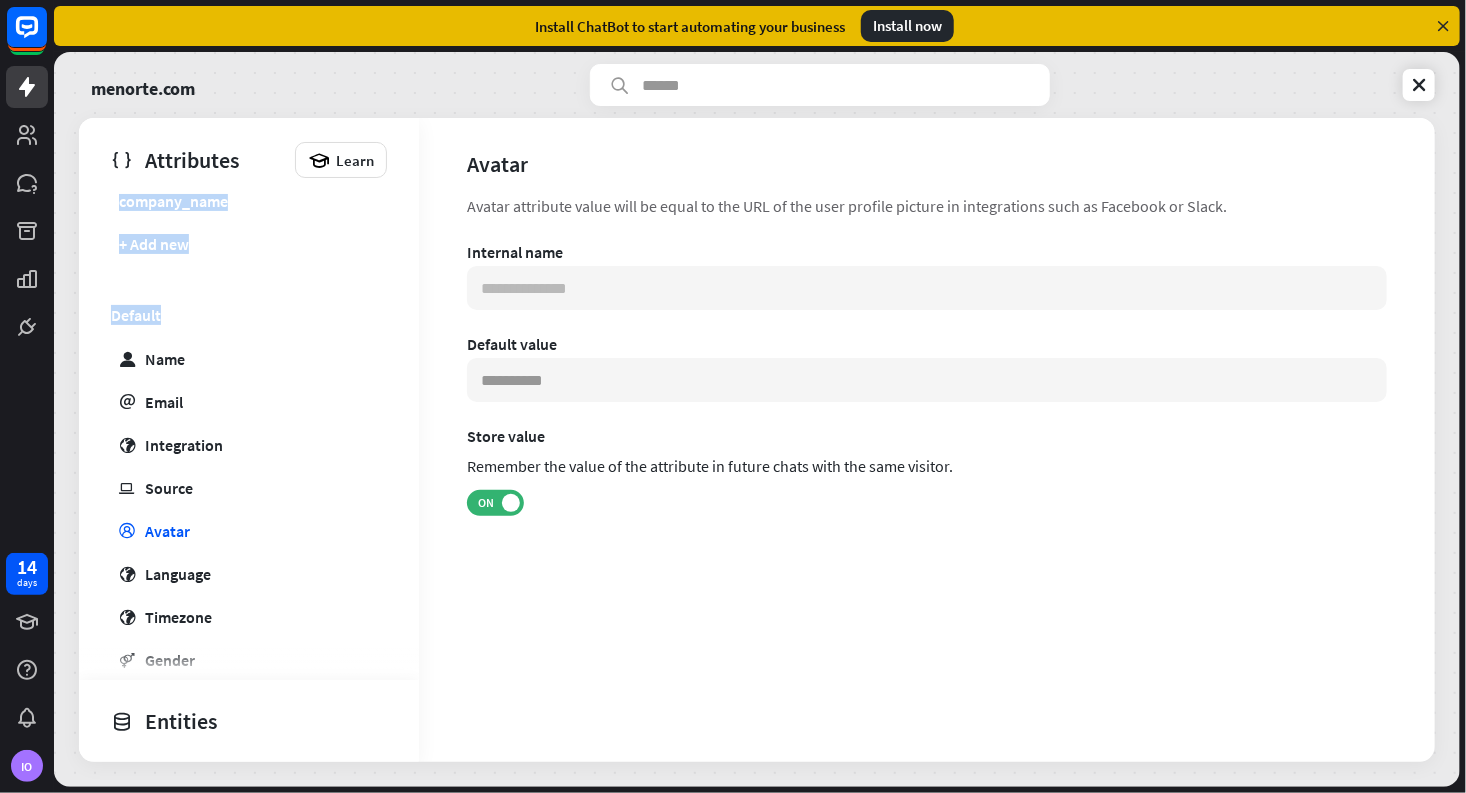 scroll, scrollTop: 0, scrollLeft: 0, axis: both 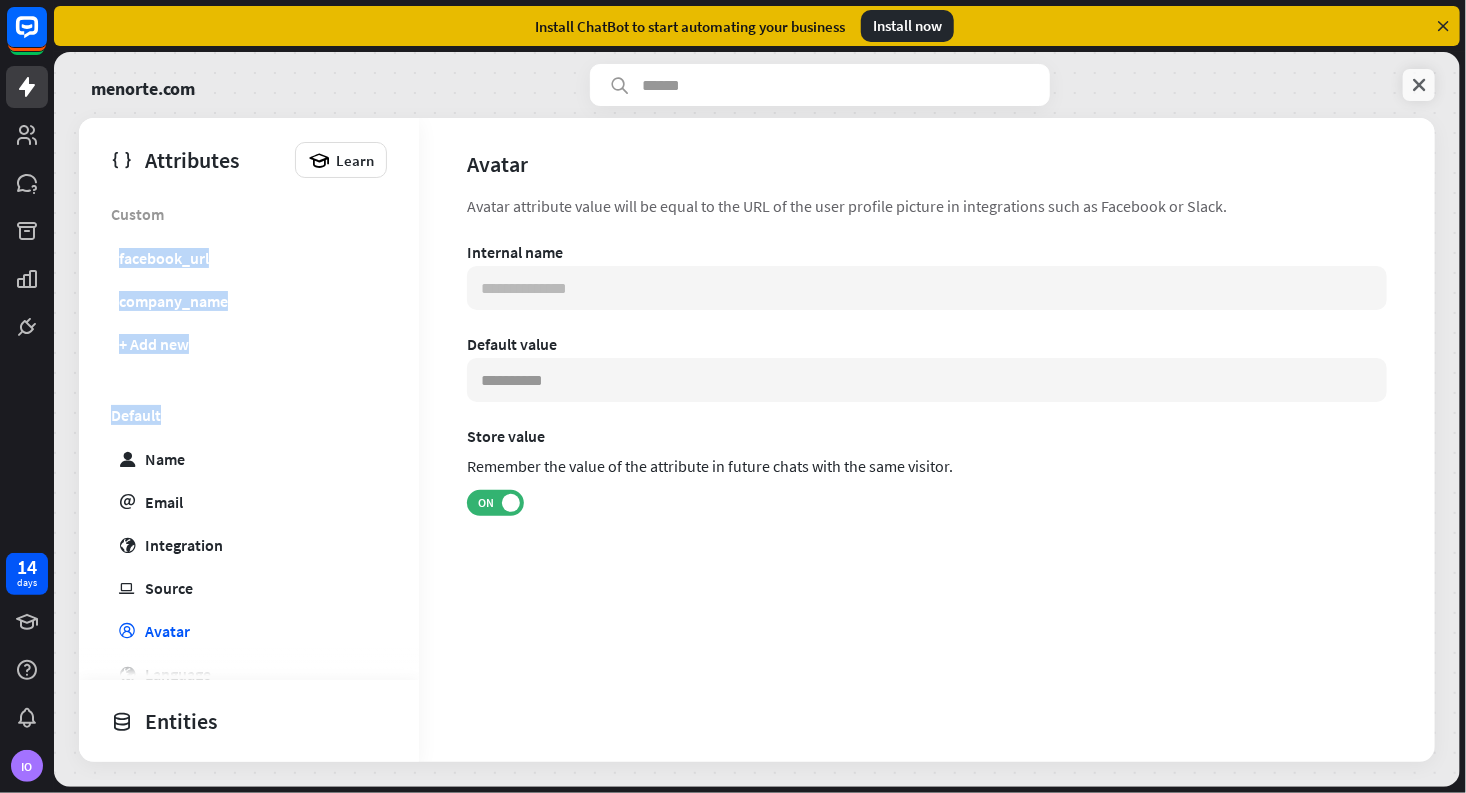 click at bounding box center (1419, 85) 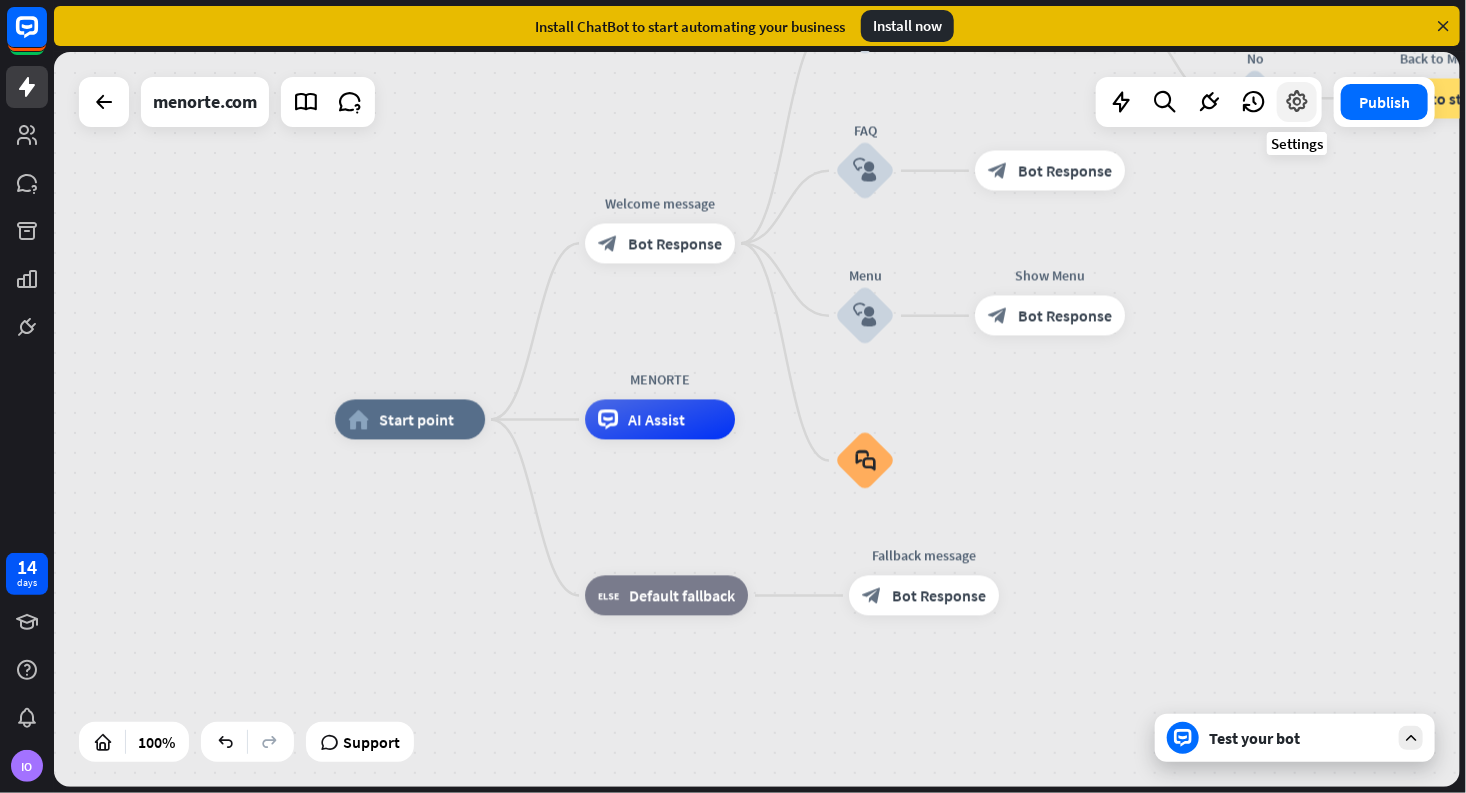 click at bounding box center [1297, 102] 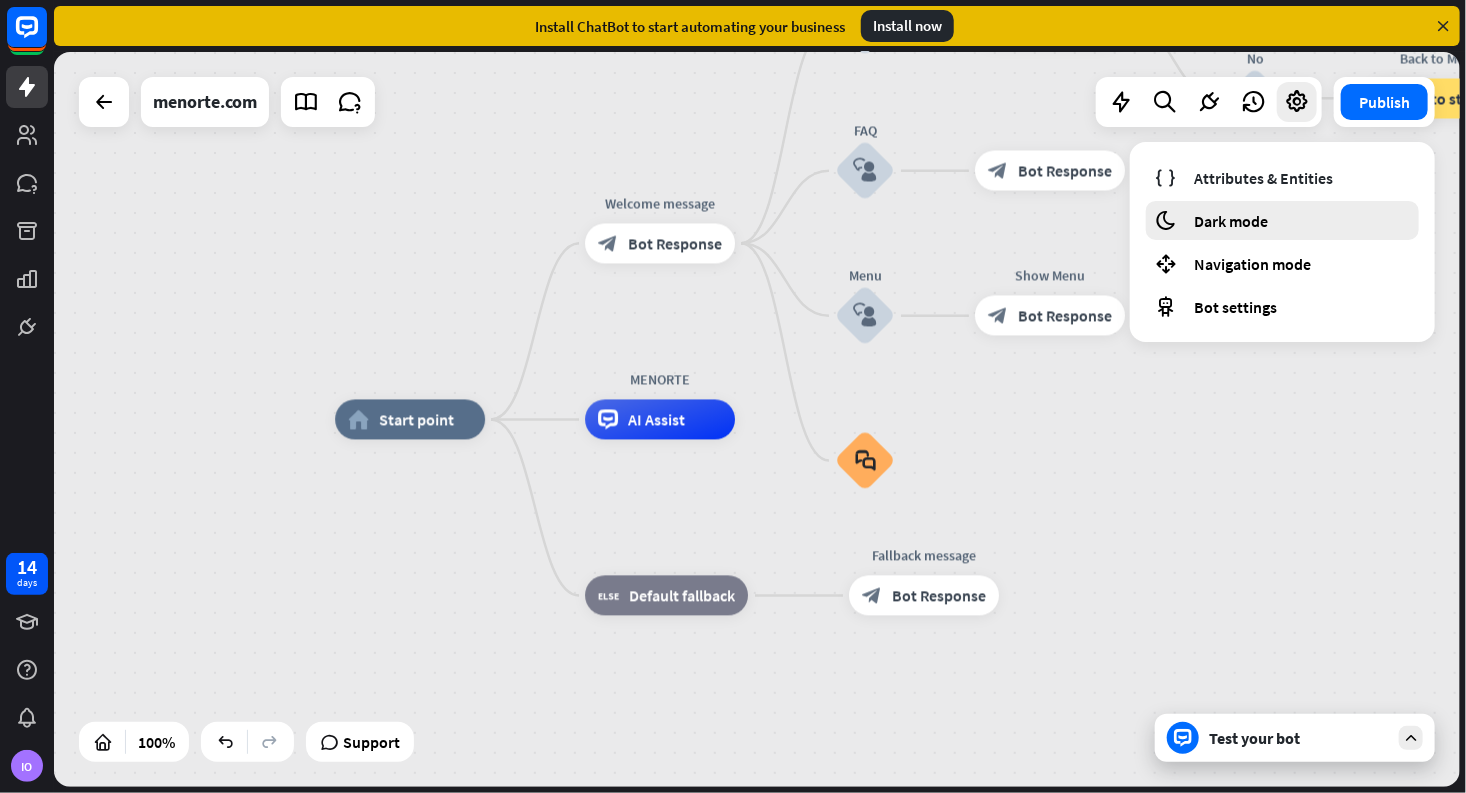 click on "moon   Dark mode" at bounding box center (1282, 220) 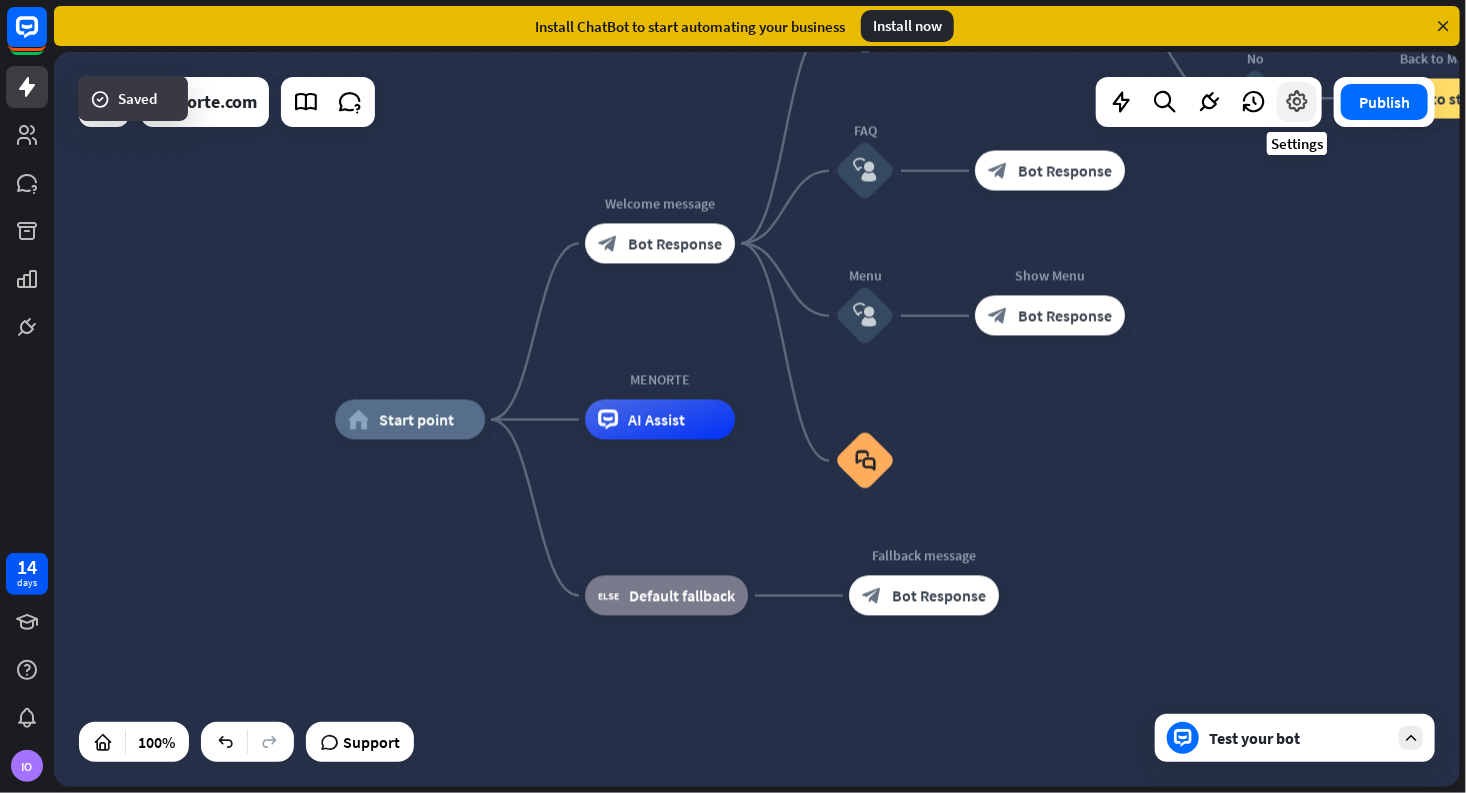 click at bounding box center [1297, 102] 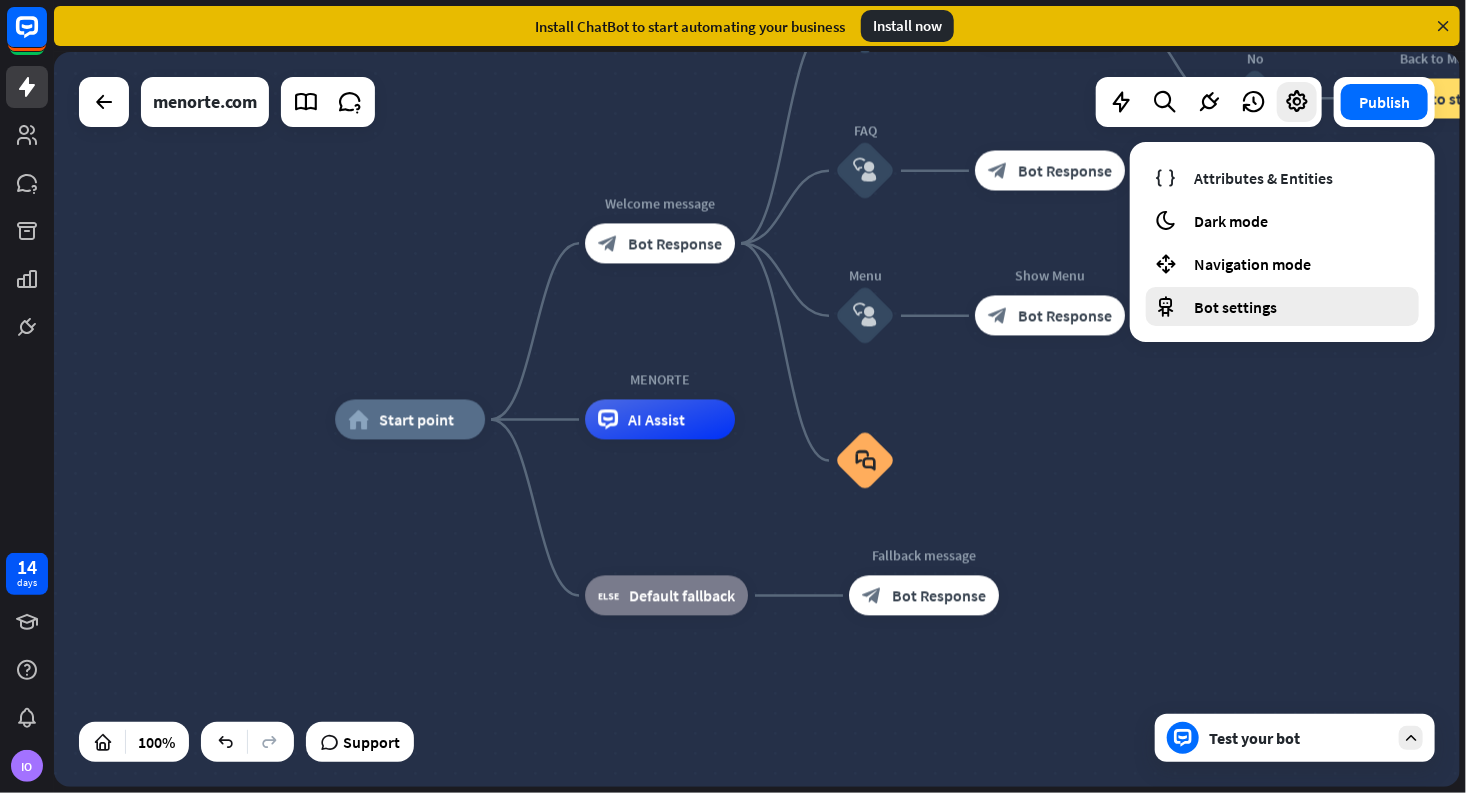 click on "Bot settings" at bounding box center [1235, 307] 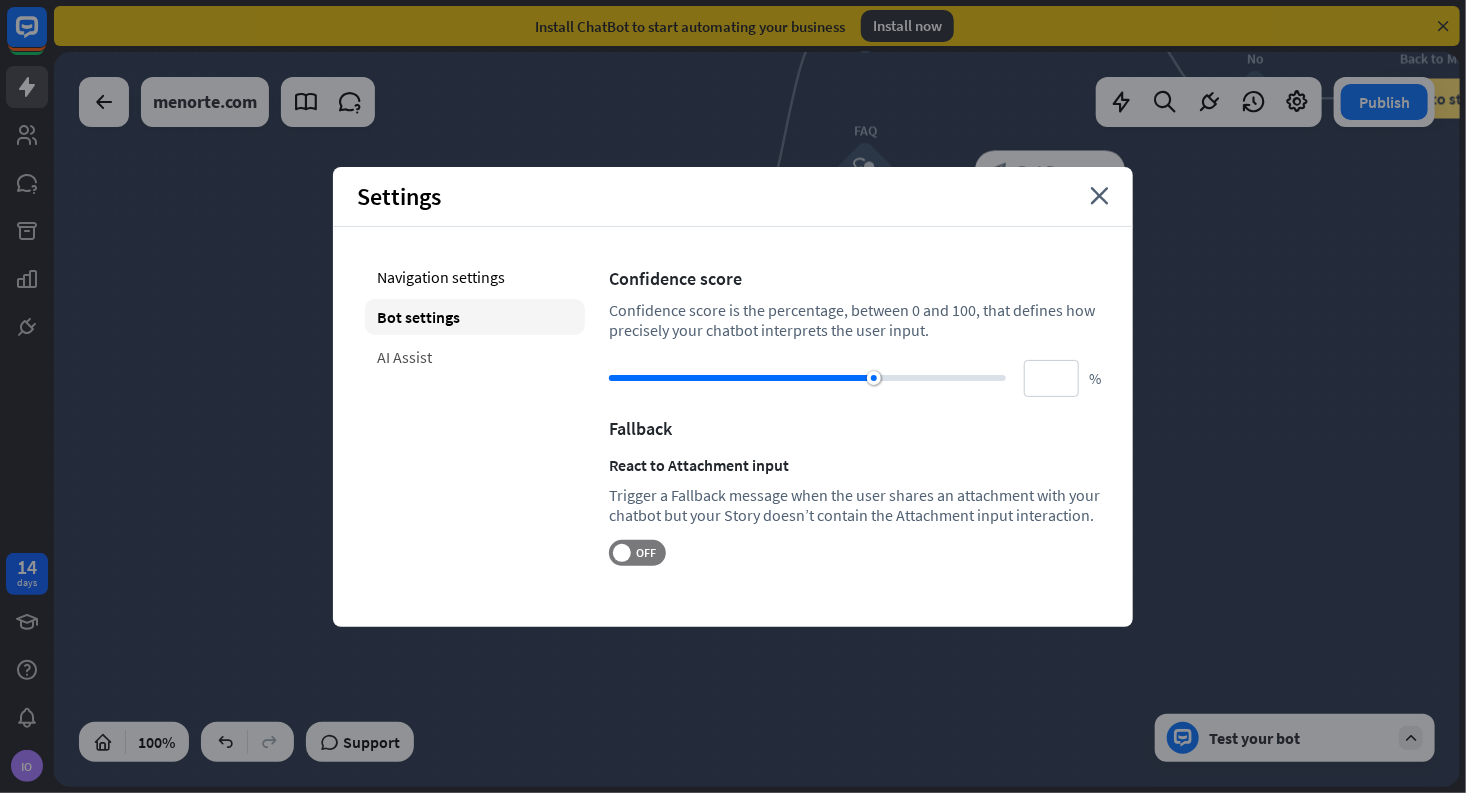 click on "AI Assist" at bounding box center [475, 357] 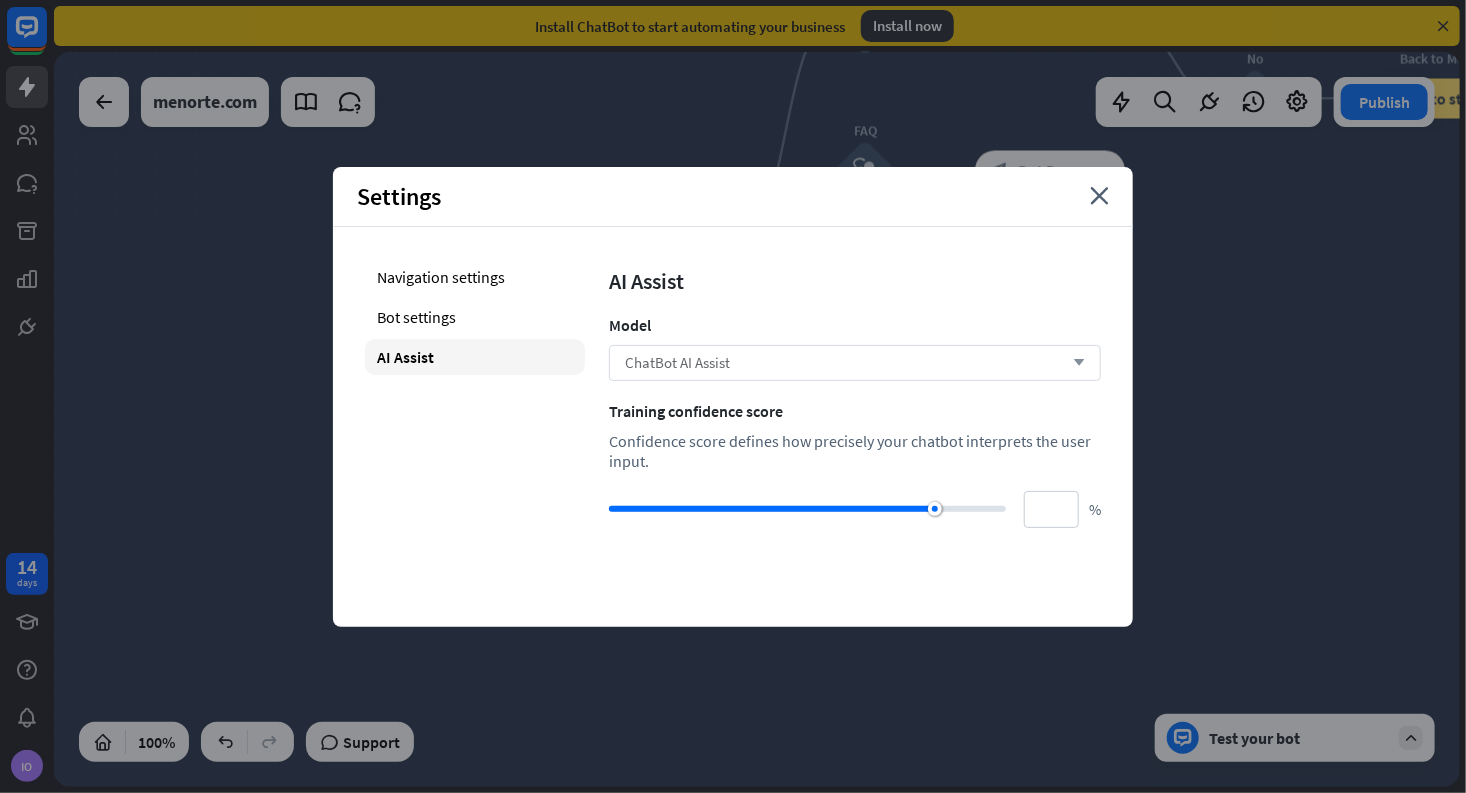 click on "arrow_down" at bounding box center (1074, 363) 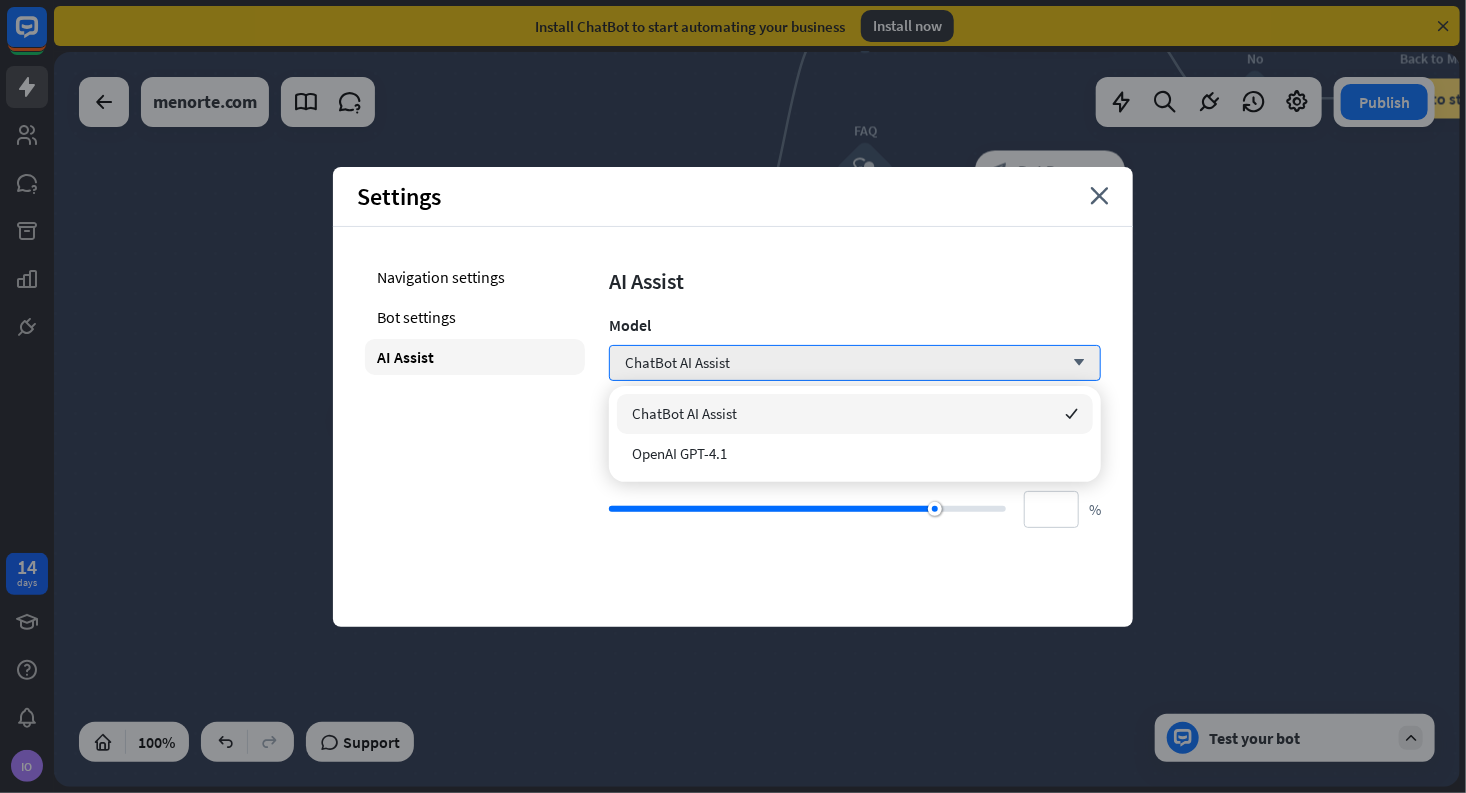 click on "AI Assist" at bounding box center [855, 281] 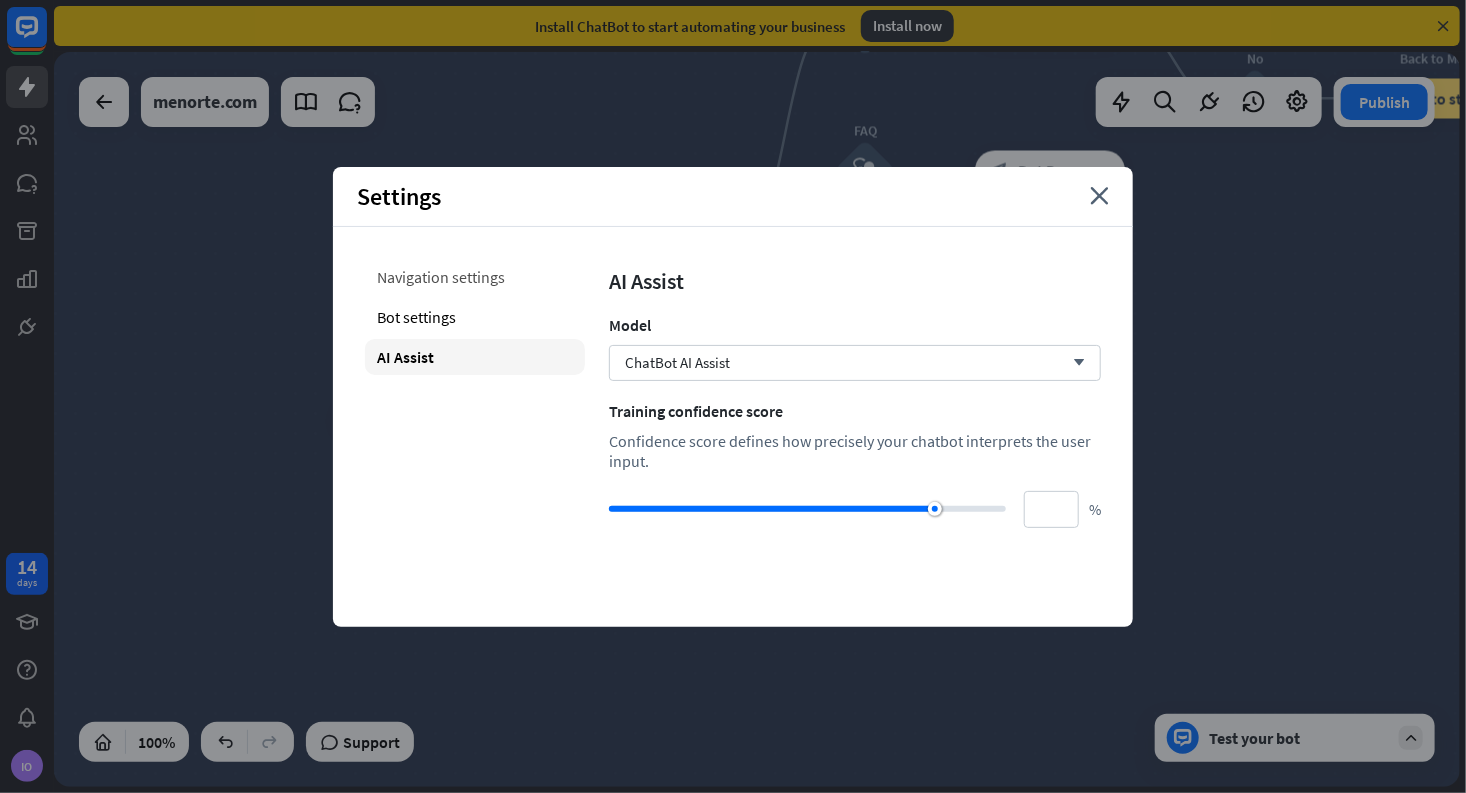 click on "Navigation settings" at bounding box center [475, 277] 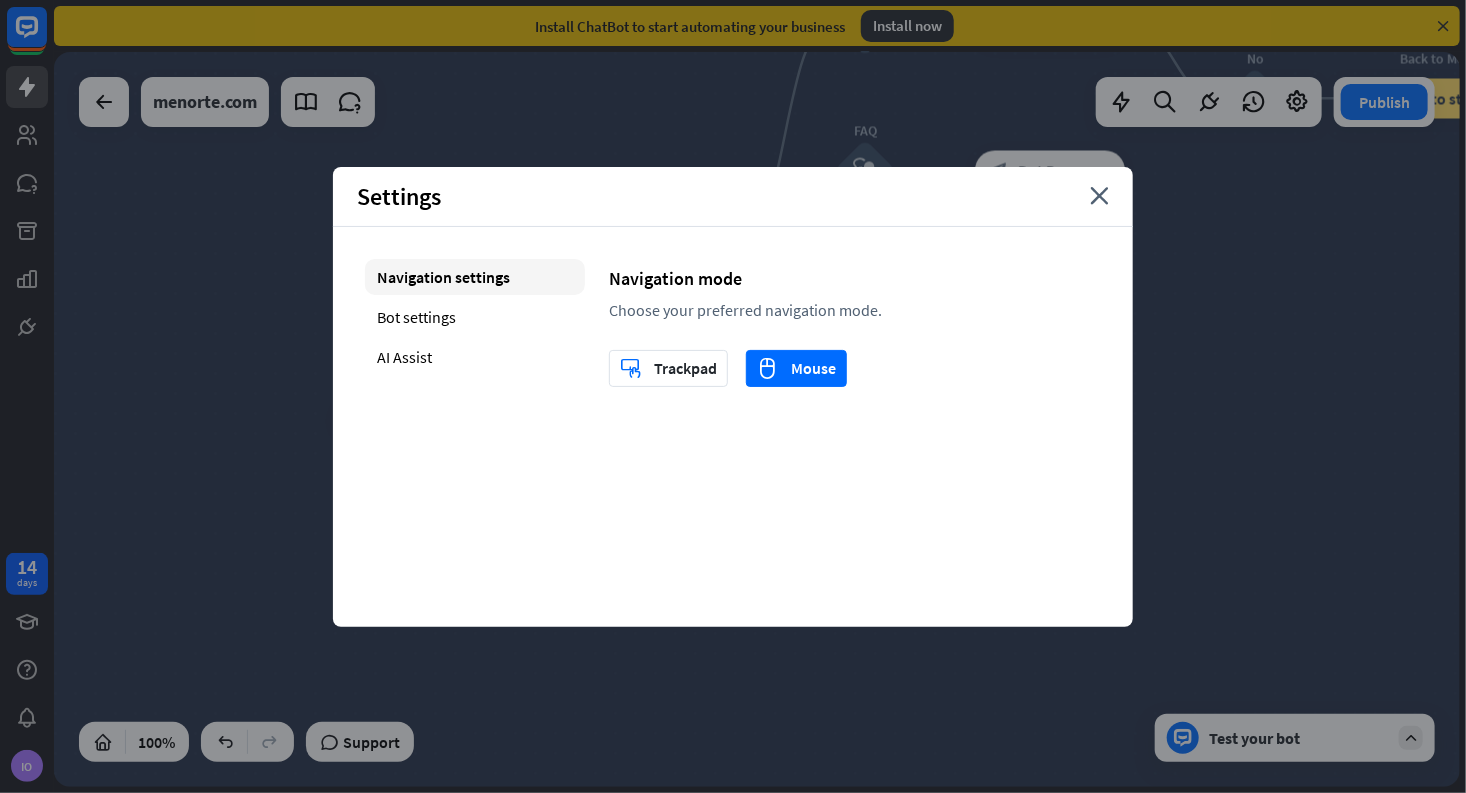 click on "Settings
close" at bounding box center [733, 197] 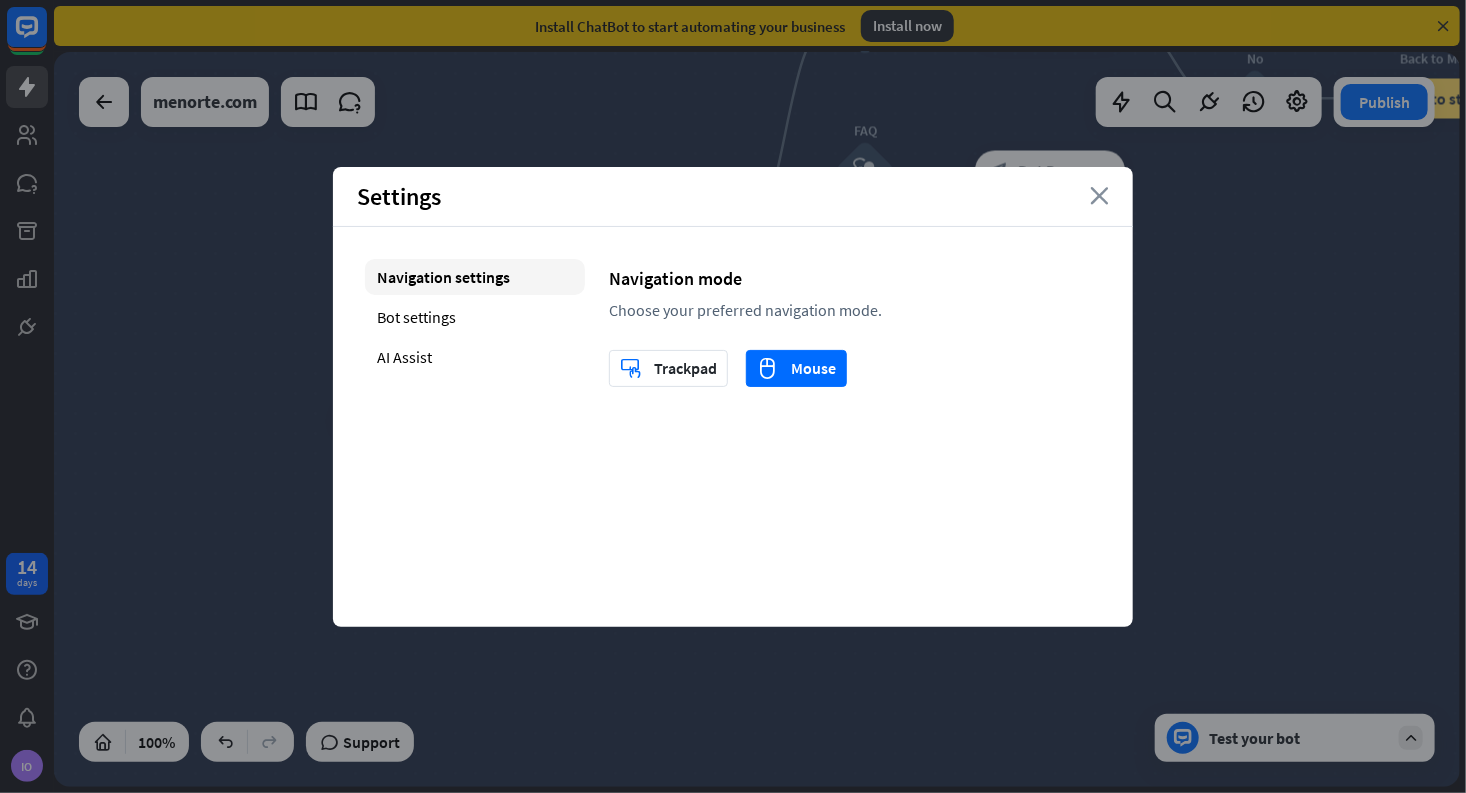 click on "close" at bounding box center (1099, 196) 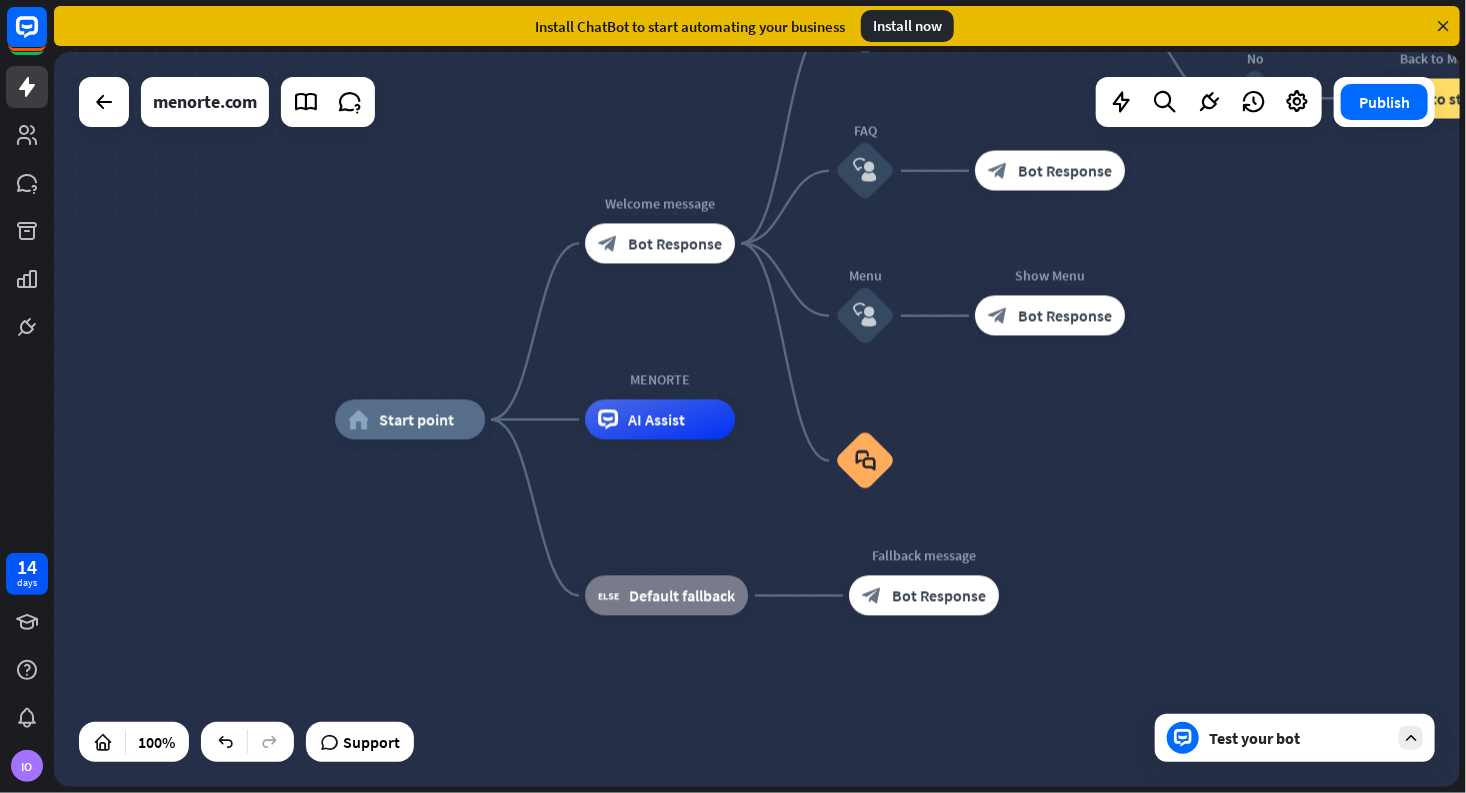click on "home_2   Start point                 Welcome message   block_bot_response   Bot Response                 Back to Menu   block_user_input                 Was it helpful?   block_bot_response   Bot Response                 Yes   block_user_input                 Thank you!   block_bot_response   Bot Response                 No   block_user_input                 Back to Menu   block_goto   Go to step                 FAQ   block_user_input                   block_bot_response   Bot Response                 Menu   block_user_input                 Show Menu   block_bot_response   Bot Response                   block_faq                 MENORTE     AI Assist                   block_fallback   Default fallback                 Fallback message   block_bot_response   Bot Response" at bounding box center [757, 419] 